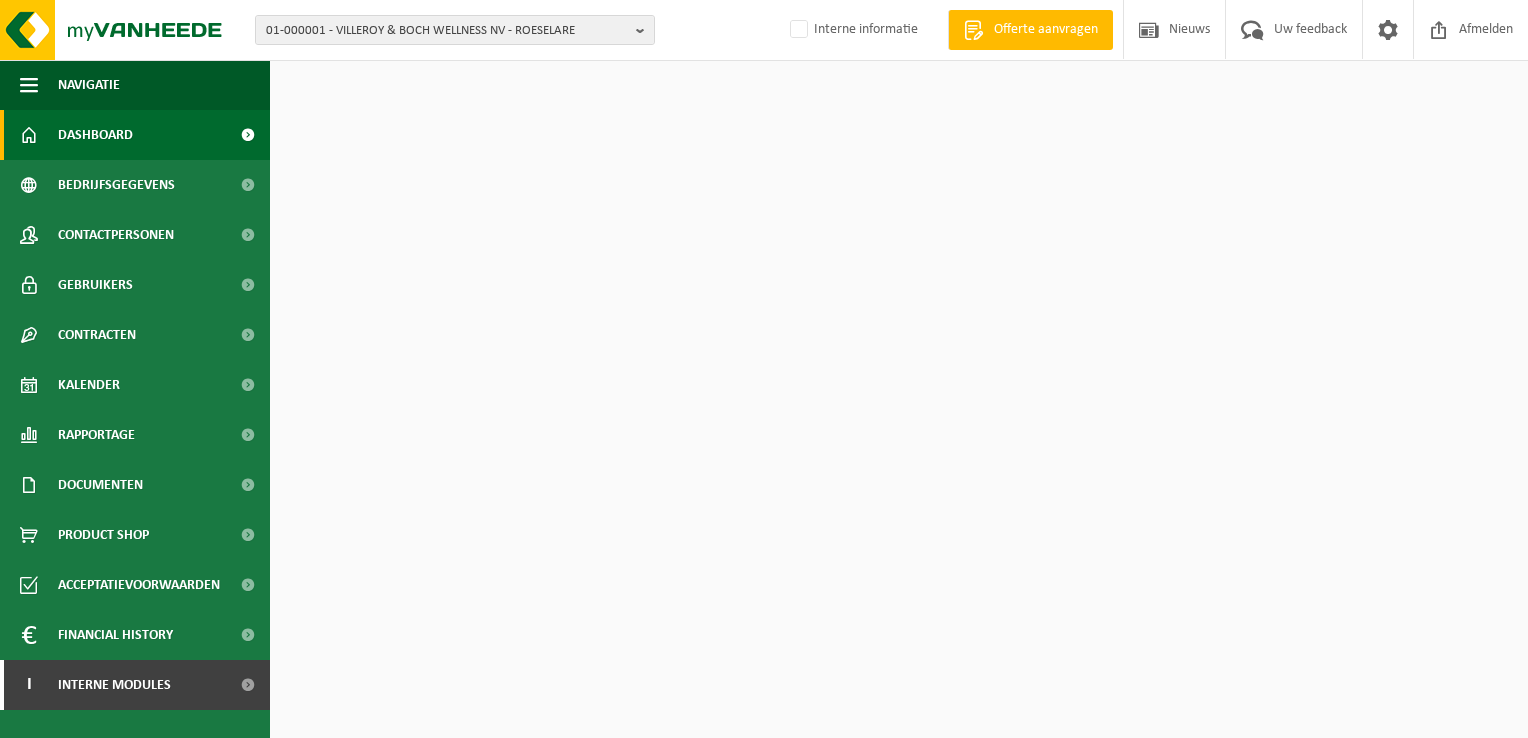 scroll, scrollTop: 0, scrollLeft: 0, axis: both 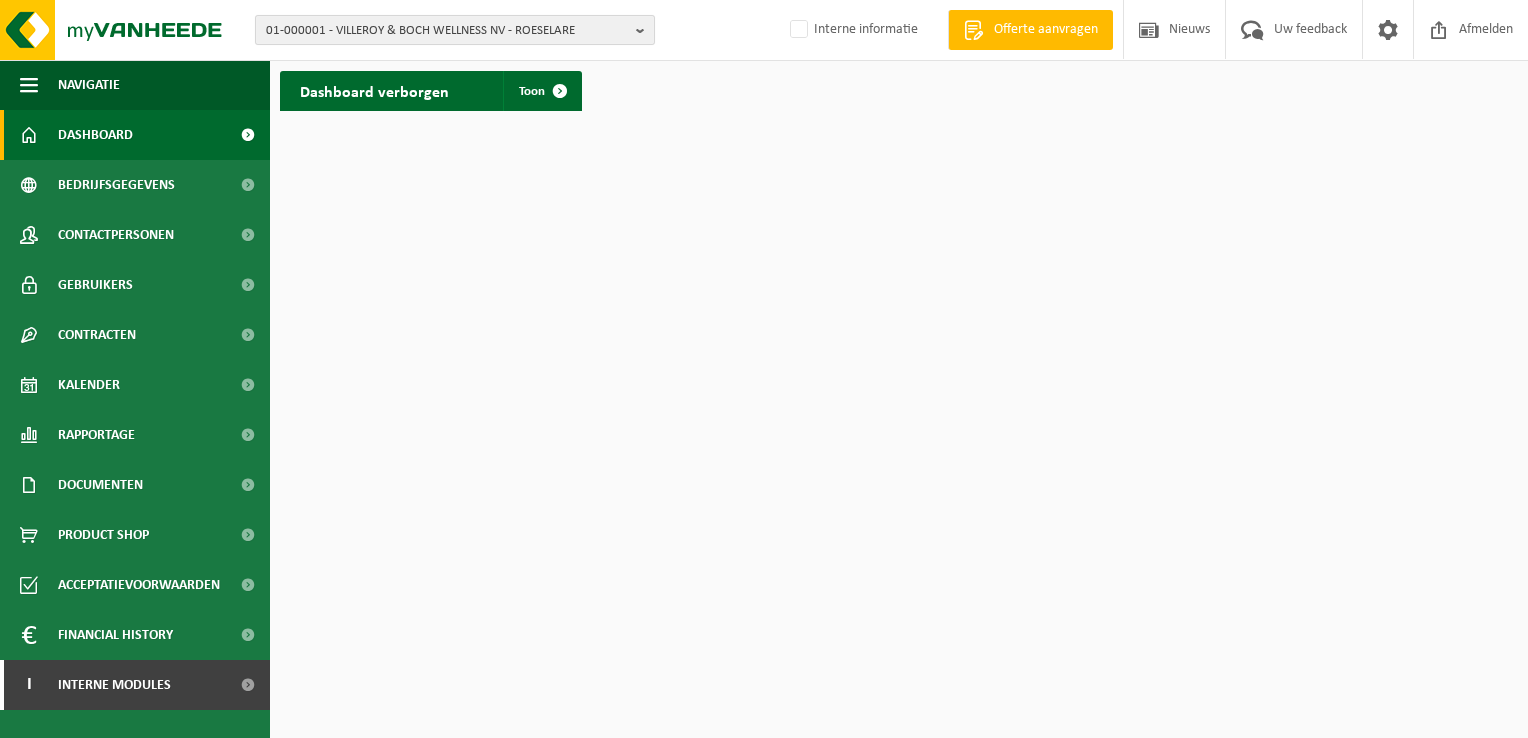 click on "01-000001 - VILLEROY & BOCH WELLNESS NV - ROESELARE" at bounding box center [447, 31] 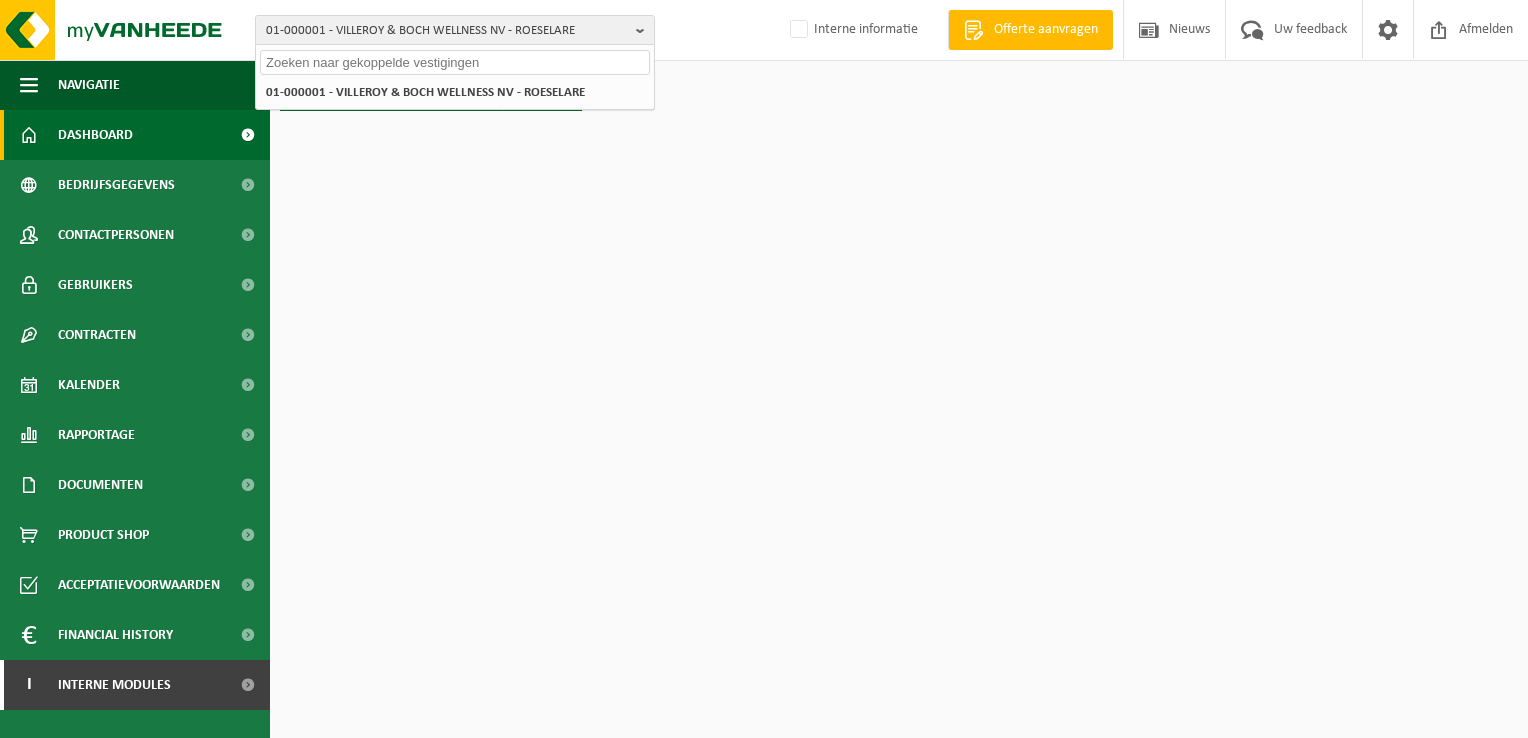 paste on "10-982863" 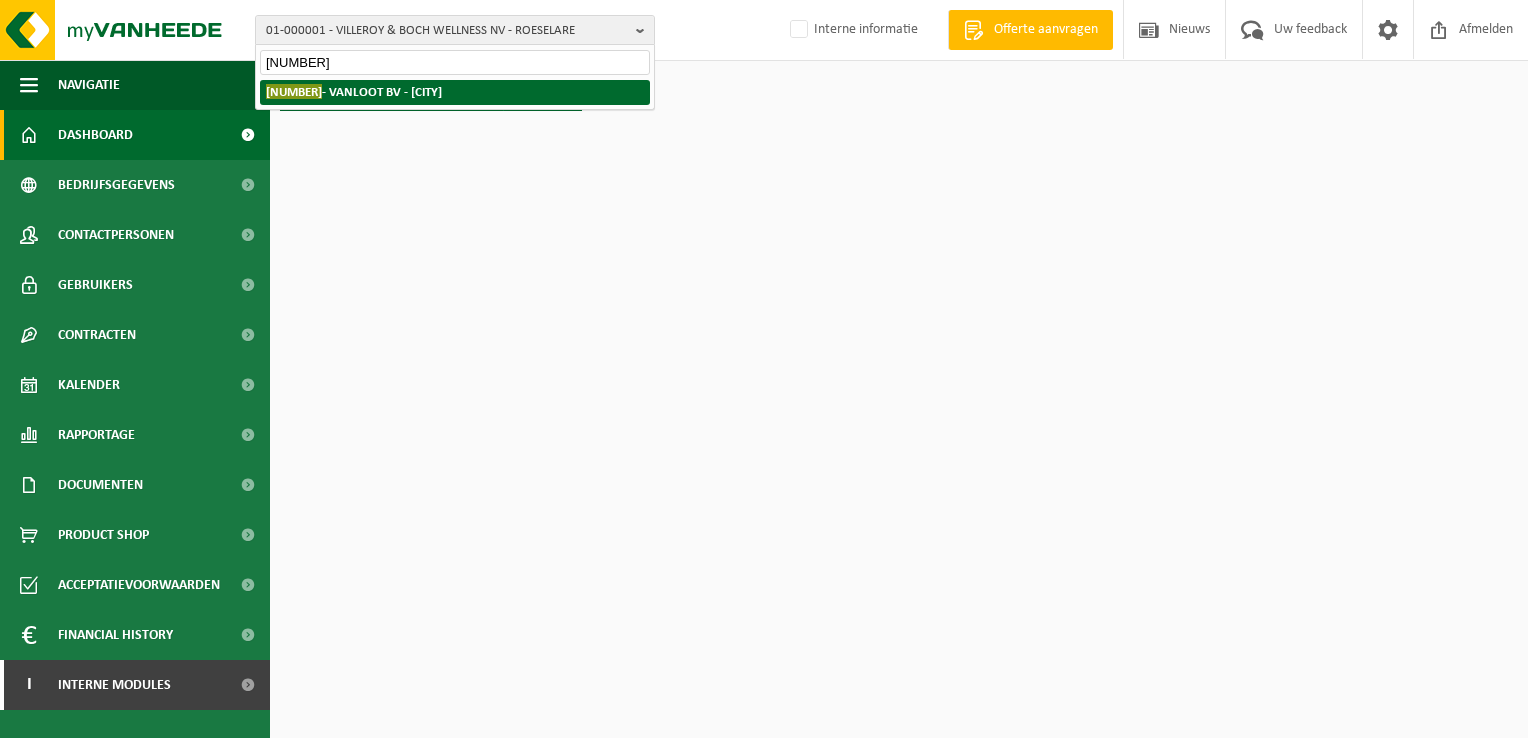 type on "10-982863" 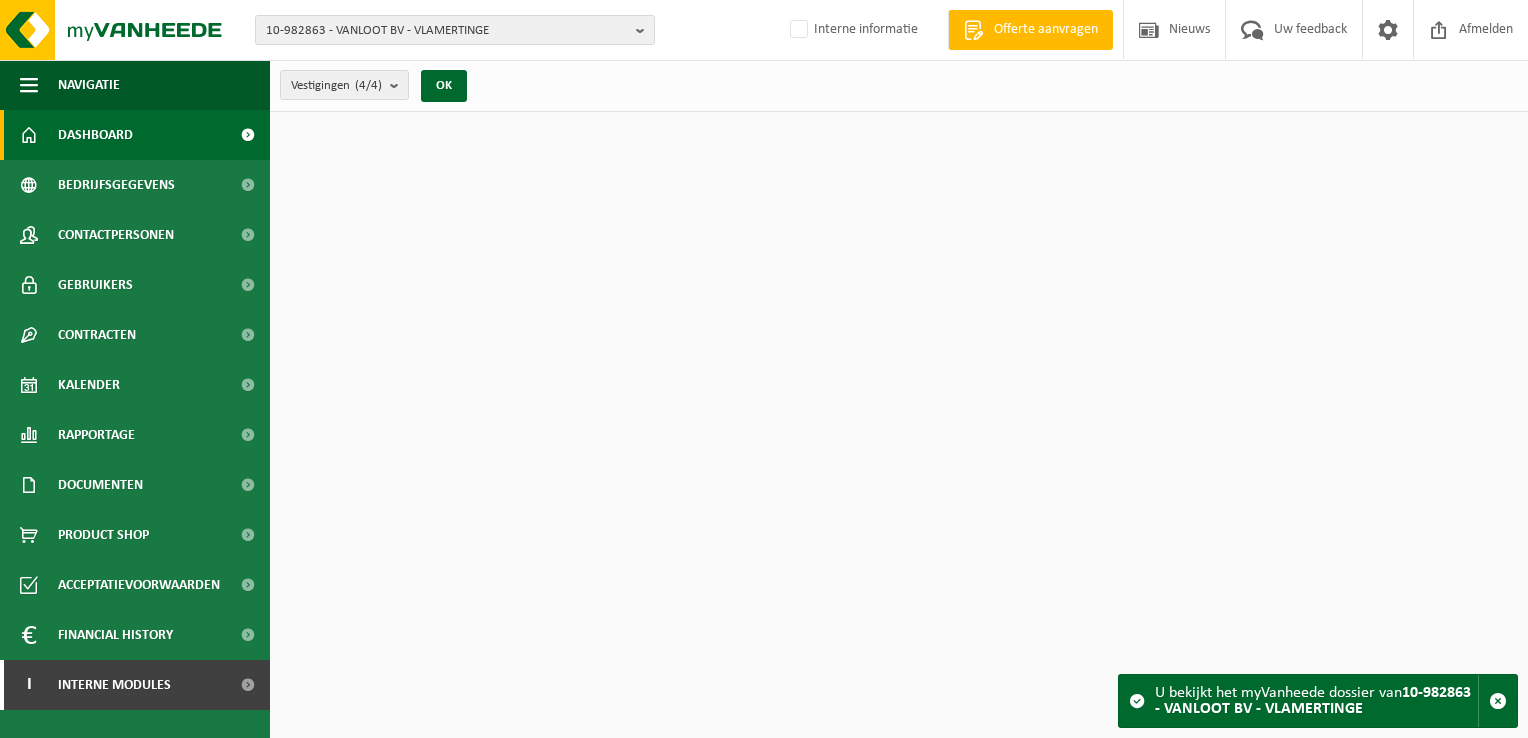 scroll, scrollTop: 0, scrollLeft: 0, axis: both 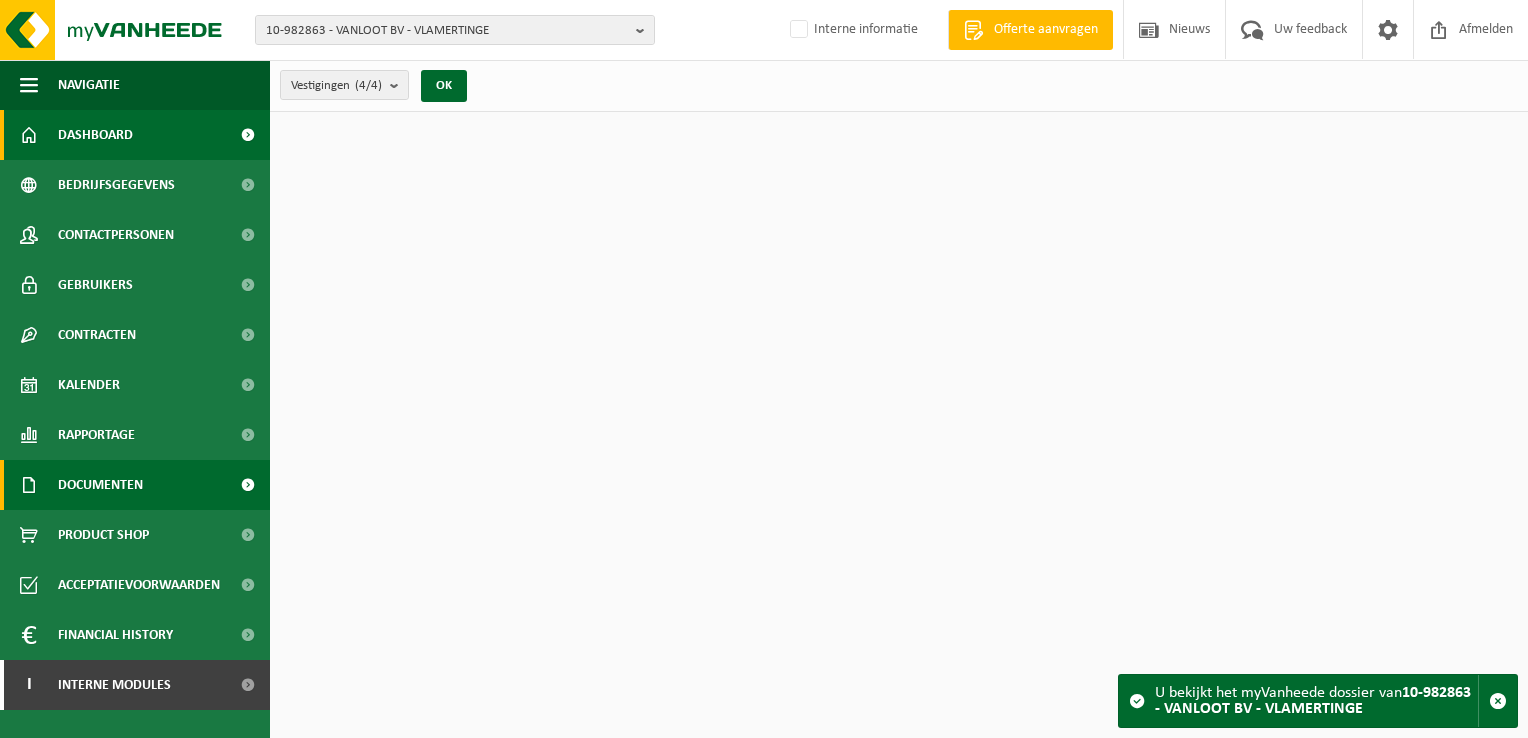 click on "Documenten" at bounding box center [100, 485] 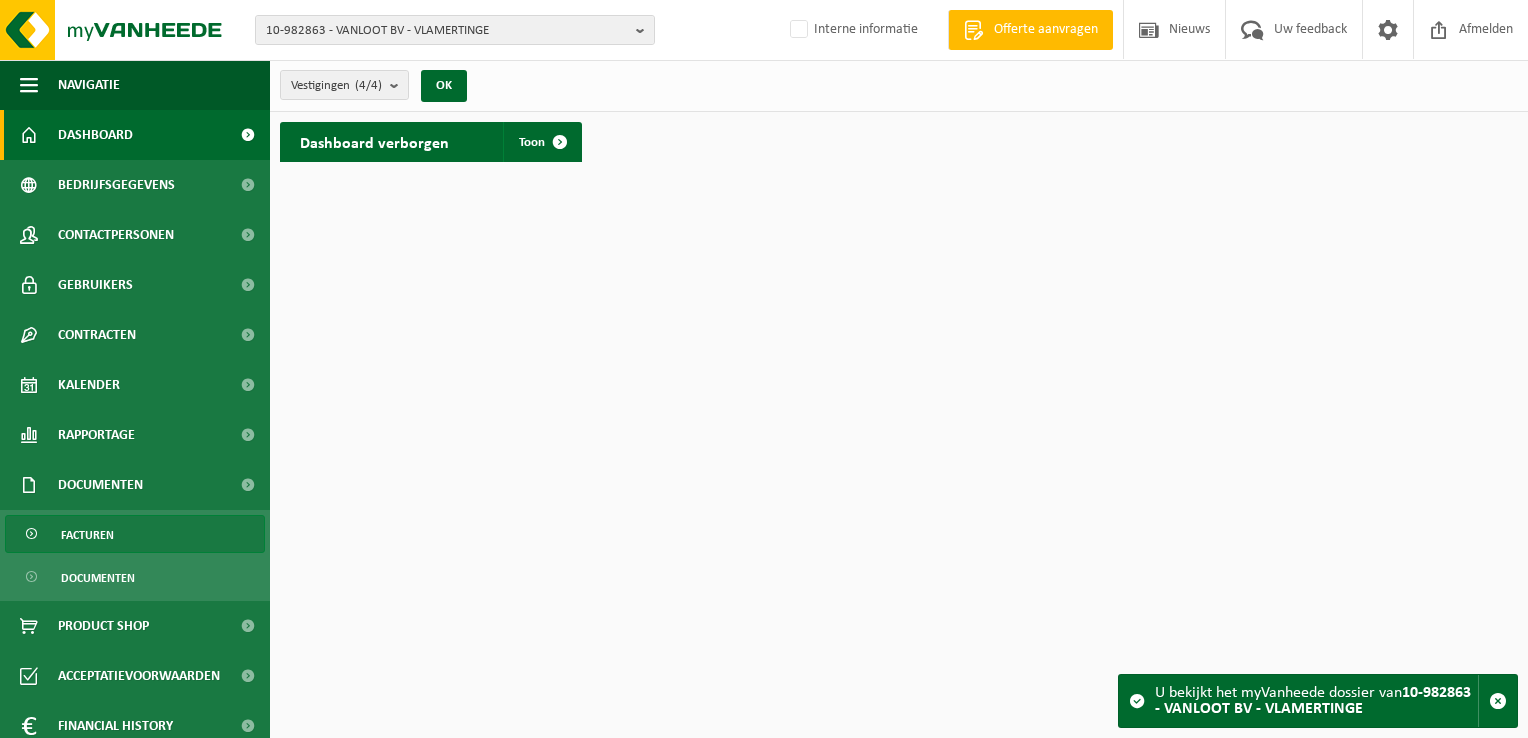 click on "Facturen" at bounding box center (87, 535) 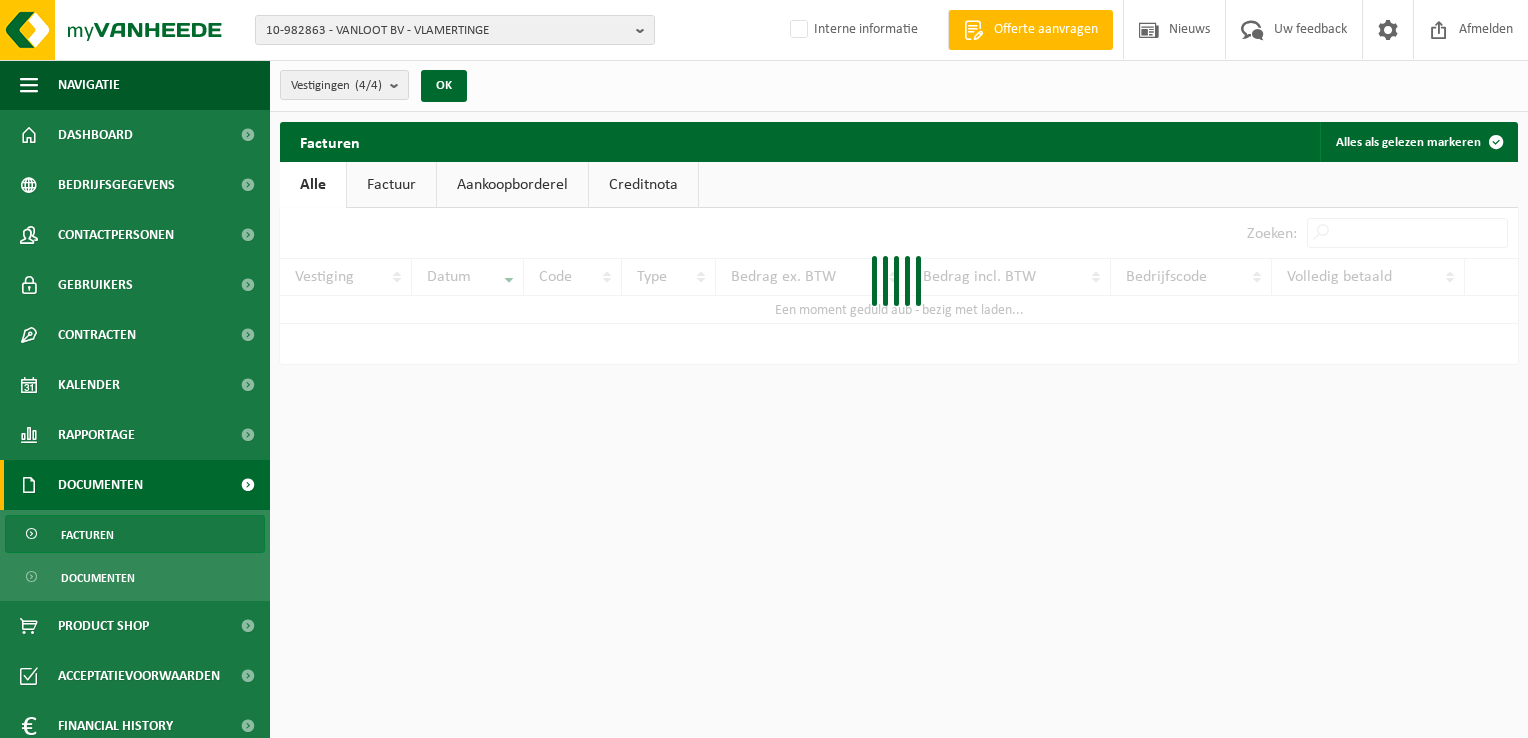 scroll, scrollTop: 0, scrollLeft: 0, axis: both 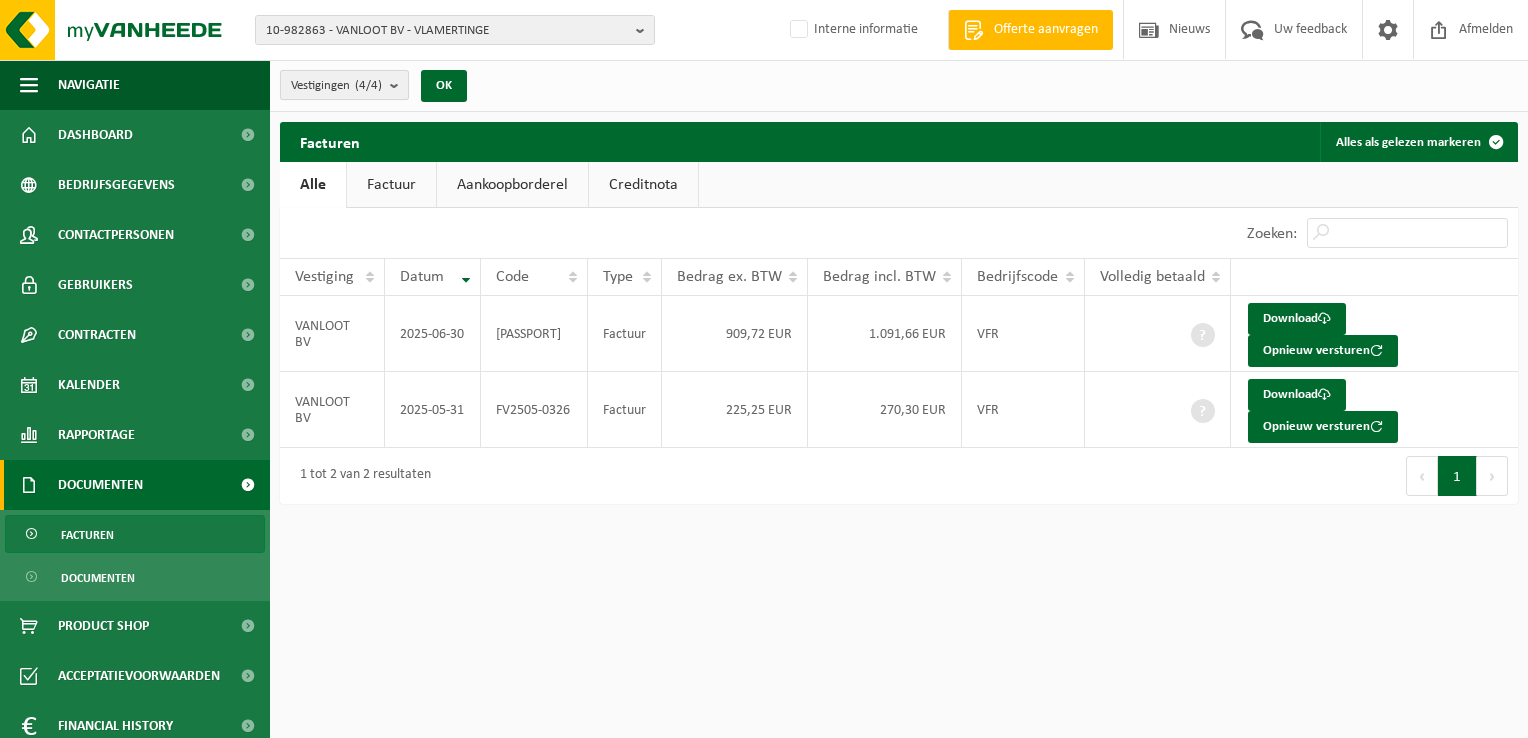 click on "Vestigingen  (4/4)" at bounding box center [336, 86] 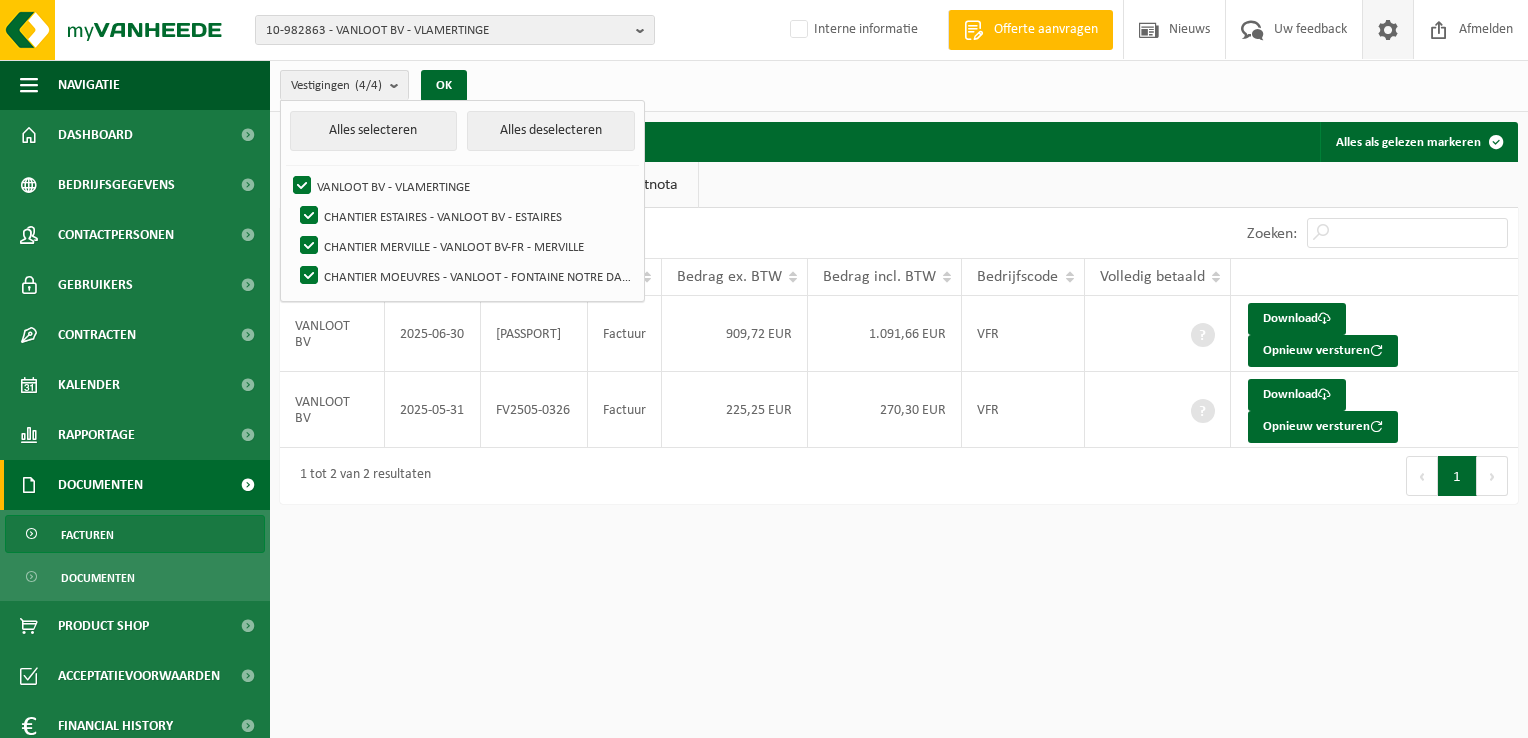 click at bounding box center [1388, 29] 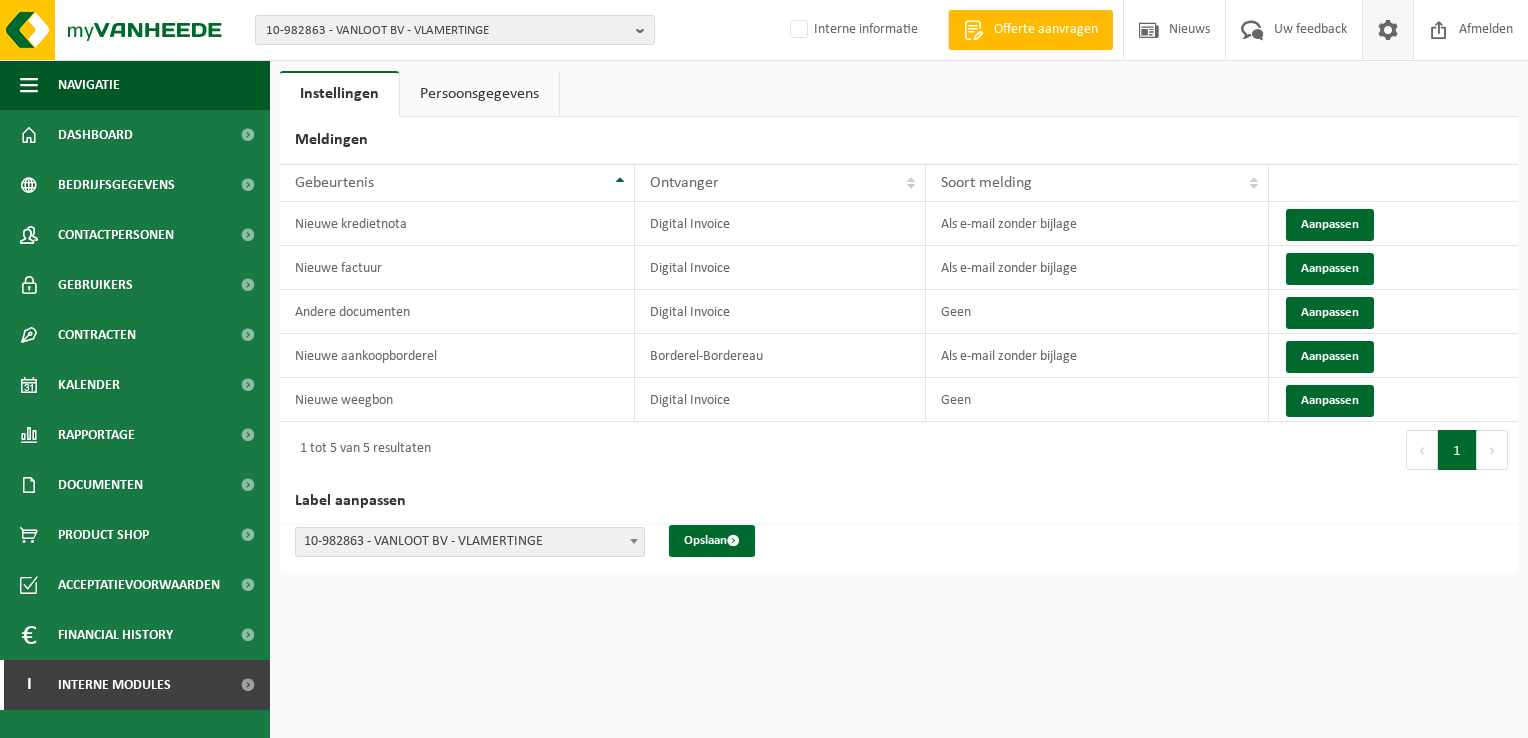 scroll, scrollTop: 0, scrollLeft: 0, axis: both 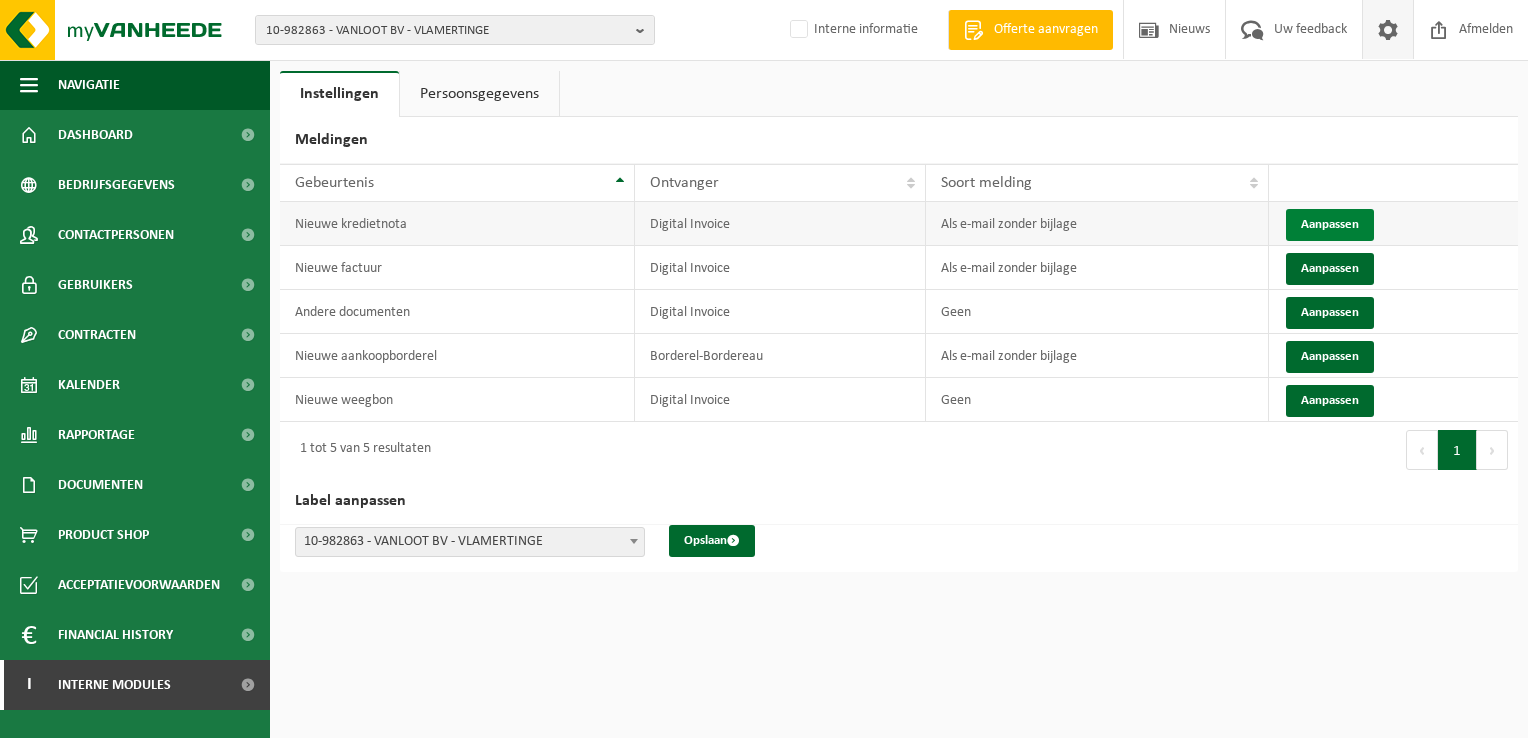 click on "Aanpassen" at bounding box center (1330, 225) 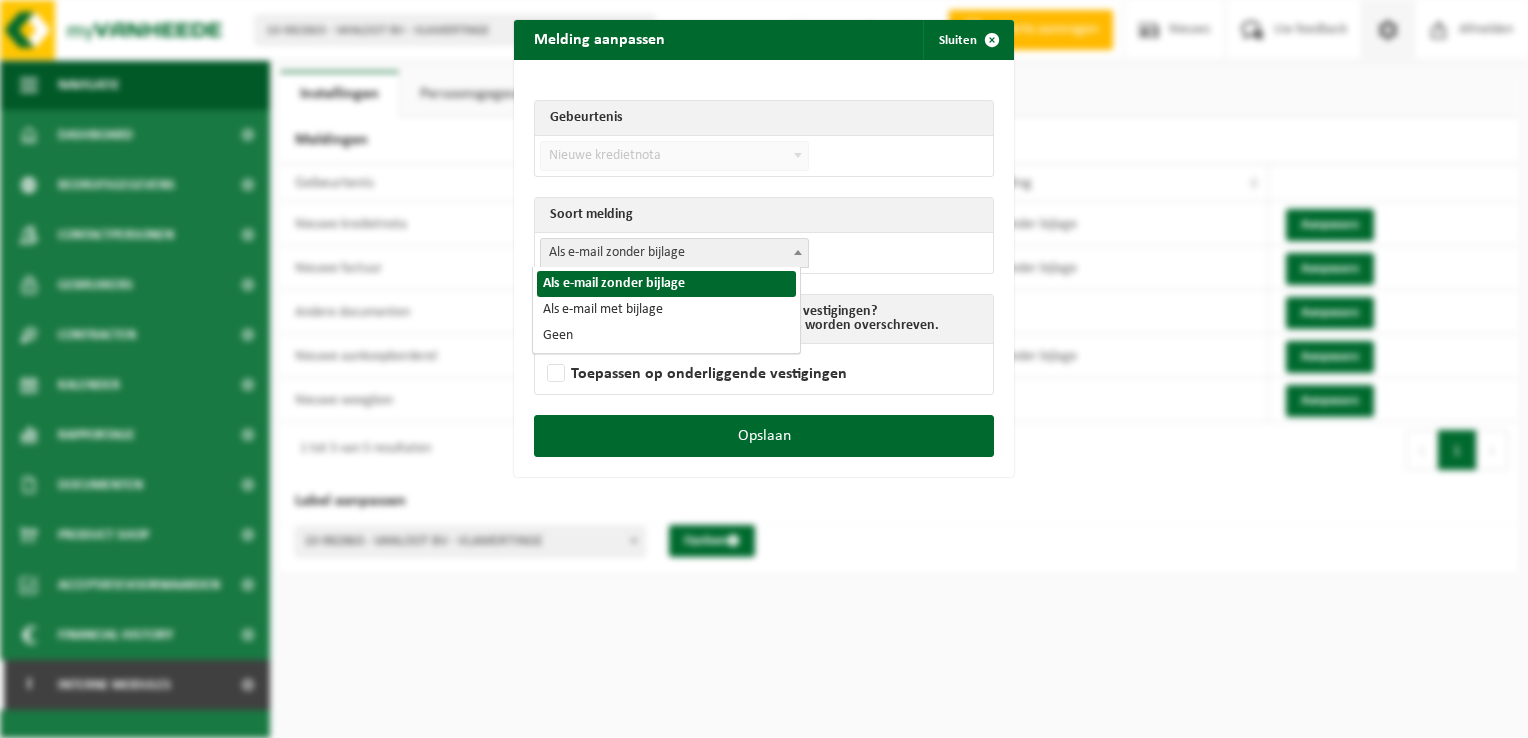 click on "Als e-mail zonder bijlage" at bounding box center (674, 253) 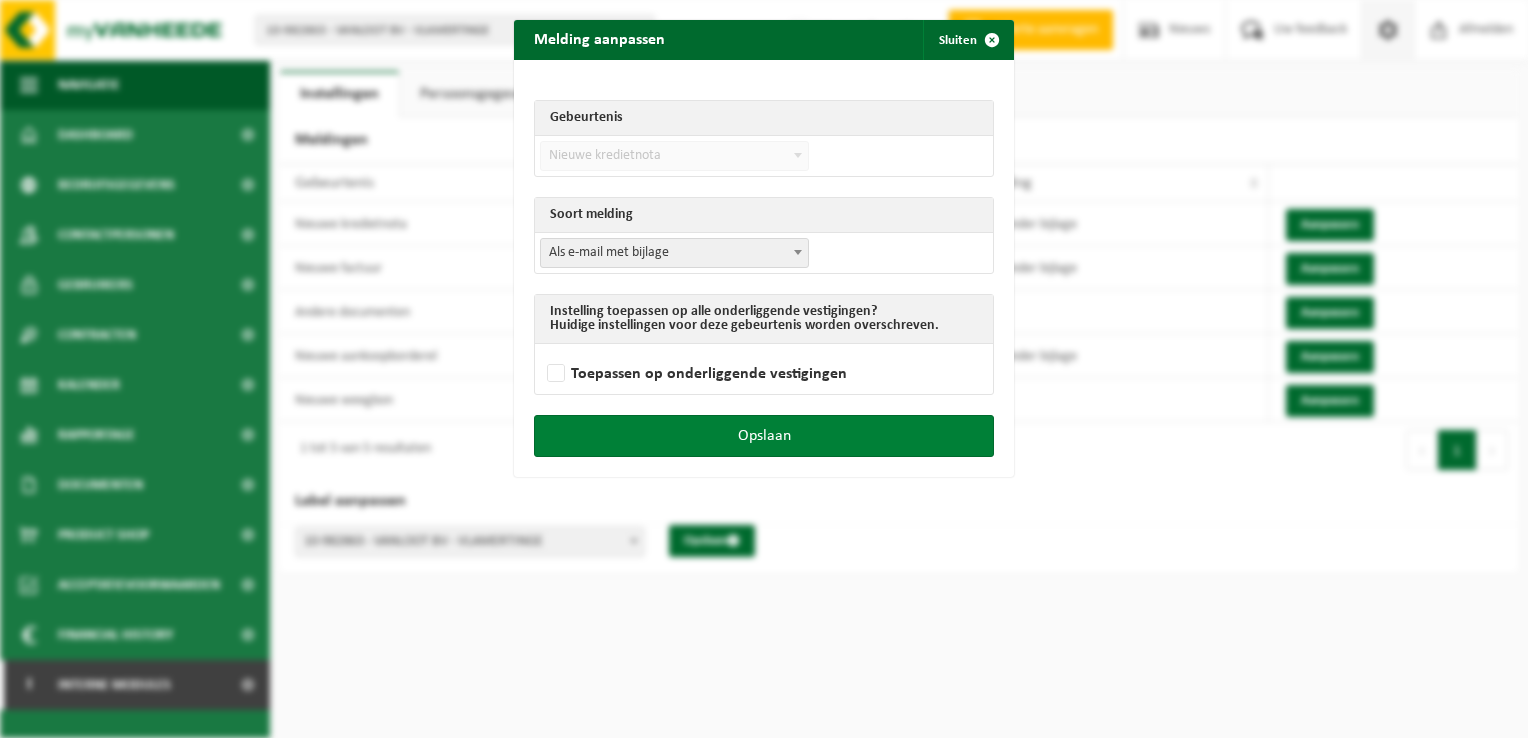click on "Opslaan" at bounding box center [764, 436] 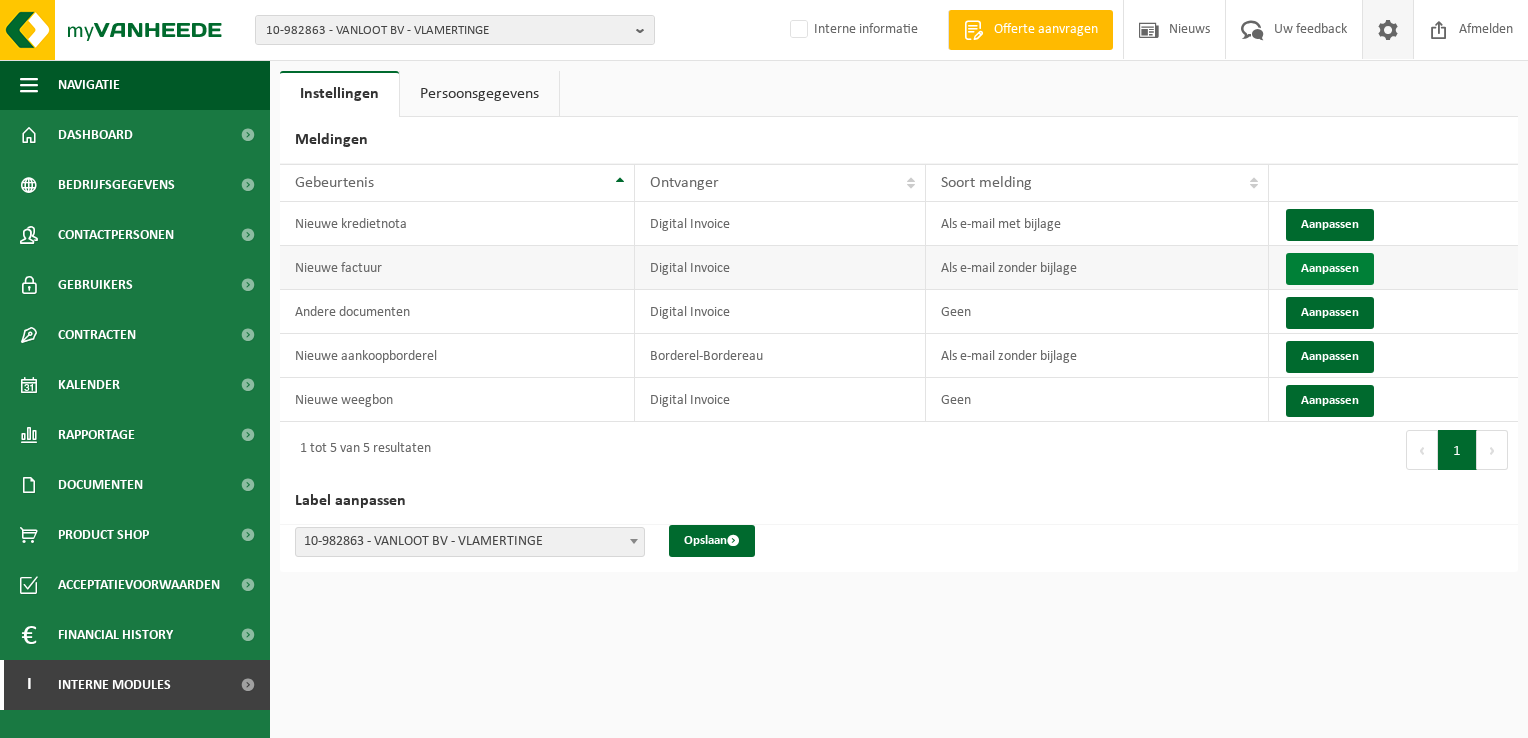 click on "Aanpassen" at bounding box center (1330, 269) 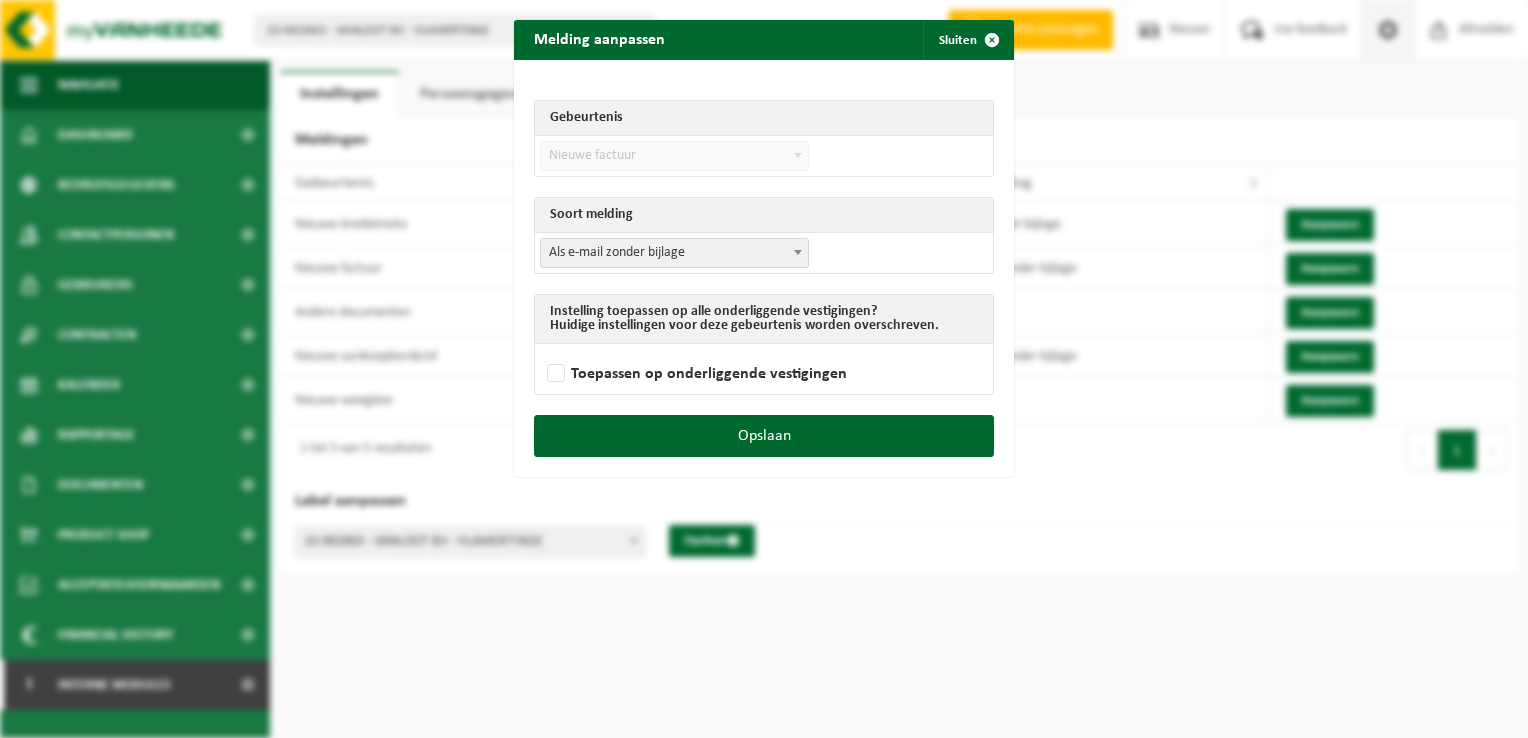 click on "Als e-mail zonder bijlage" at bounding box center [674, 253] 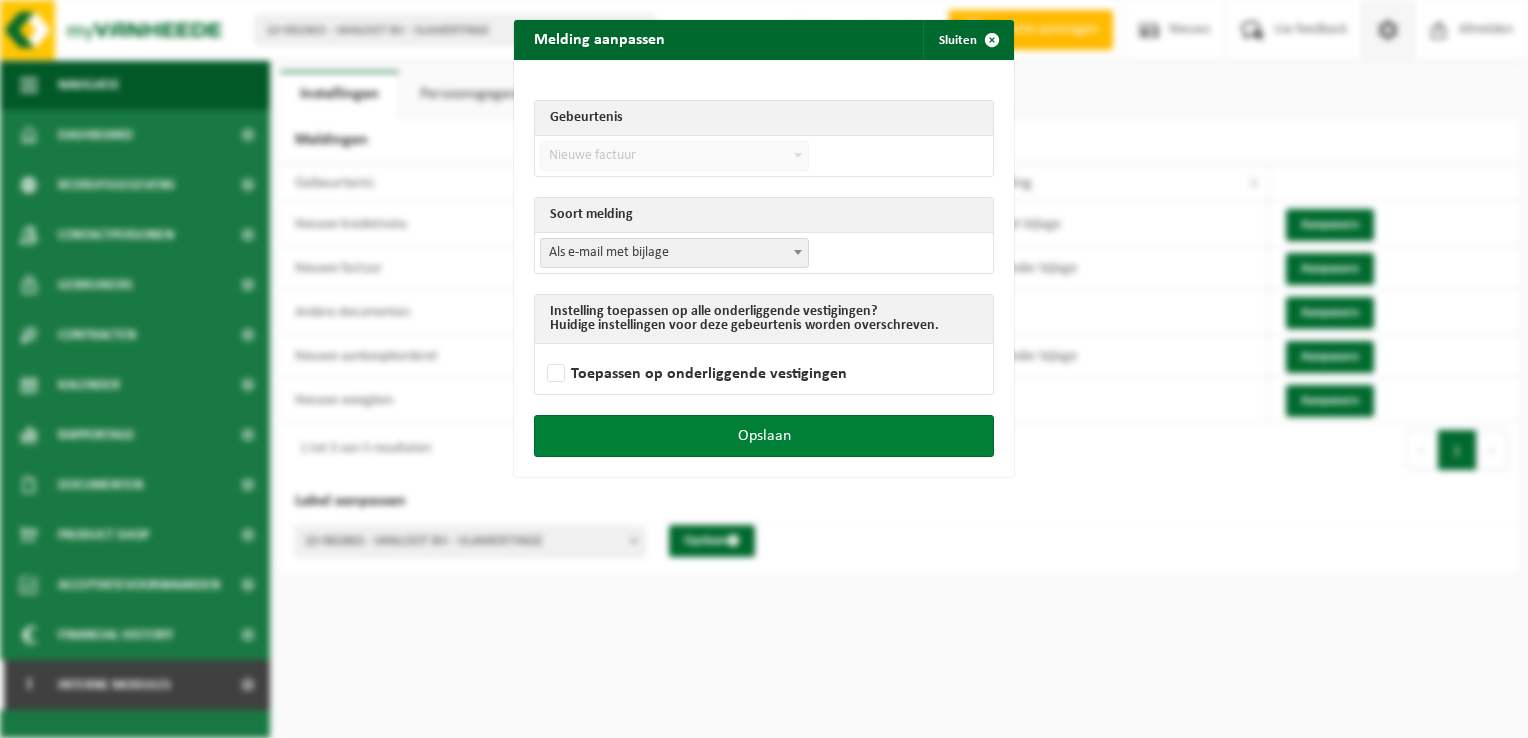 click on "Opslaan" at bounding box center (764, 436) 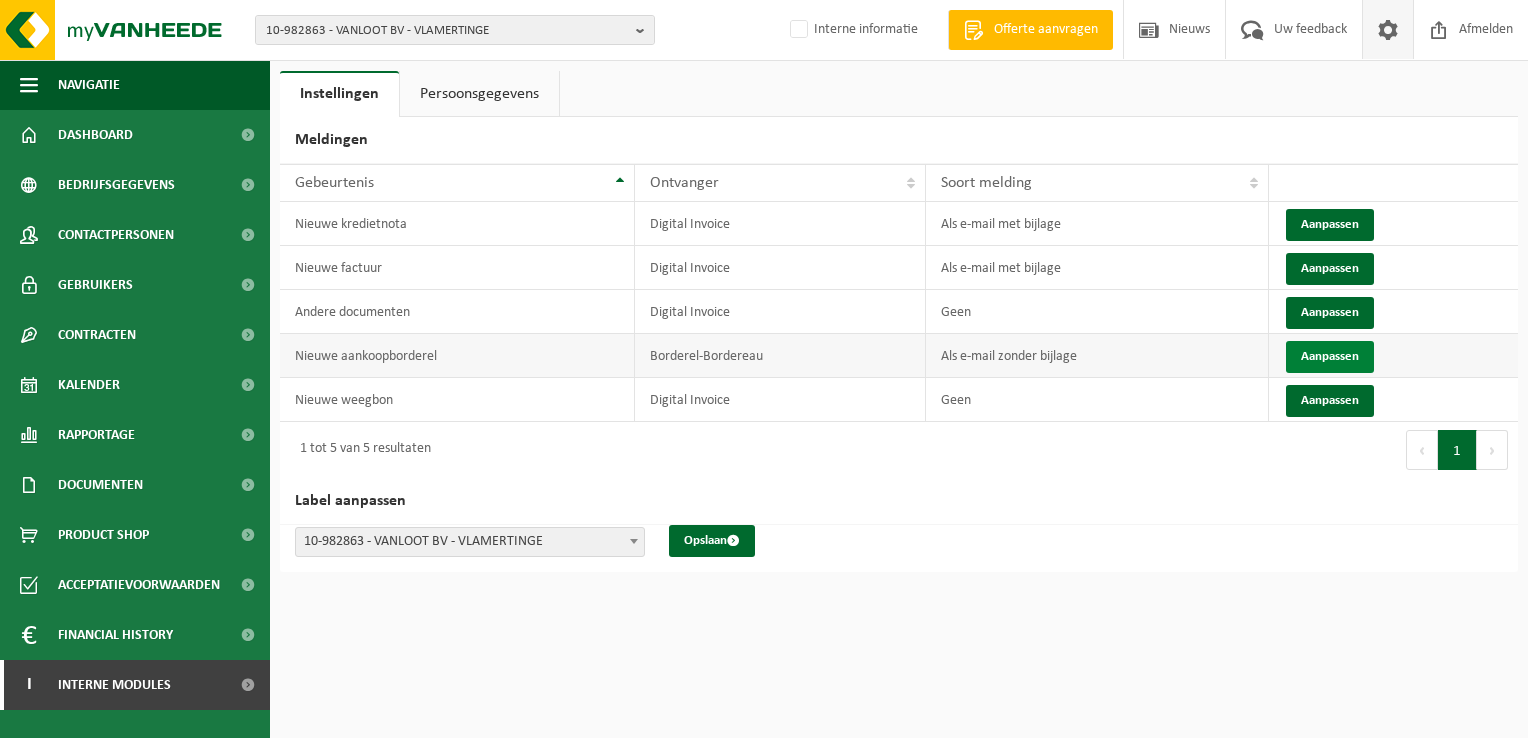 click on "Aanpassen" at bounding box center (1330, 357) 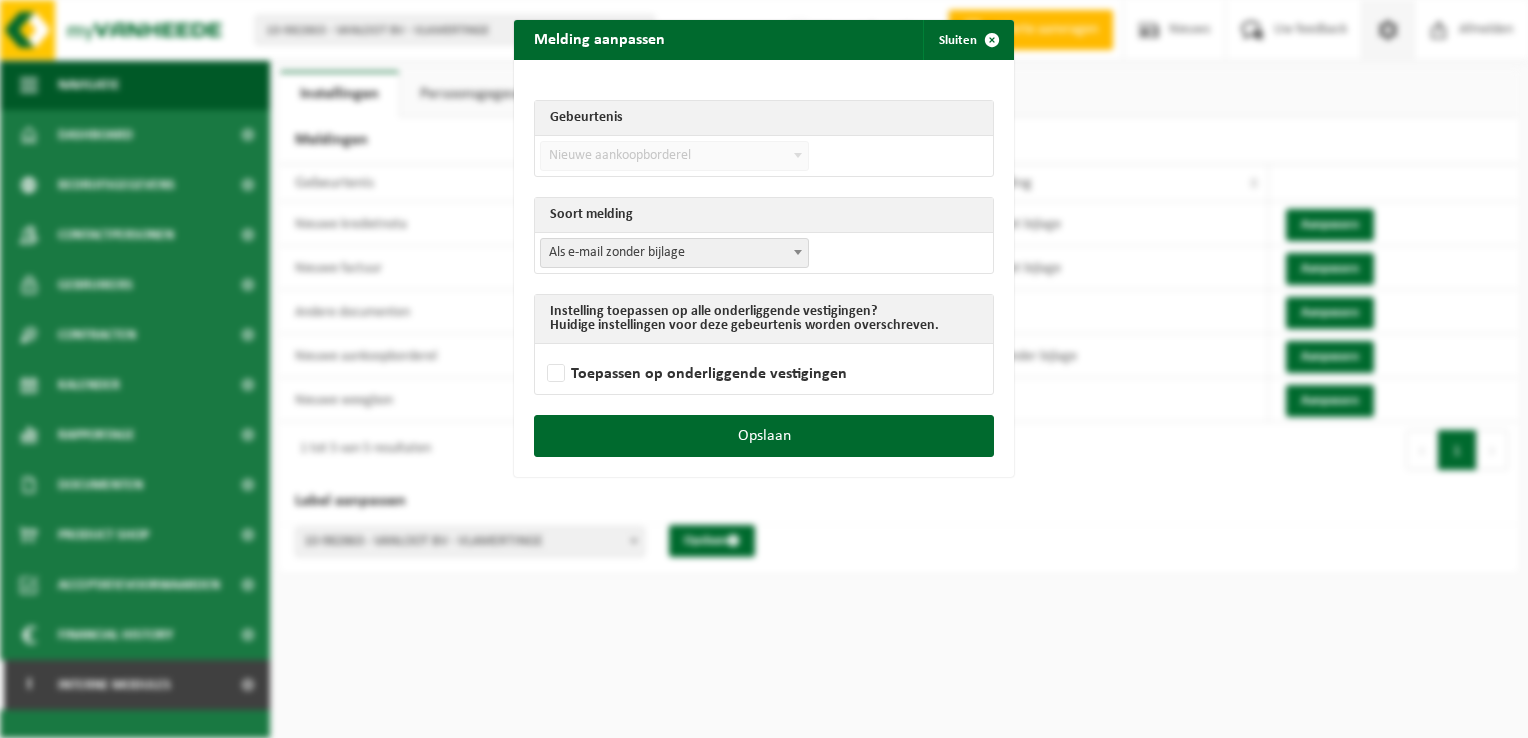 click on "Als e-mail zonder bijlage" at bounding box center (674, 253) 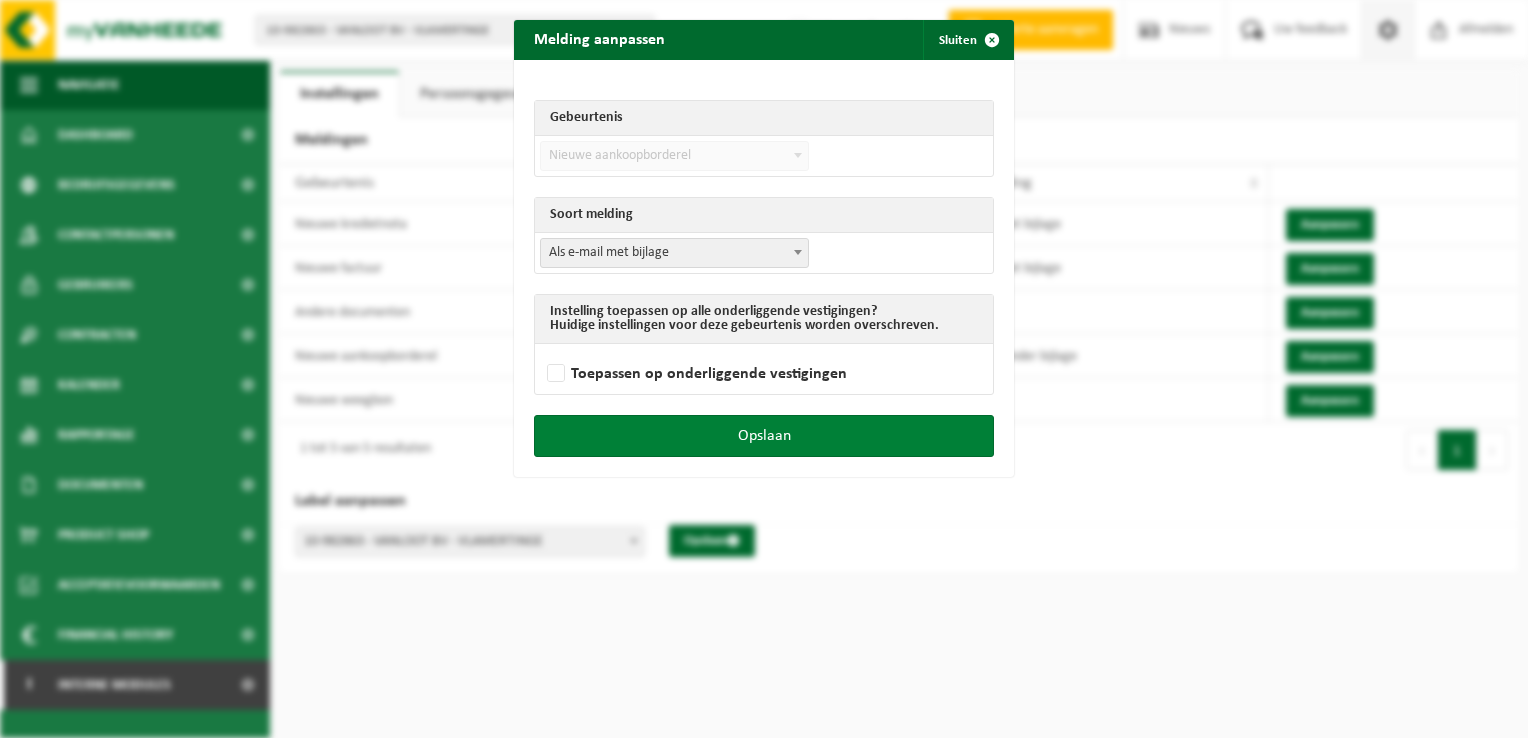 click on "Opslaan" at bounding box center (764, 436) 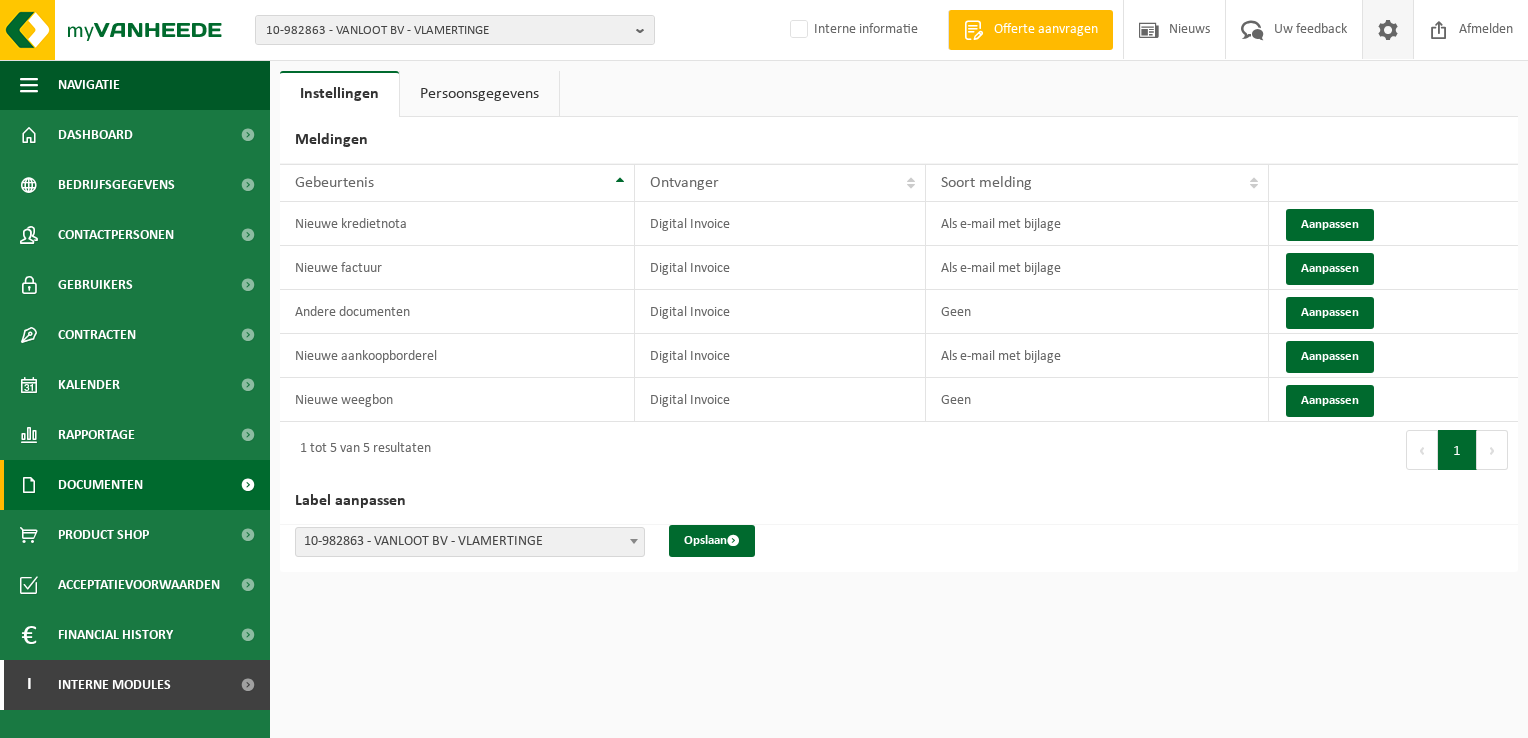 click on "Documenten" at bounding box center (100, 485) 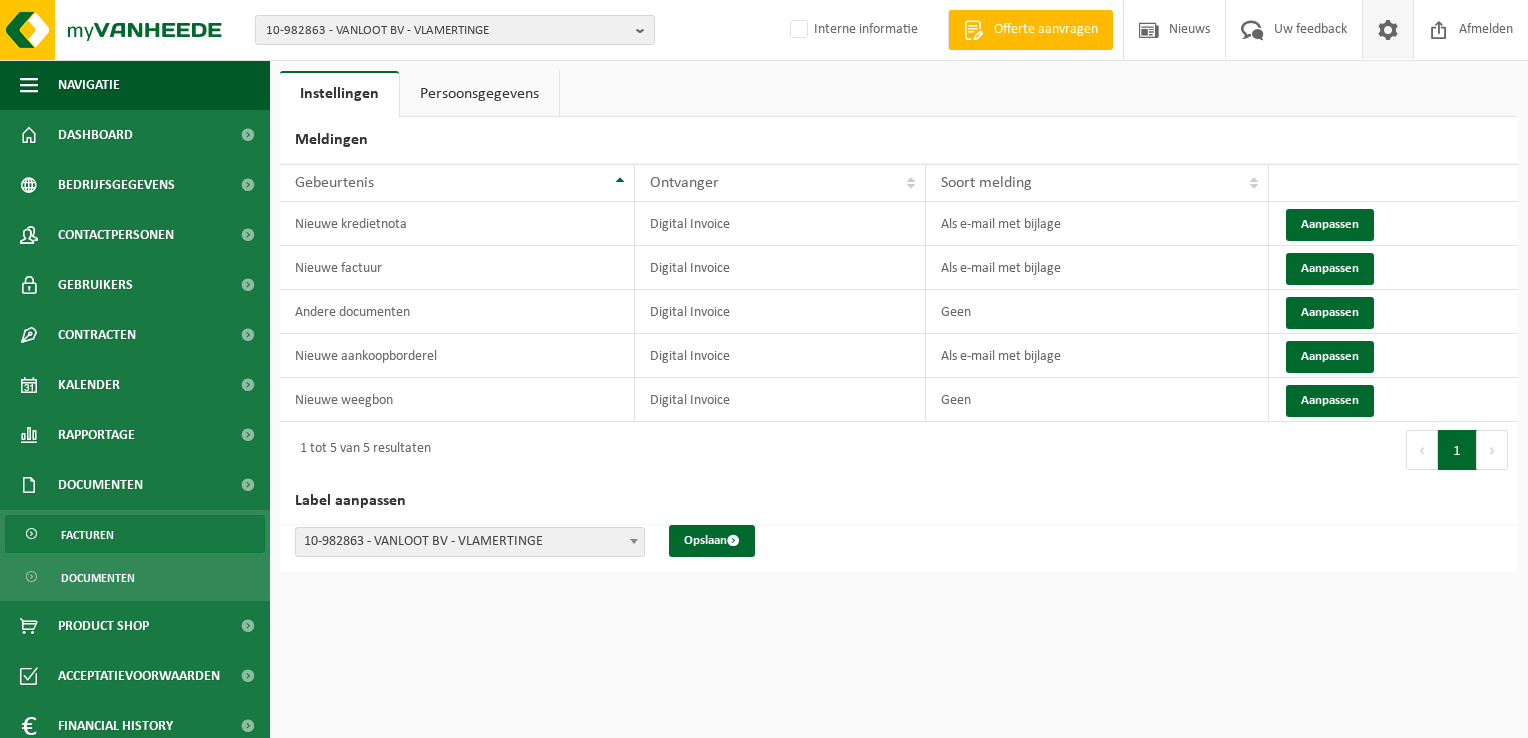 click on "Facturen" at bounding box center (87, 535) 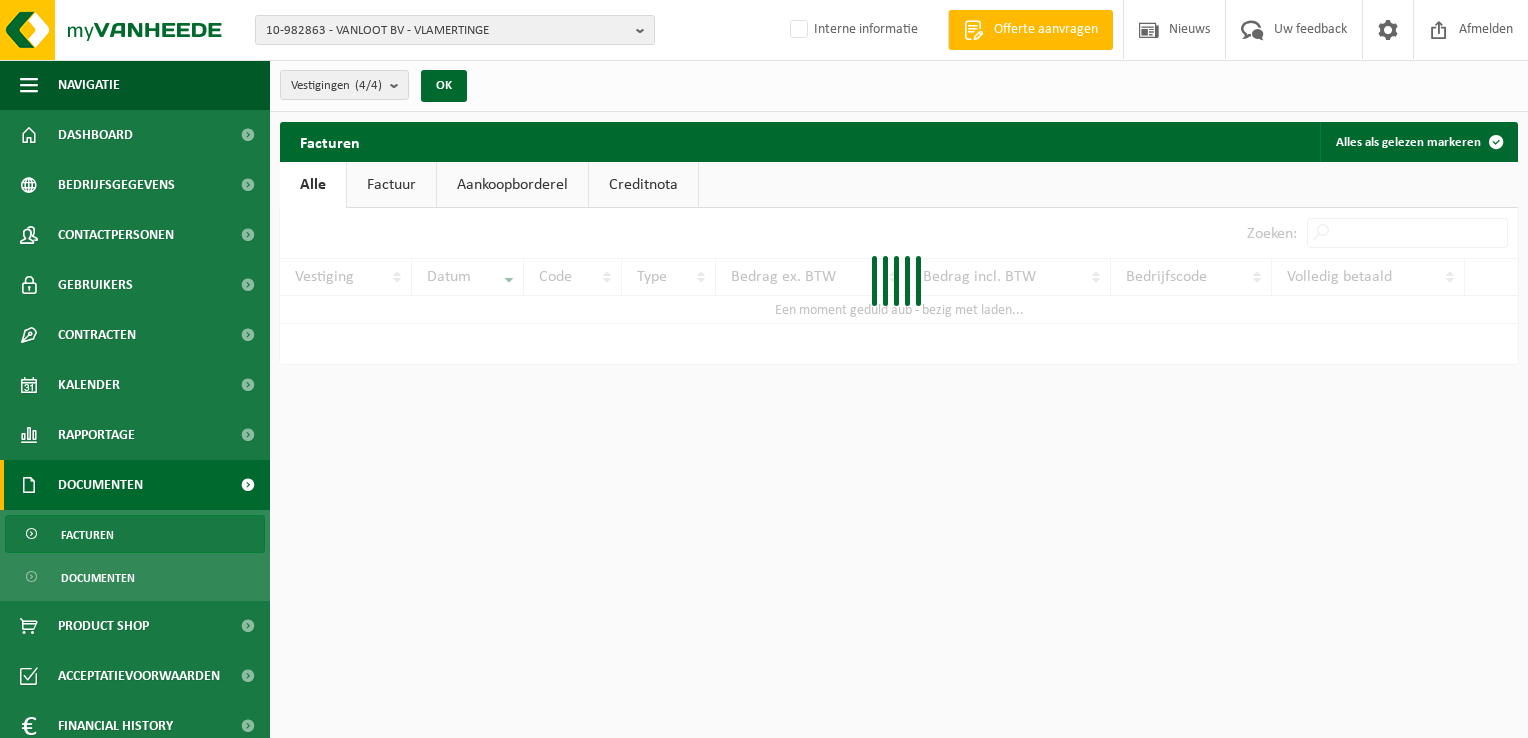 scroll, scrollTop: 0, scrollLeft: 0, axis: both 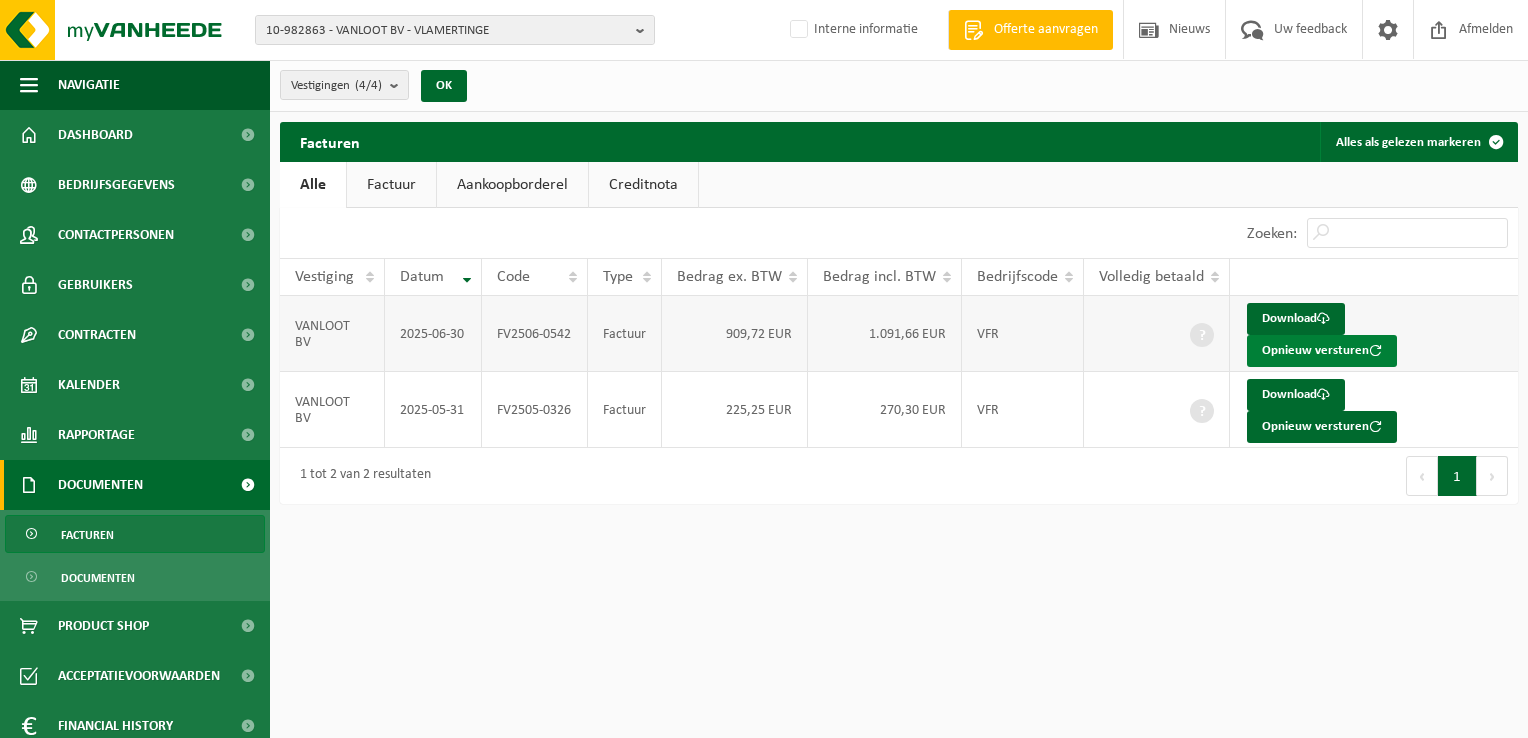 click on "Opnieuw versturen" at bounding box center [1322, 351] 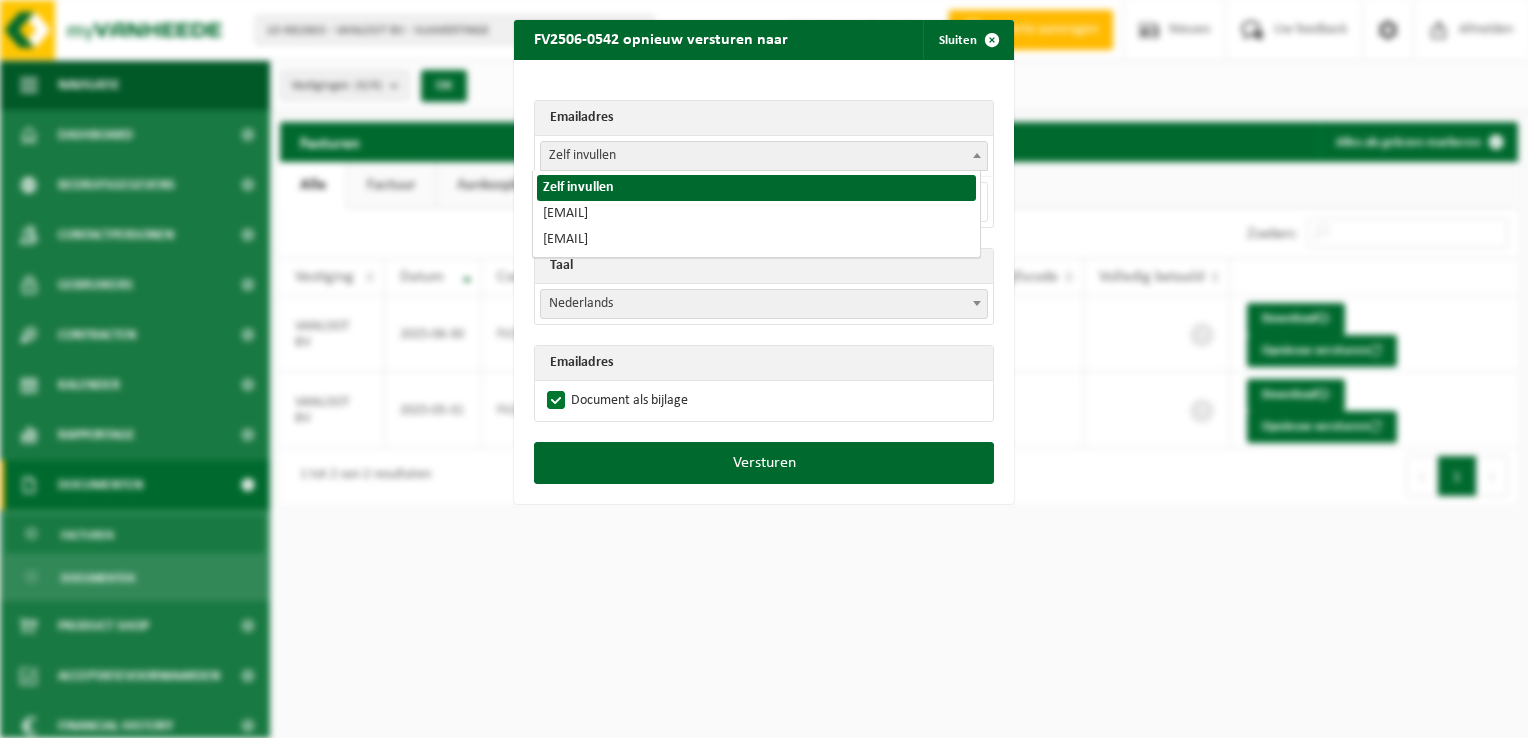 click on "Zelf invullen" at bounding box center (764, 156) 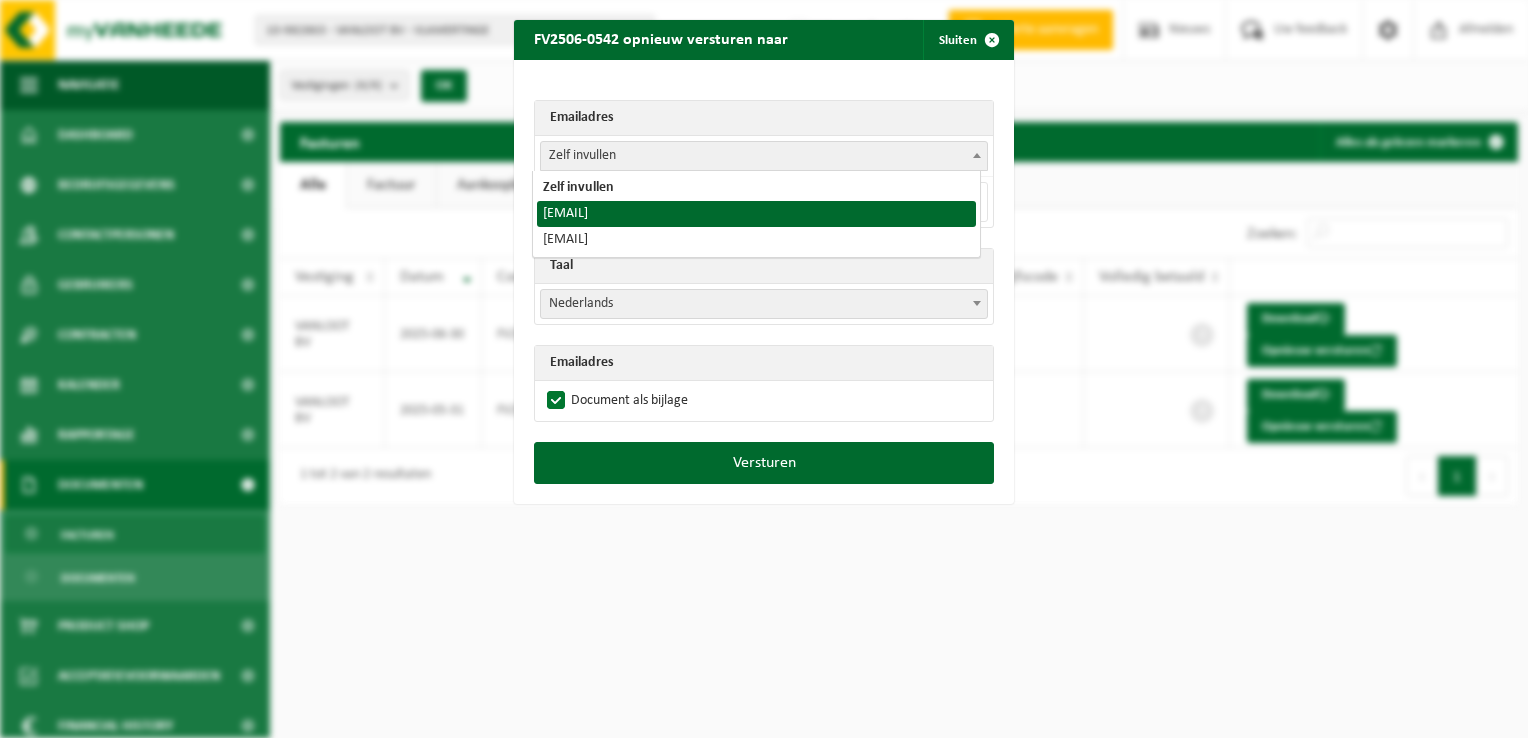 select on "frederik@extremis.be" 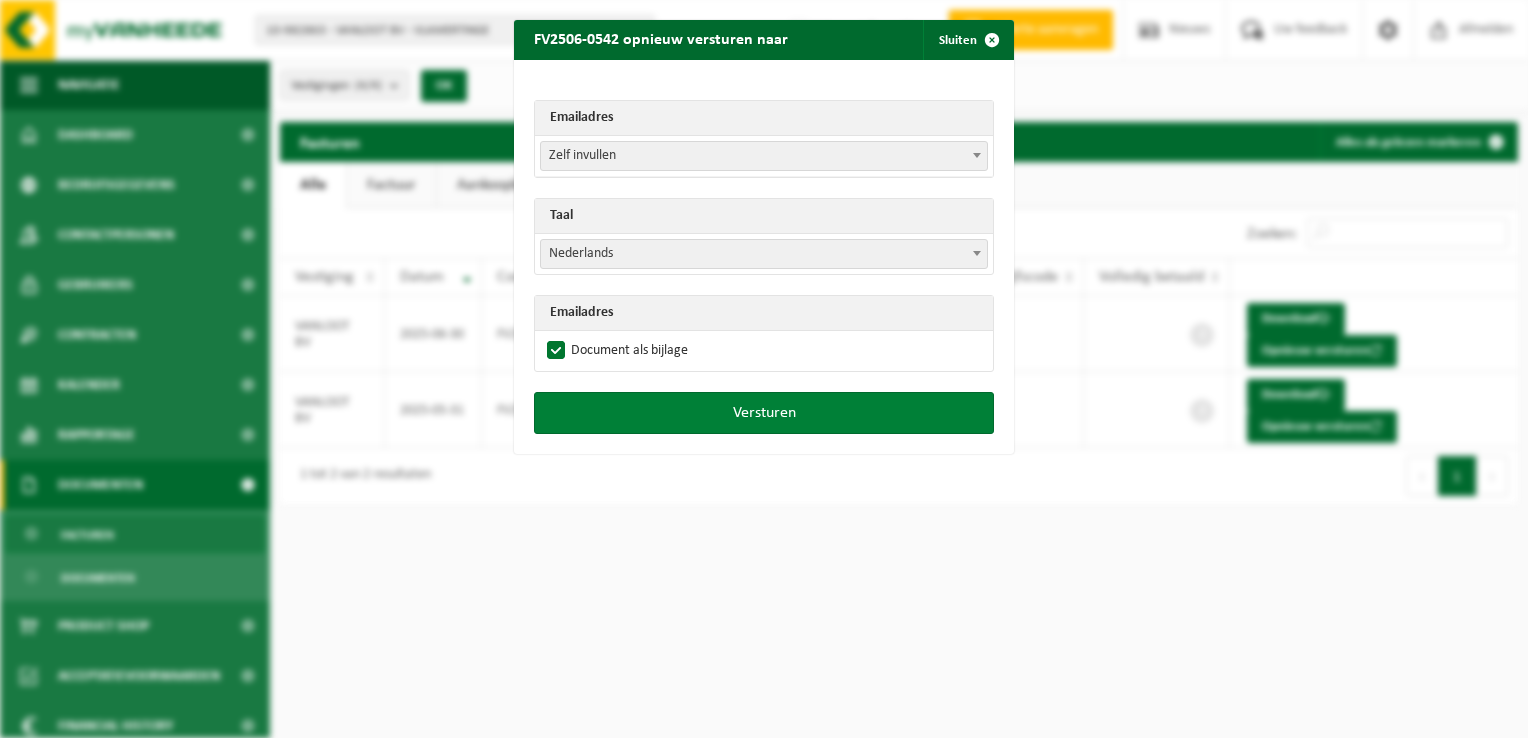 click on "Versturen" at bounding box center (764, 413) 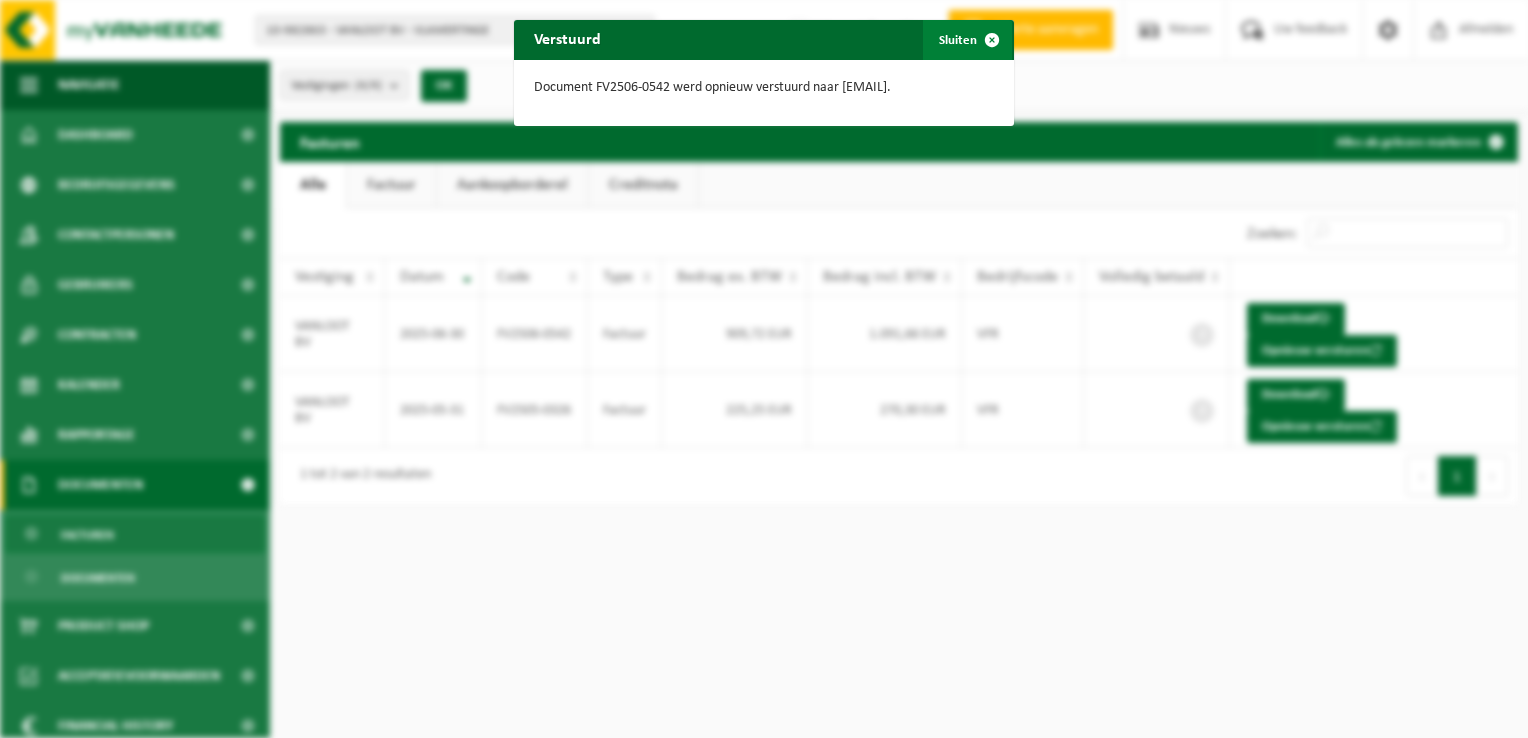 click at bounding box center [992, 40] 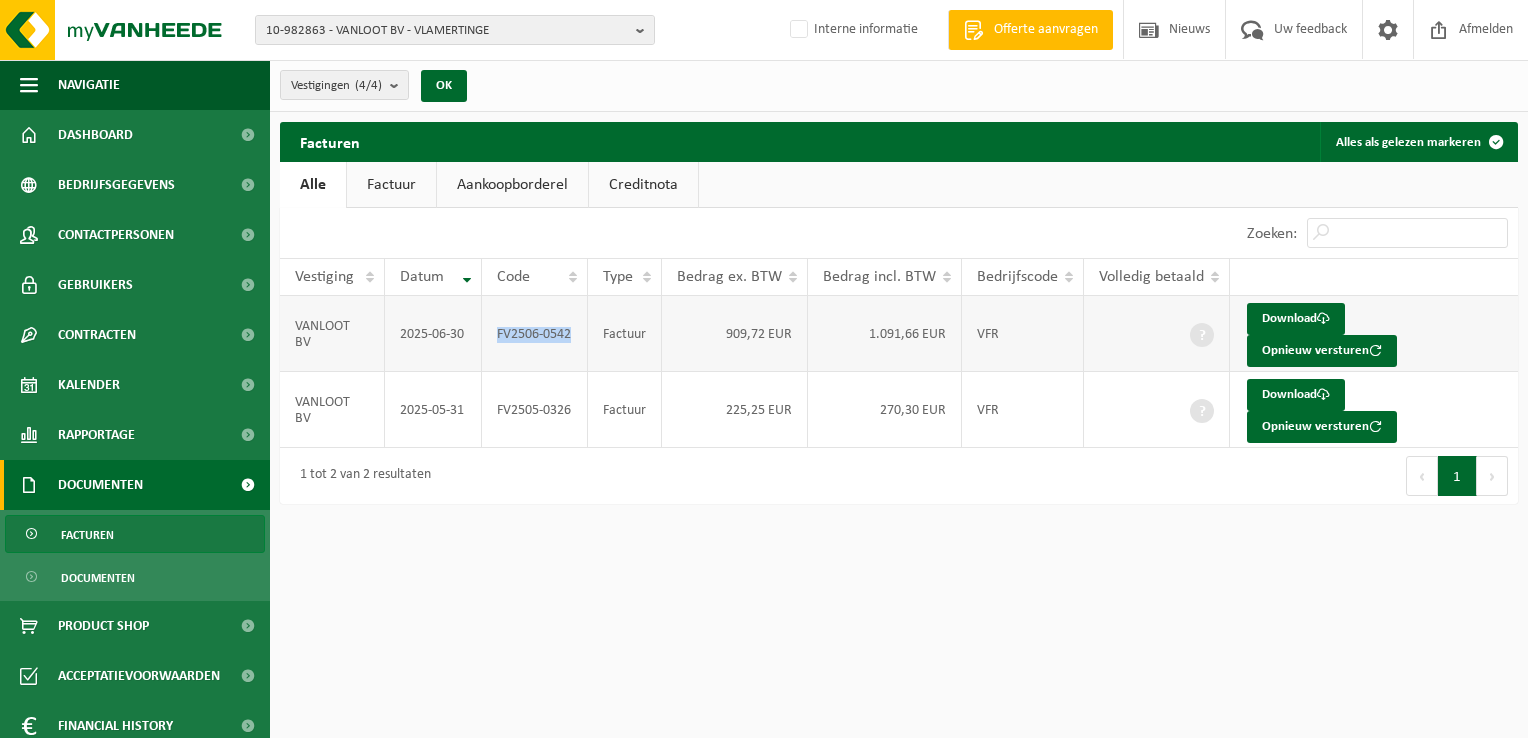 drag, startPoint x: 573, startPoint y: 318, endPoint x: 497, endPoint y: 315, distance: 76.05919 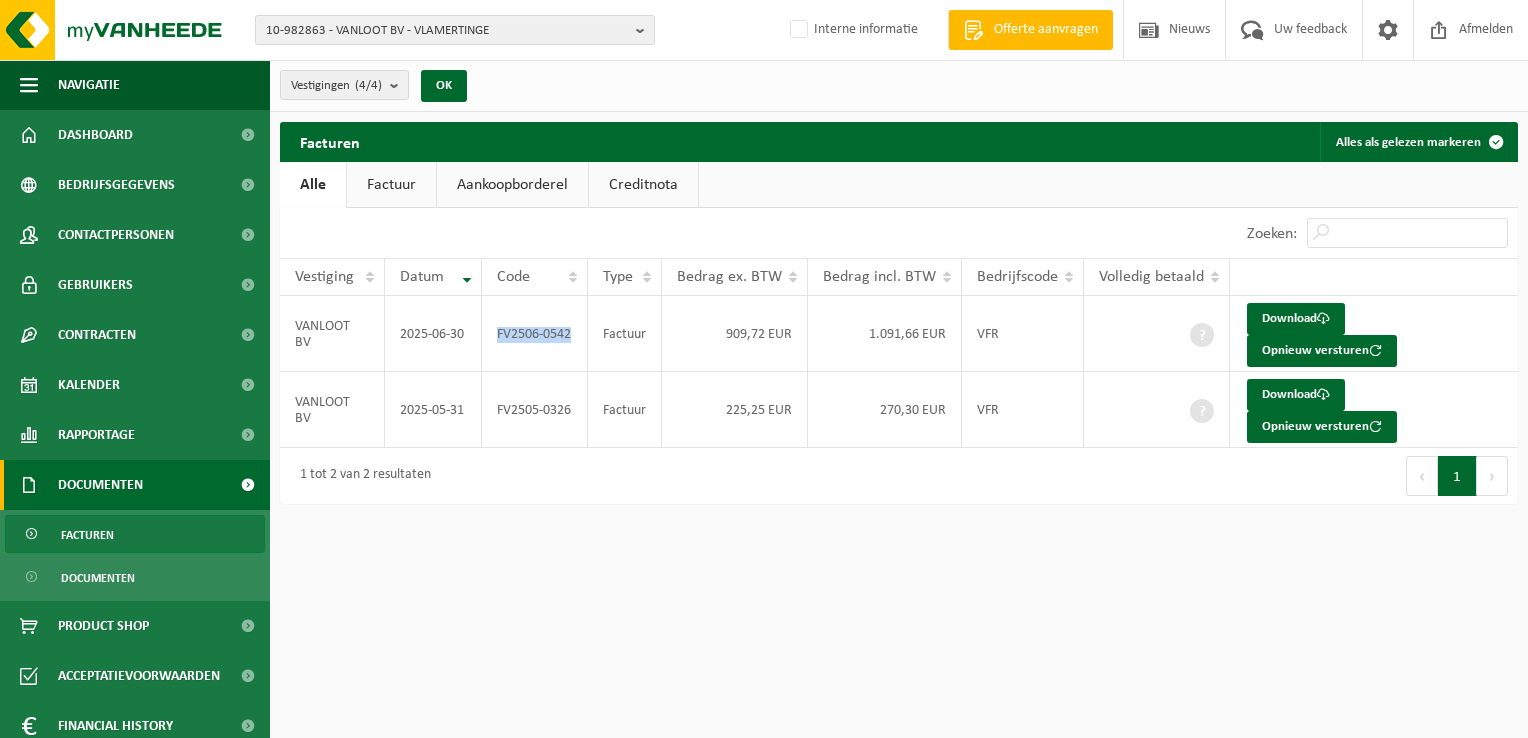 copy on "FV2506-0542" 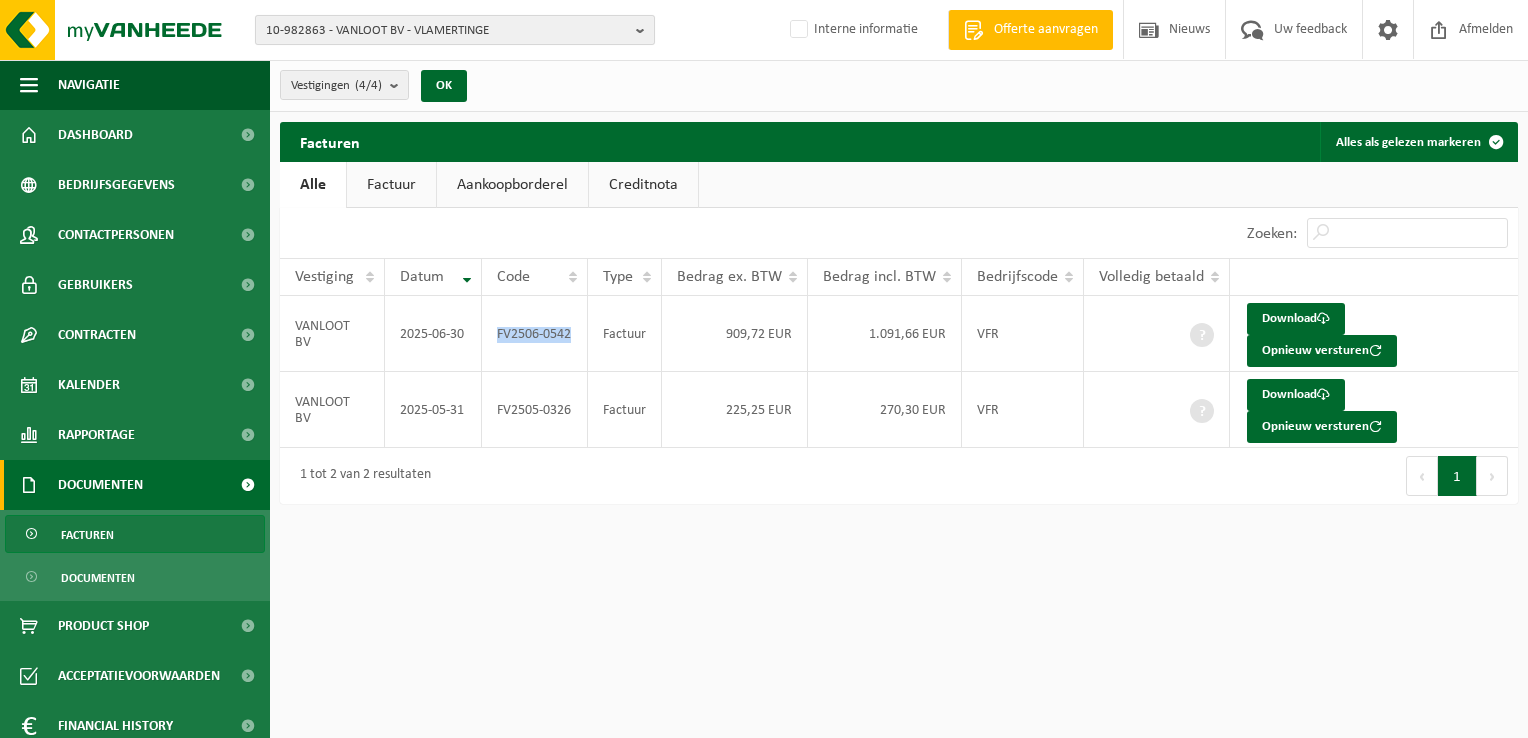 click on "10-982863 - VANLOOT BV - VLAMERTINGE" at bounding box center (447, 31) 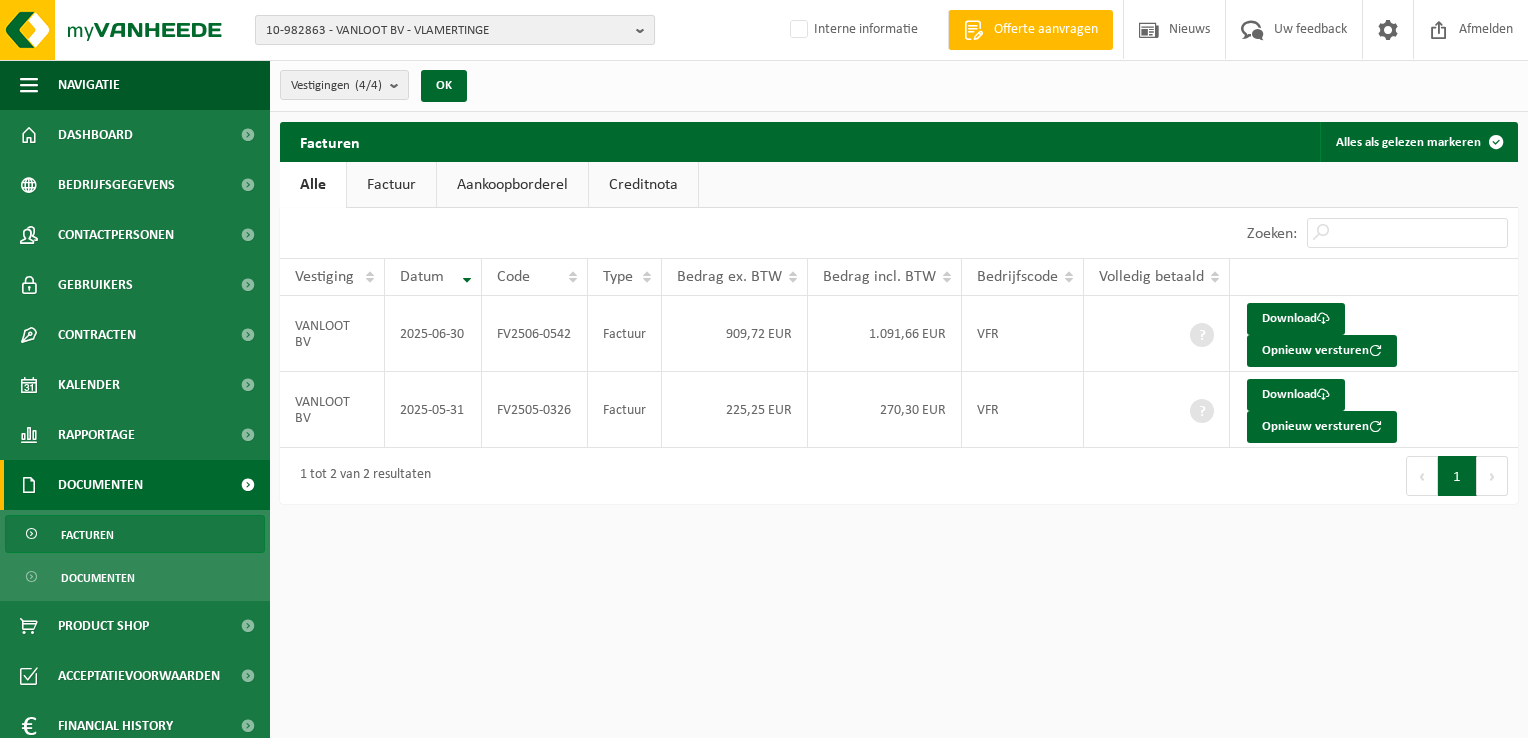 paste on "10-984530" 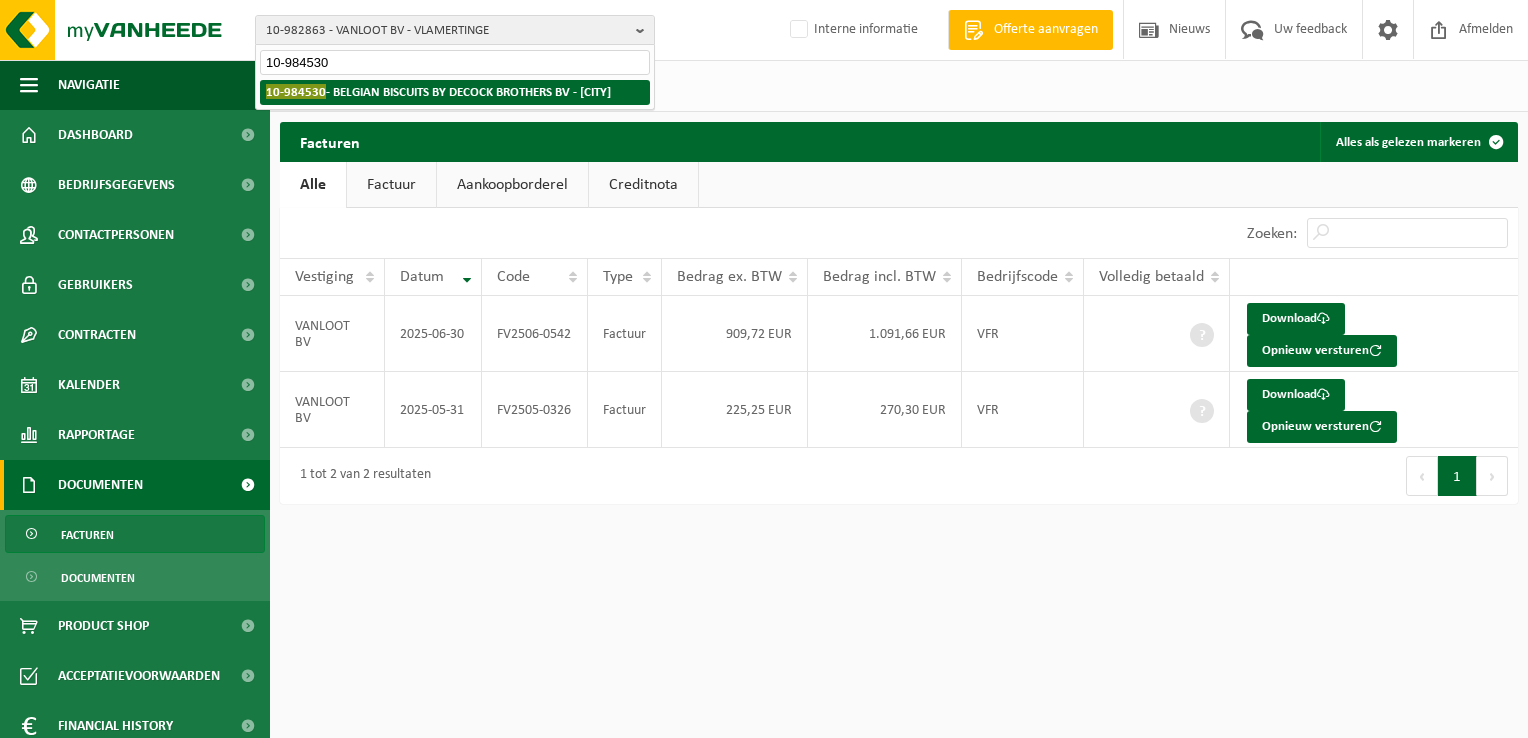 type on "10-984530" 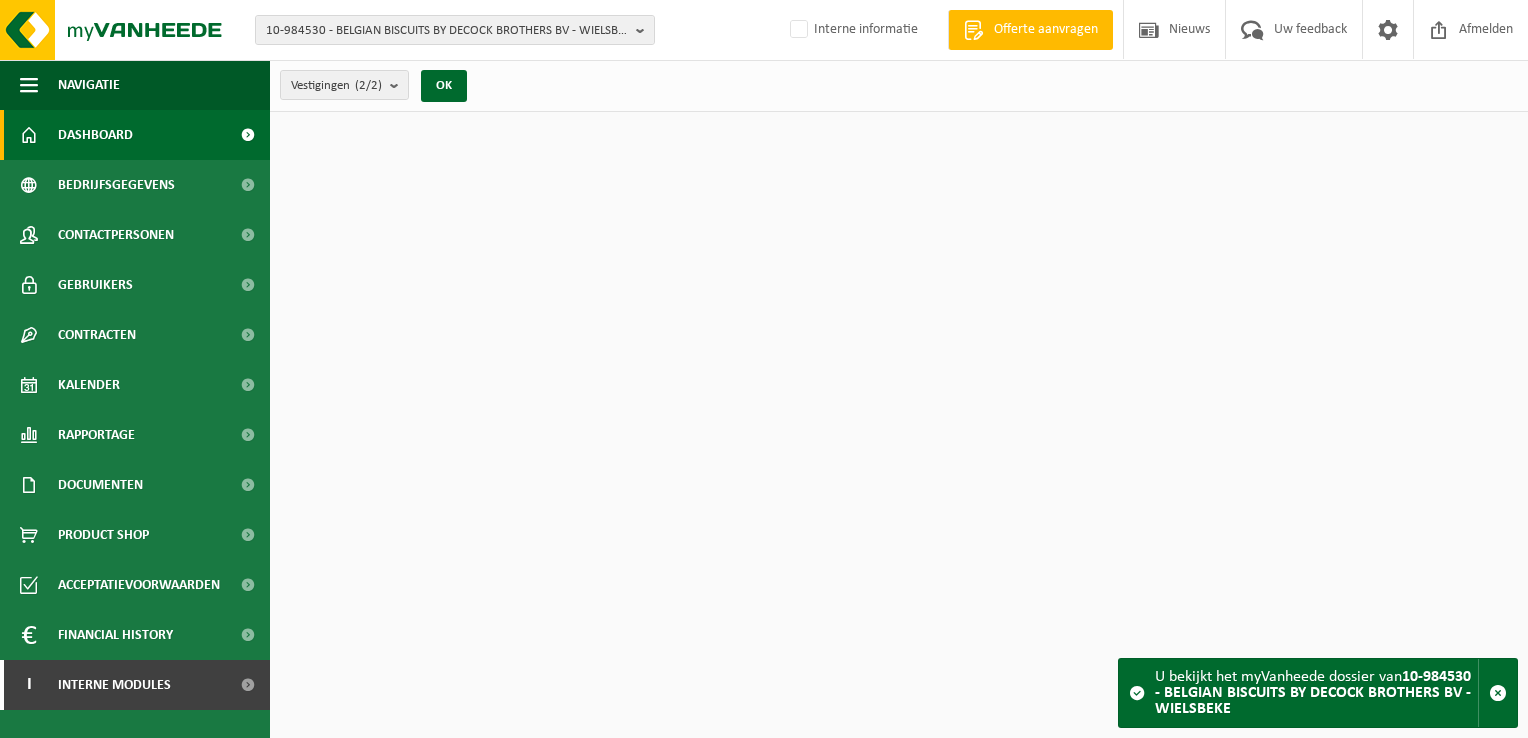 scroll, scrollTop: 0, scrollLeft: 0, axis: both 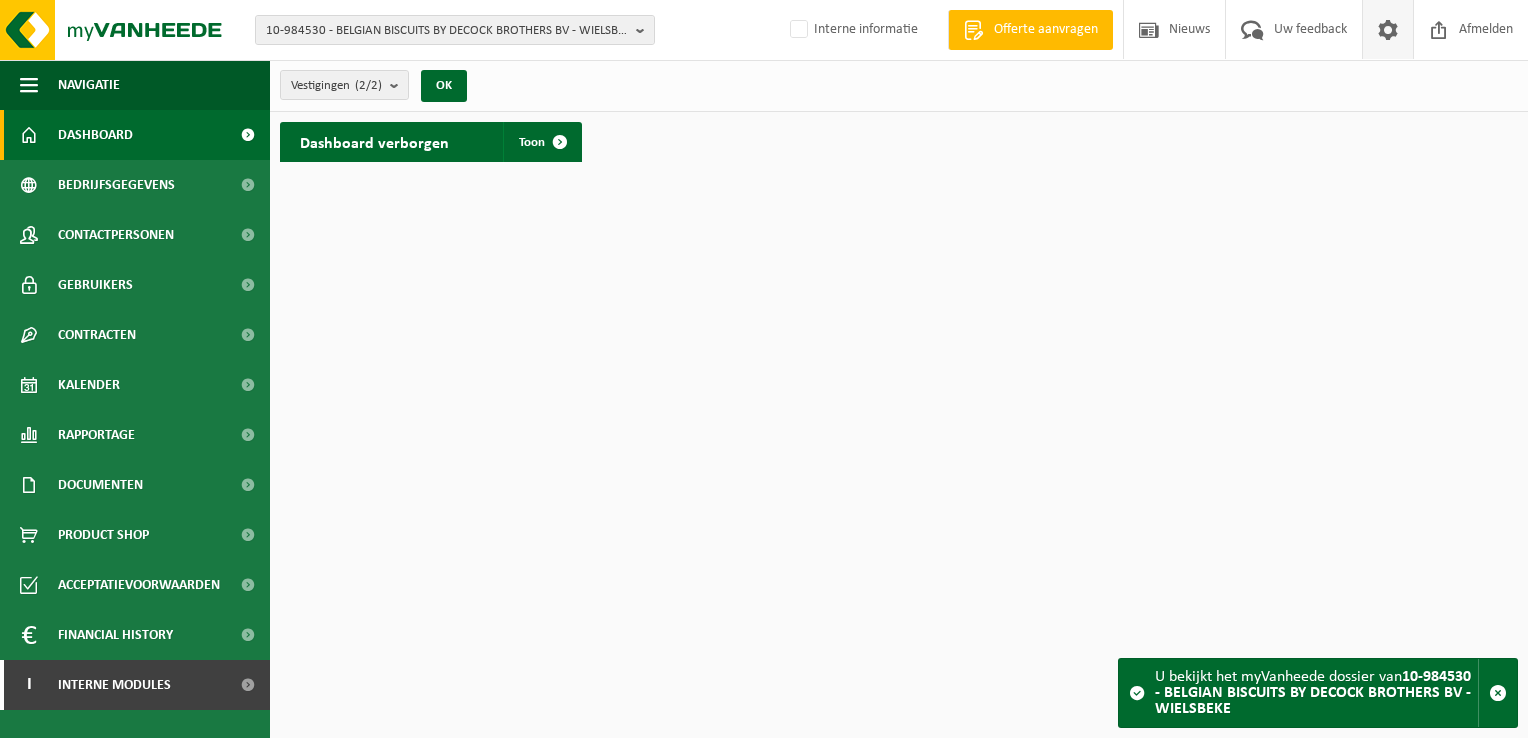click at bounding box center (1388, 29) 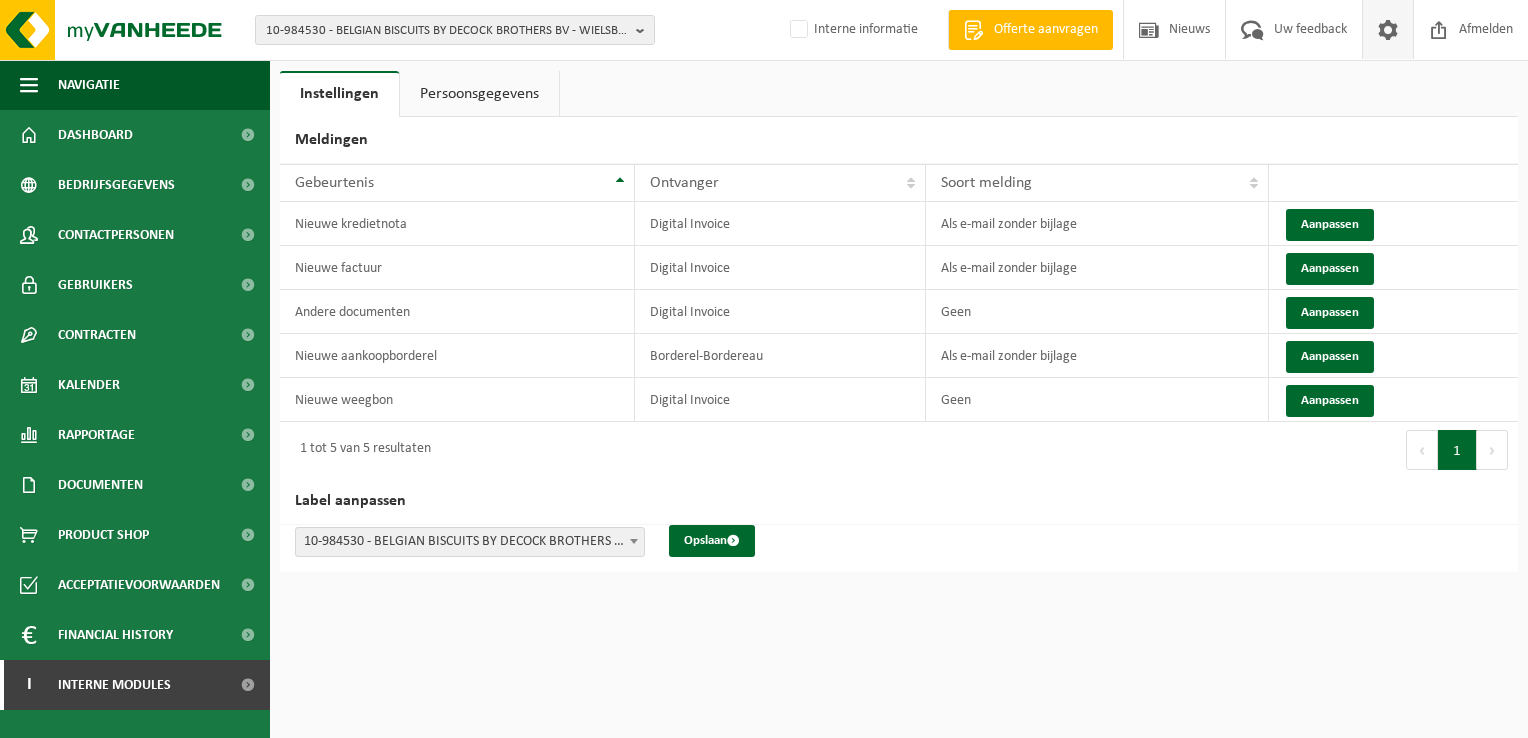 scroll, scrollTop: 0, scrollLeft: 0, axis: both 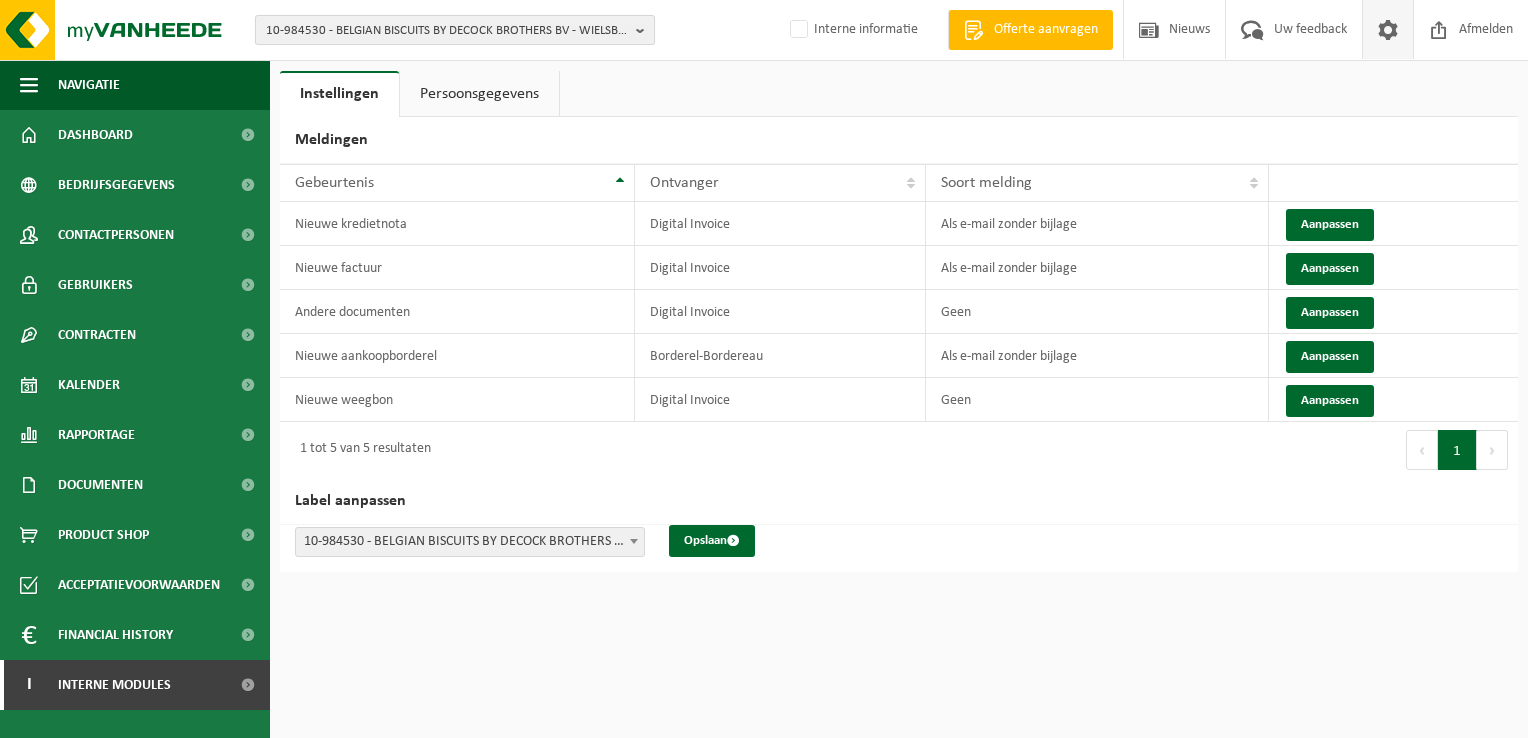click on "10-984530 - BELGIAN BISCUITS BY DECOCK BROTHERS BV - WIELSBEKE" at bounding box center [447, 31] 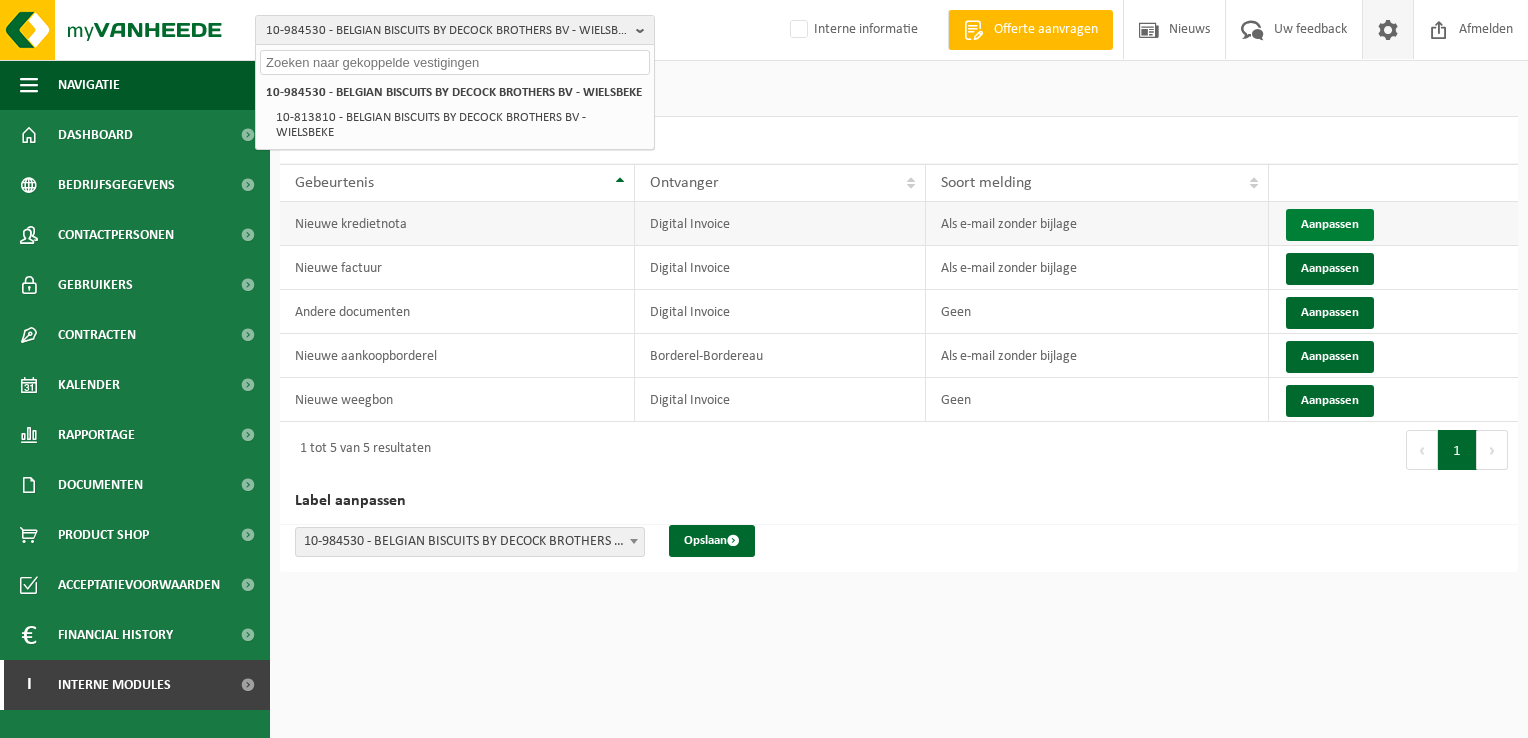 click on "Aanpassen" at bounding box center (1330, 225) 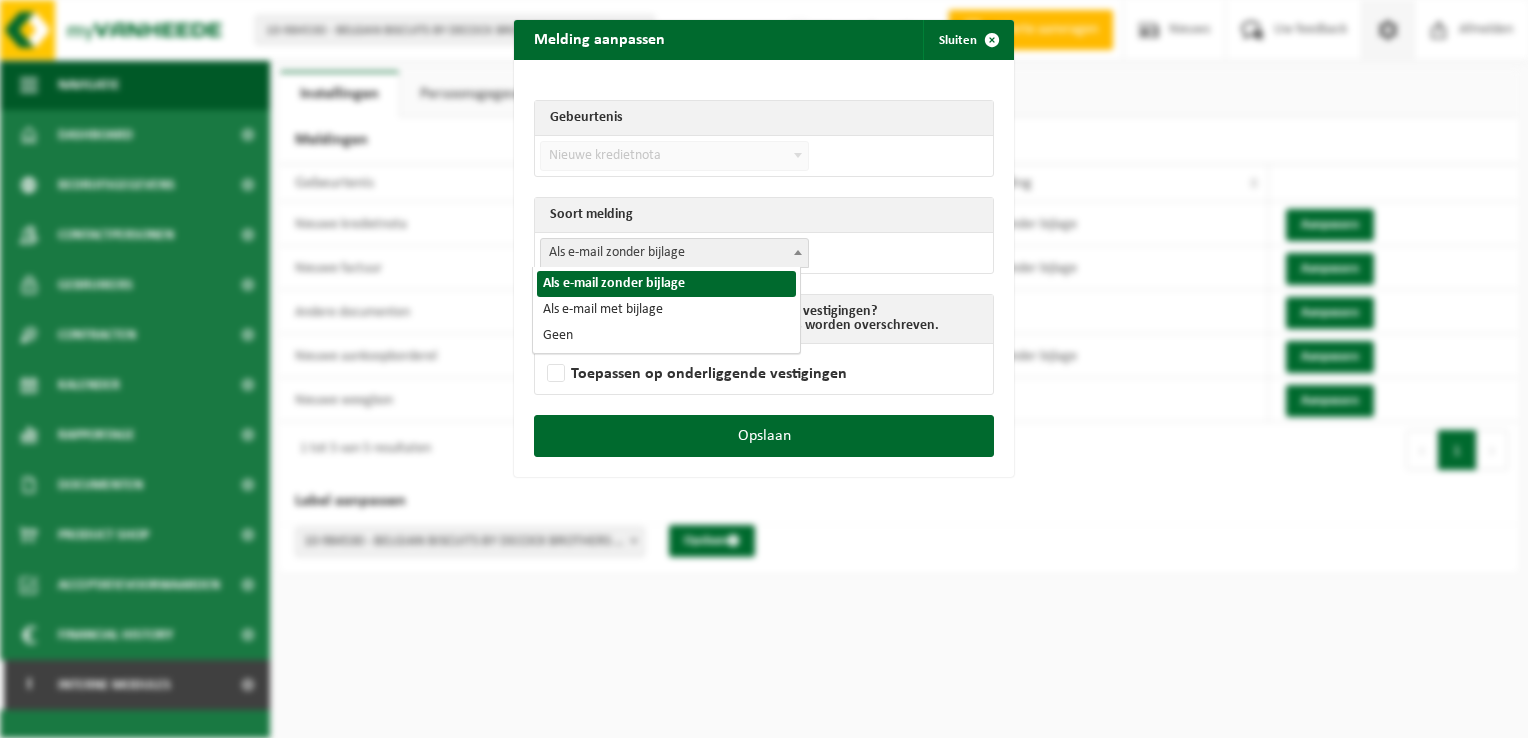 click on "Als e-mail zonder bijlage" at bounding box center (674, 253) 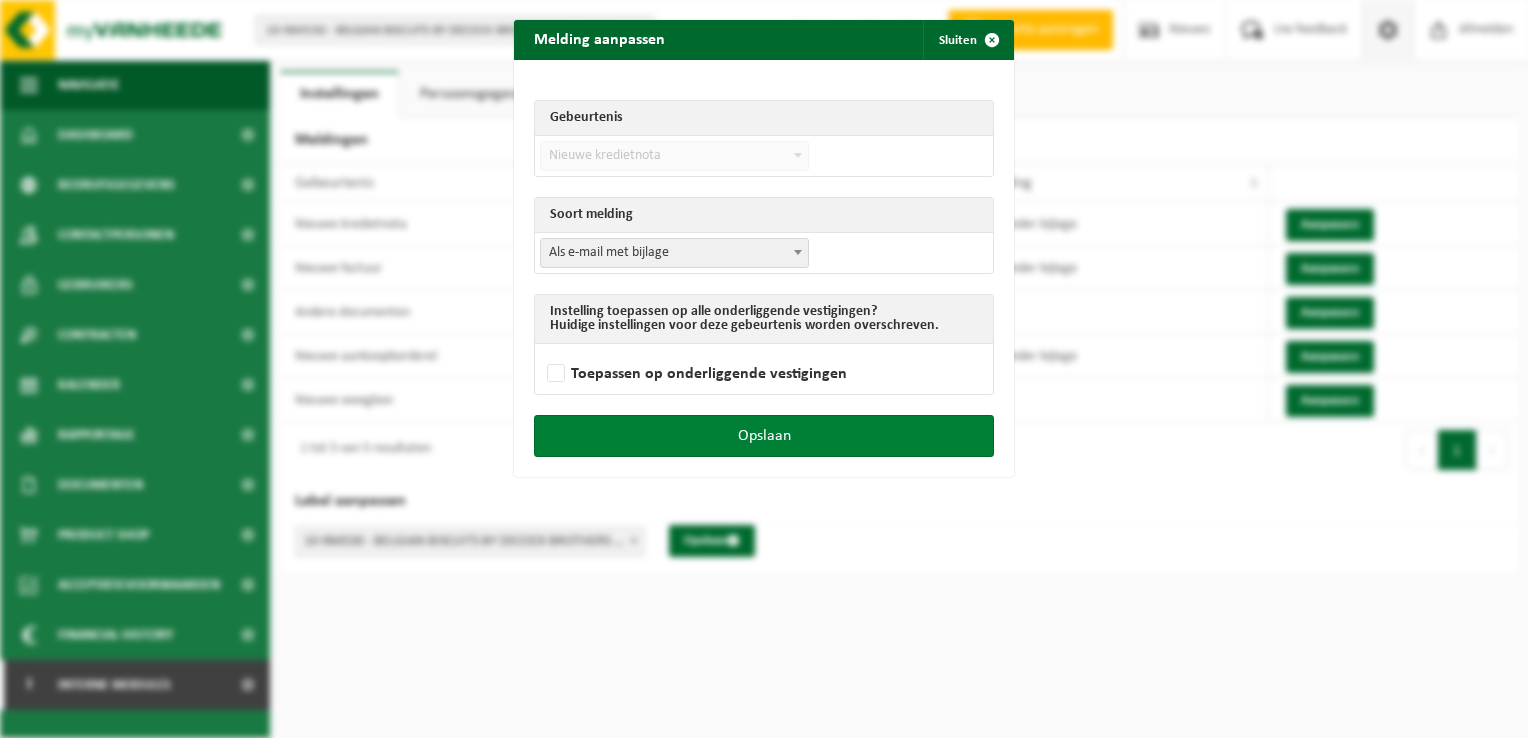 click on "Opslaan" at bounding box center (764, 436) 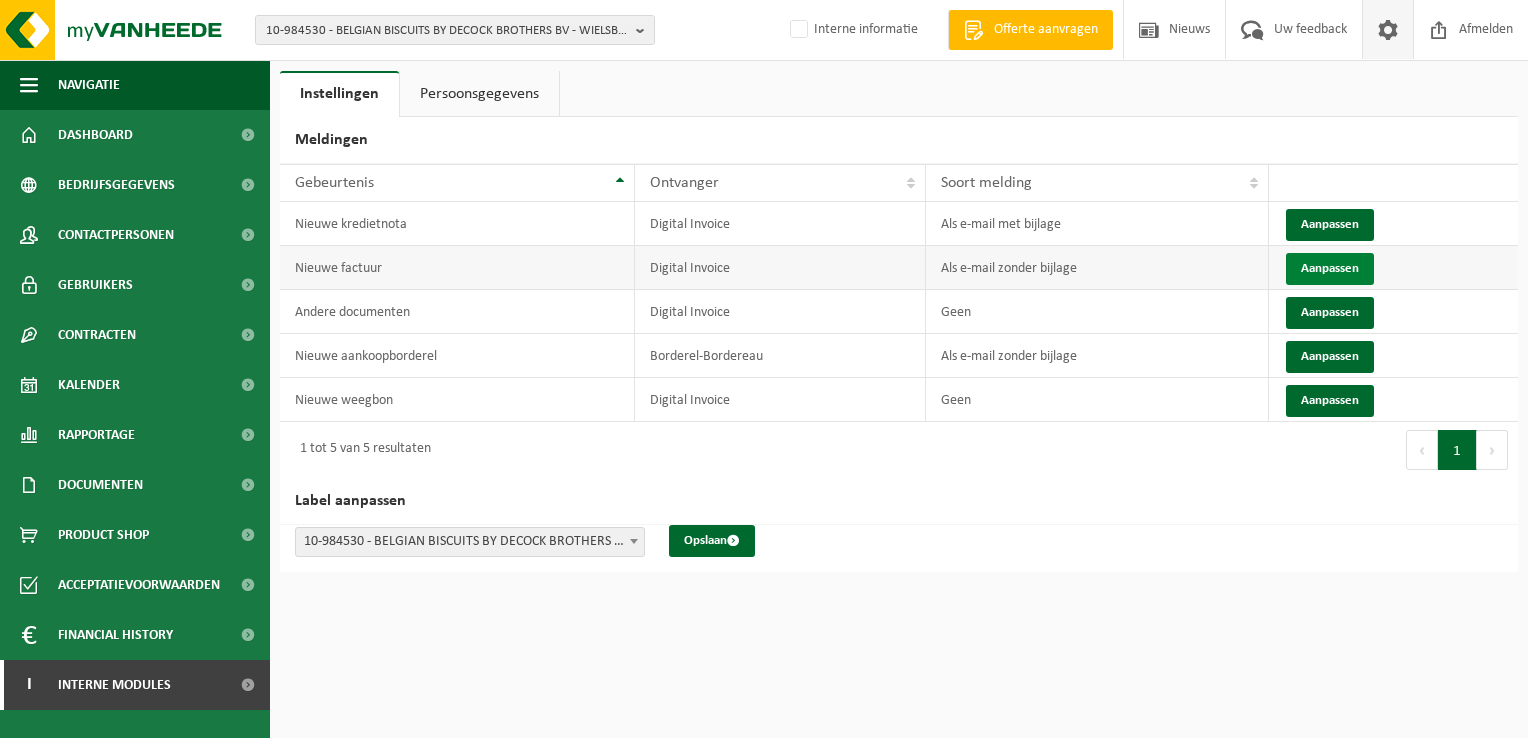 click on "Aanpassen" at bounding box center (1330, 269) 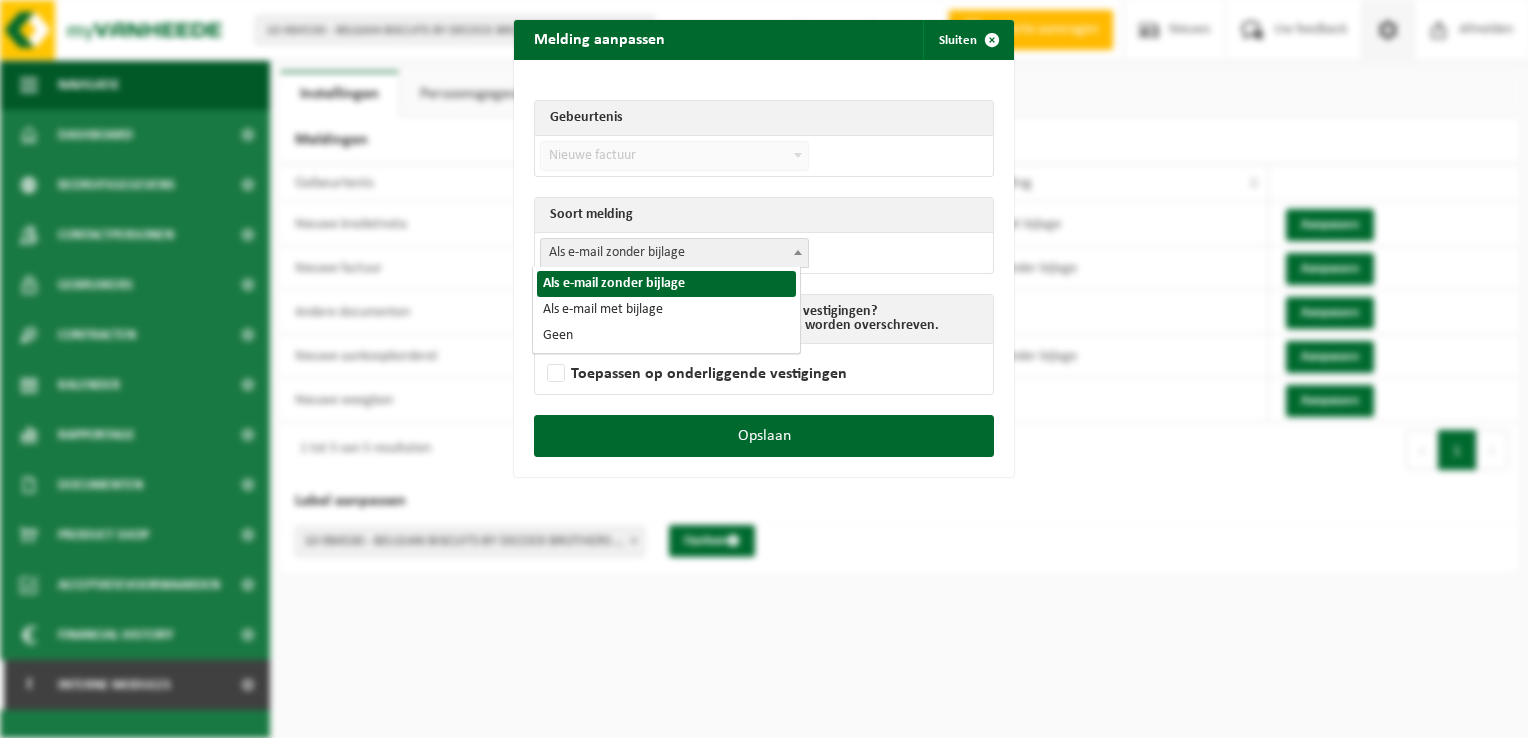 click on "Als e-mail zonder bijlage" at bounding box center (674, 253) 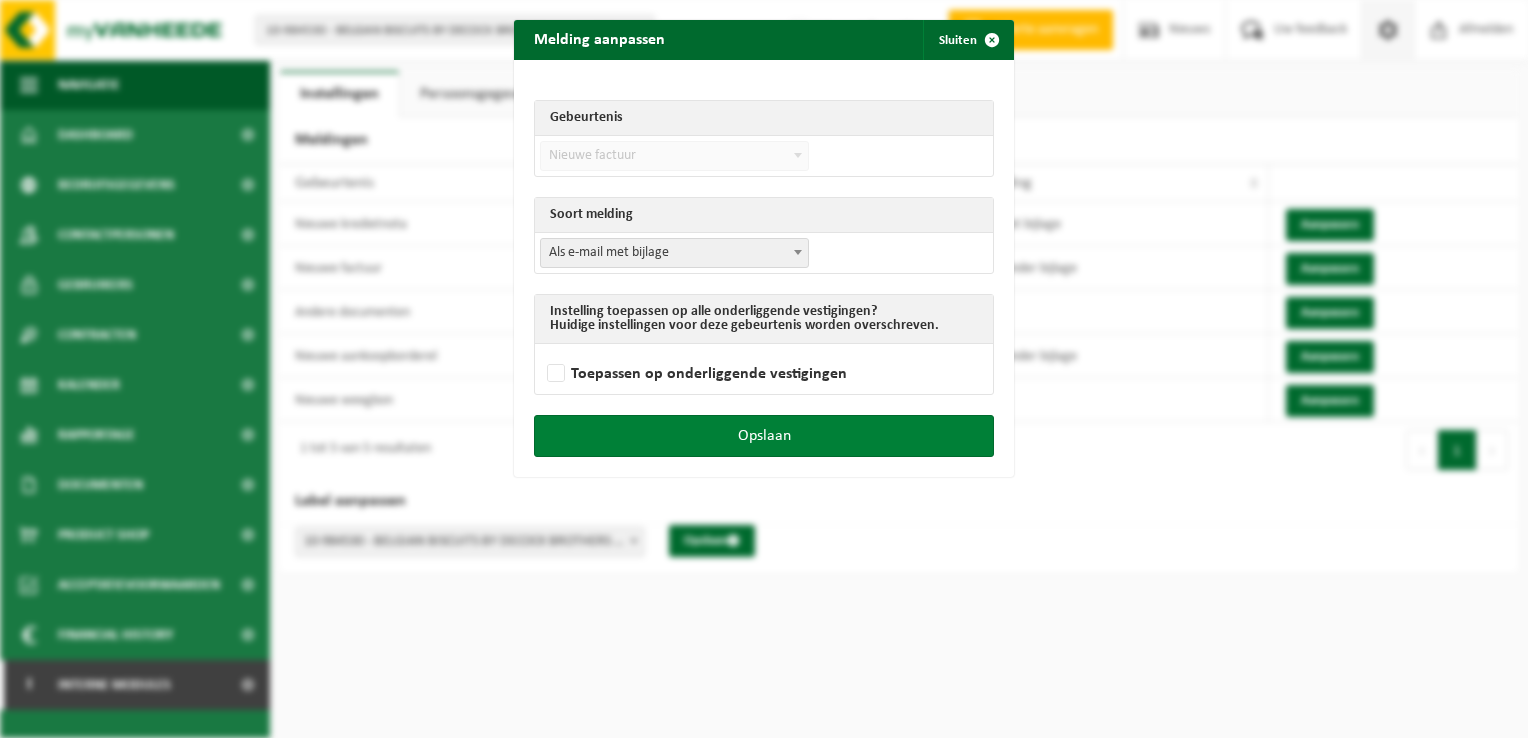 click on "Opslaan" at bounding box center [764, 436] 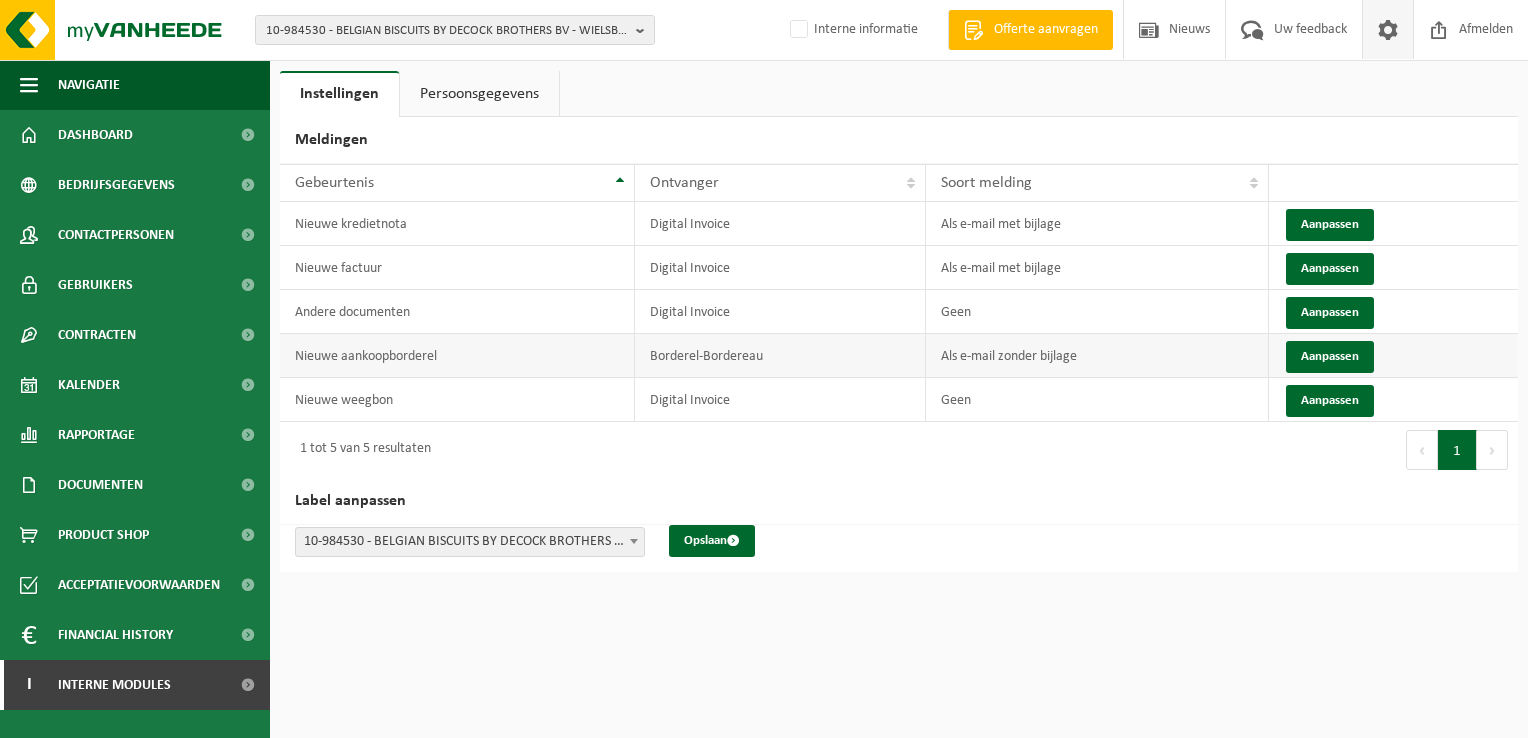 click on "Aanpassen" at bounding box center (1393, 356) 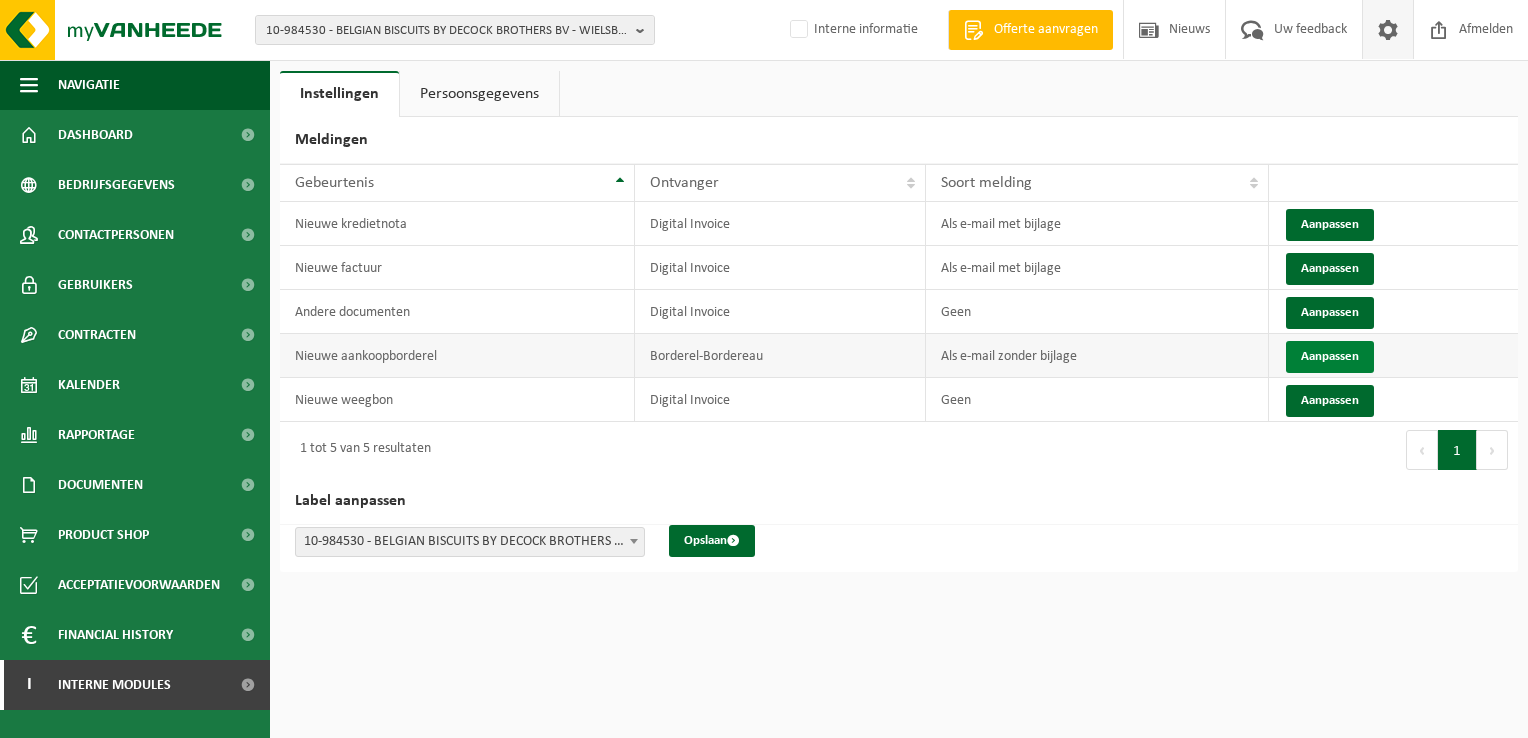 click on "Aanpassen" at bounding box center (1330, 357) 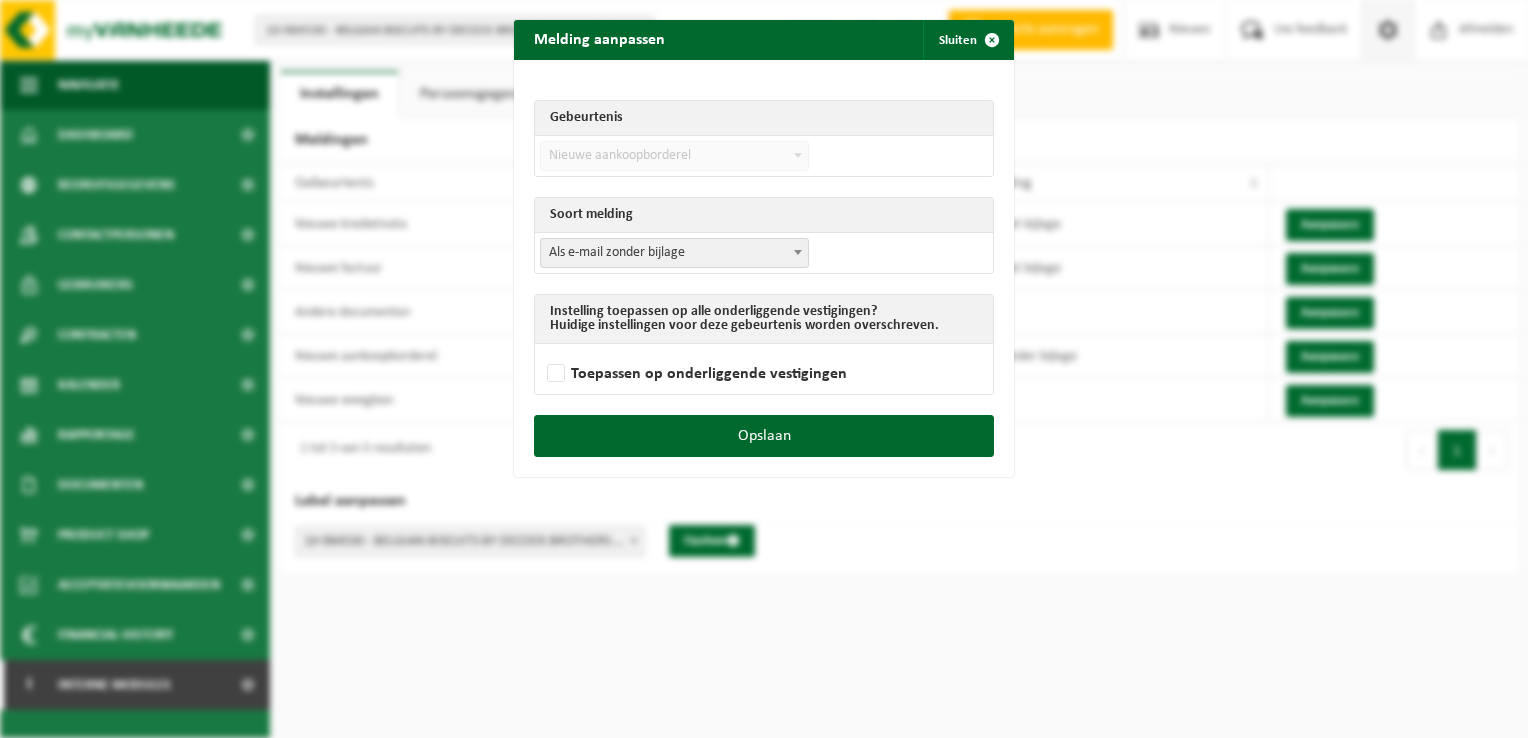 click on "Als e-mail zonder bijlage" at bounding box center (674, 253) 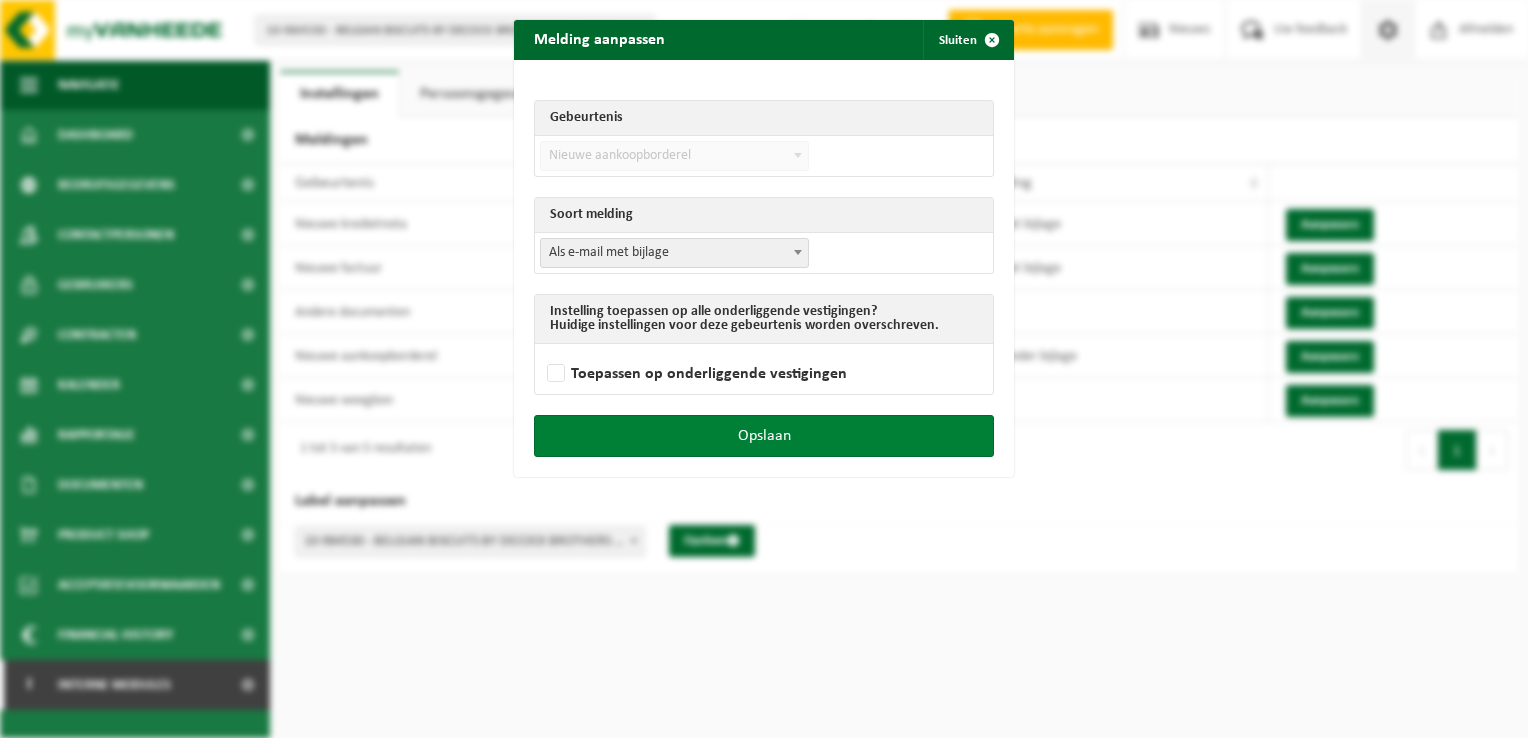 click on "Opslaan" at bounding box center [764, 436] 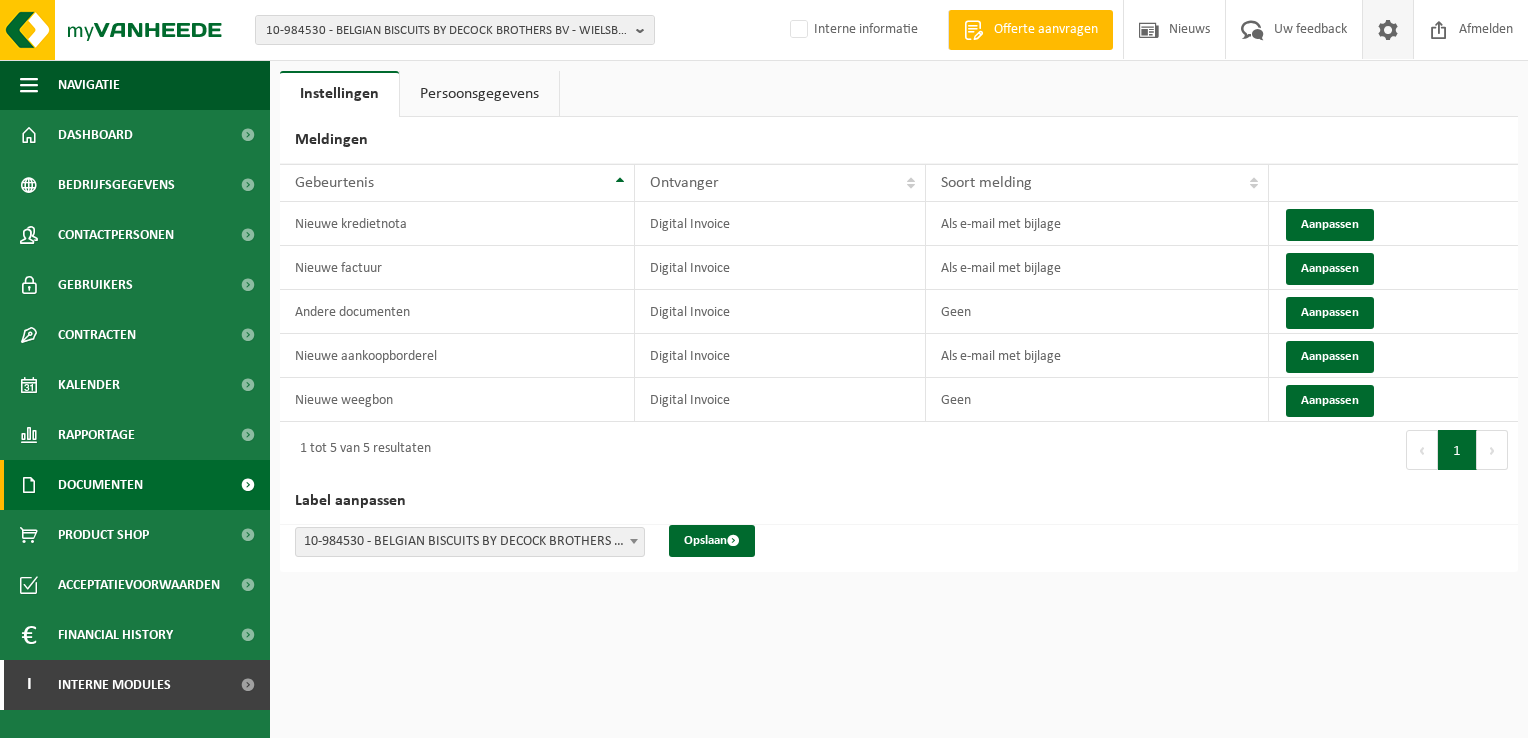 click on "Documenten" at bounding box center [100, 485] 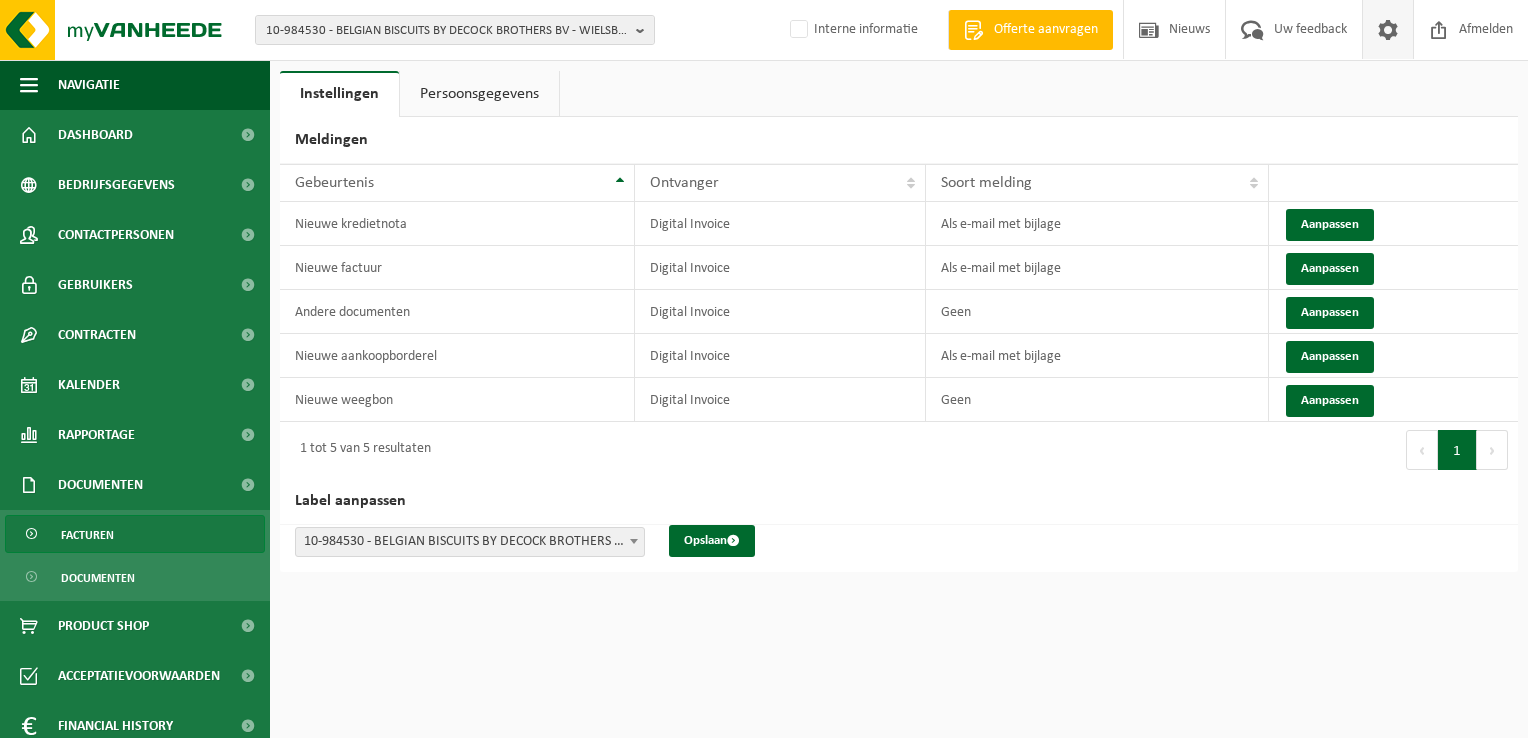 click on "Facturen" at bounding box center (135, 534) 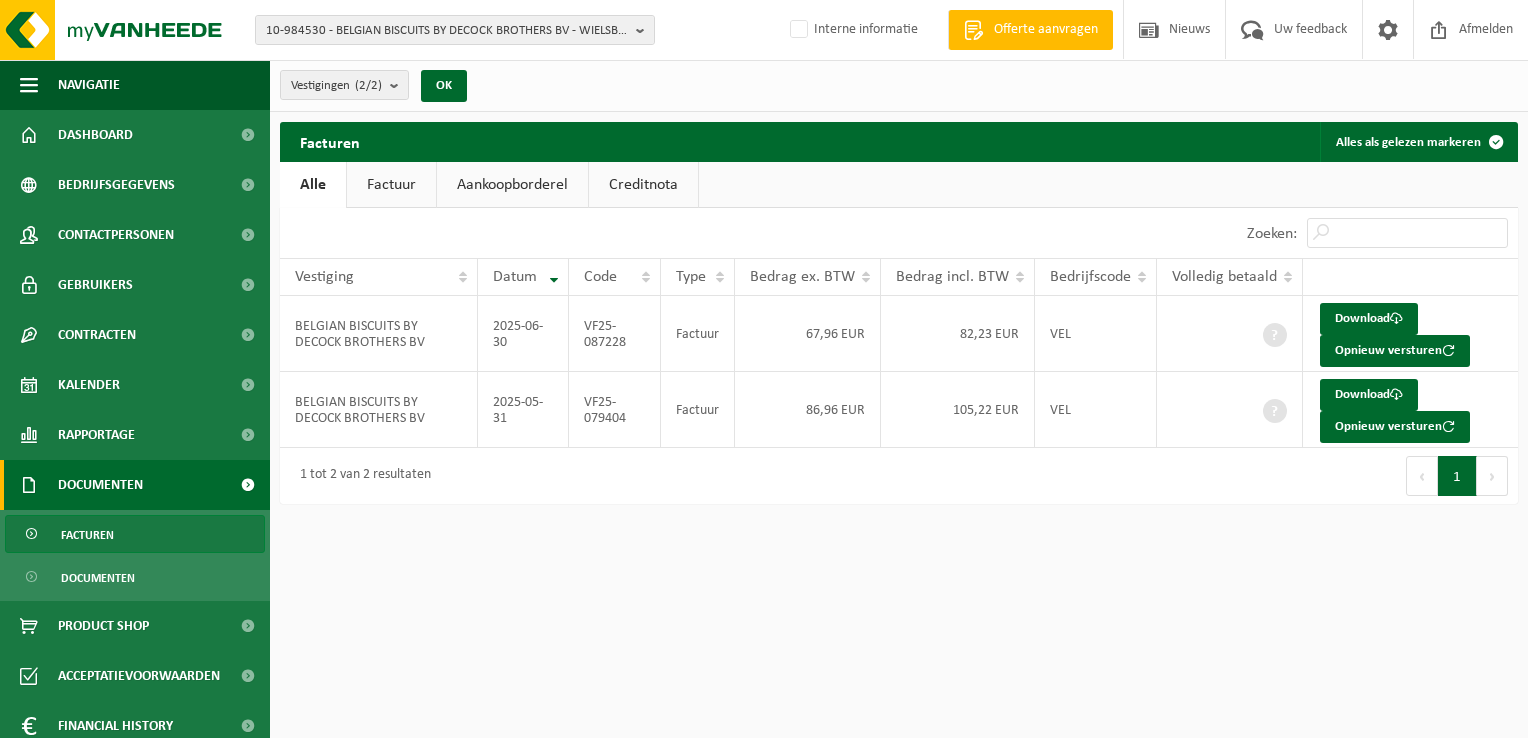 scroll, scrollTop: 0, scrollLeft: 0, axis: both 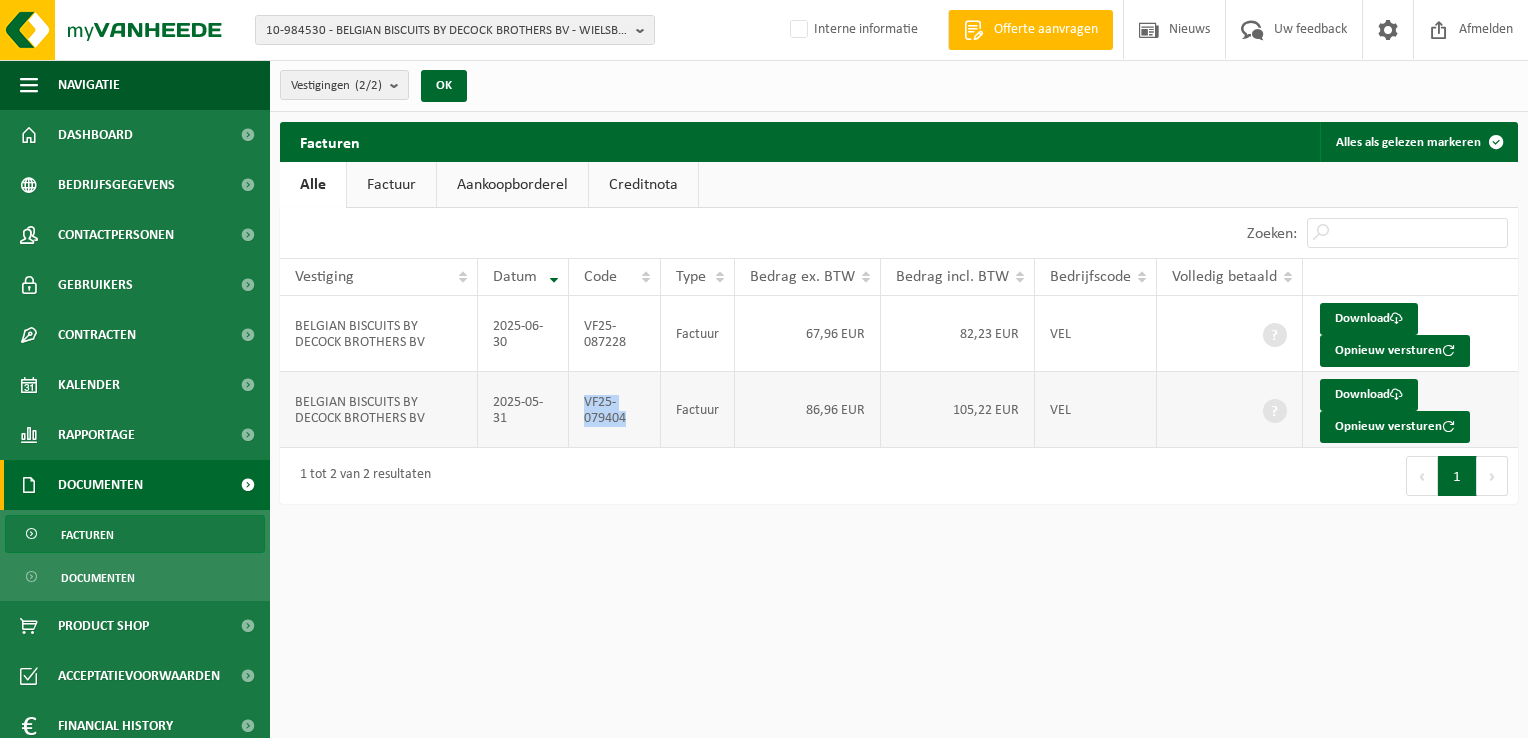 drag, startPoint x: 638, startPoint y: 420, endPoint x: 590, endPoint y: 405, distance: 50.289165 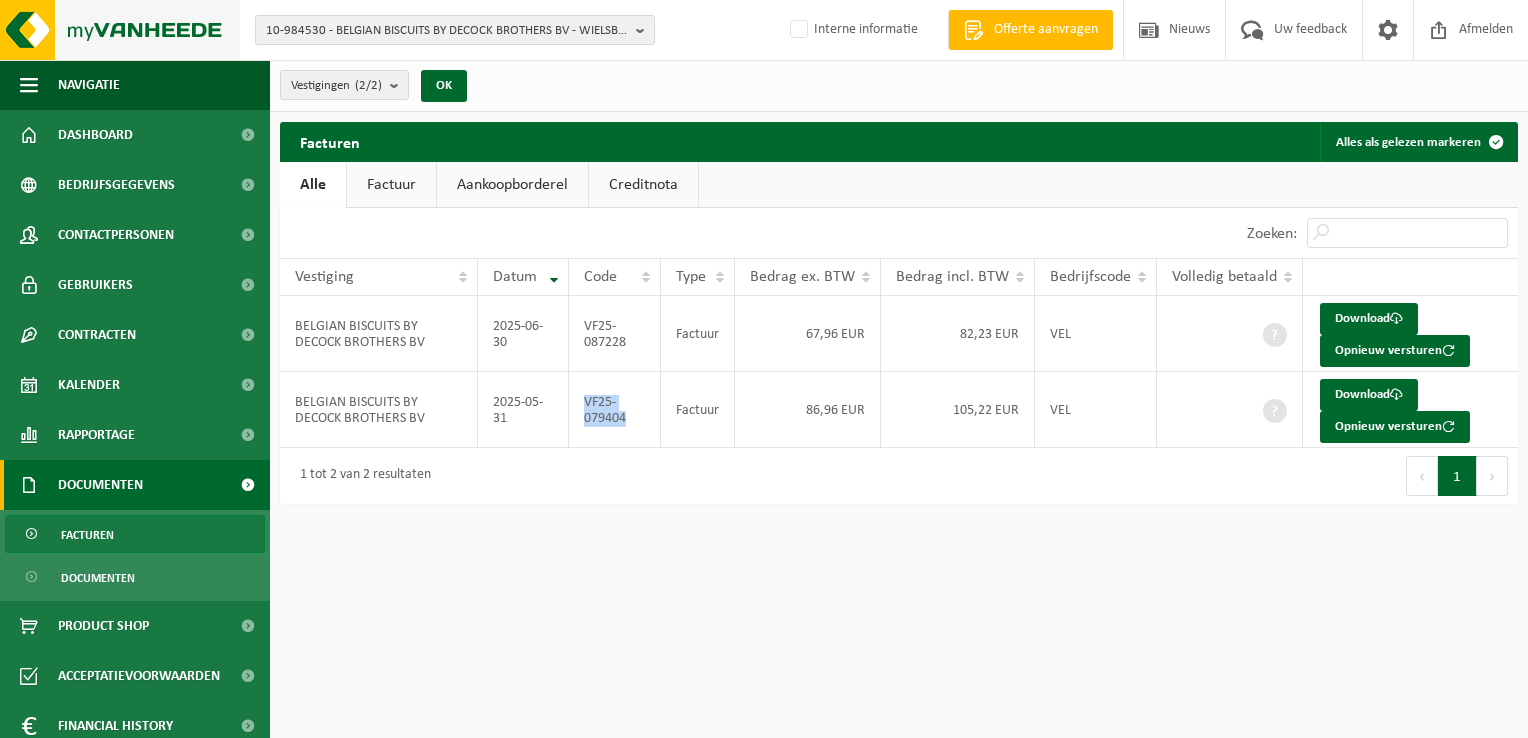 copy on "VF25-079404" 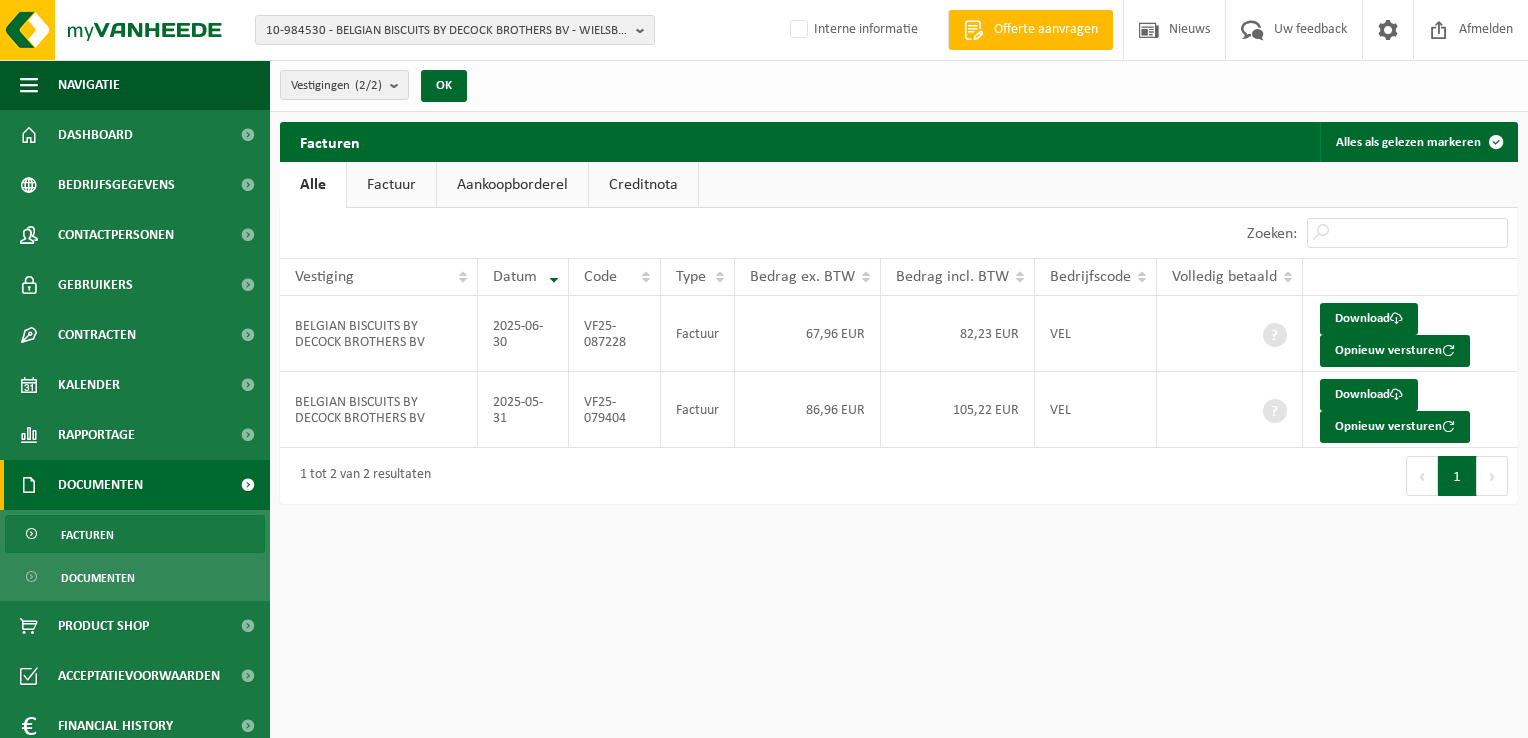 click on "10-984530 - BELGIAN BISCUITS BY DECOCK BROTHERS BV - WIELSBEKE                           10-984530 - BELGIAN BISCUITS BY DECOCK BROTHERS BV - WIELSBEKE 10-813810 - BELGIAN BISCUITS BY DECOCK BROTHERS BV - WIELSBEKE                                         Interne informatie      Welkom  JILLE HOFLACK         Offerte aanvragen         Nieuws         Uw feedback               Afmelden                     Navigatie                 Offerte aanvragen         Nieuws         Uw feedback               Afmelden                 Dashboard               Bedrijfsgegevens               Contactpersonen               Gebruikers               Contracten               Actieve contracten             Historiek contracten                 Kalender               Rapportage               In grafiekvorm             In lijstvorm                 Documenten               Facturen             Documenten                 Product Shop               Acceptatievoorwaarden               Financial History" at bounding box center (764, 369) 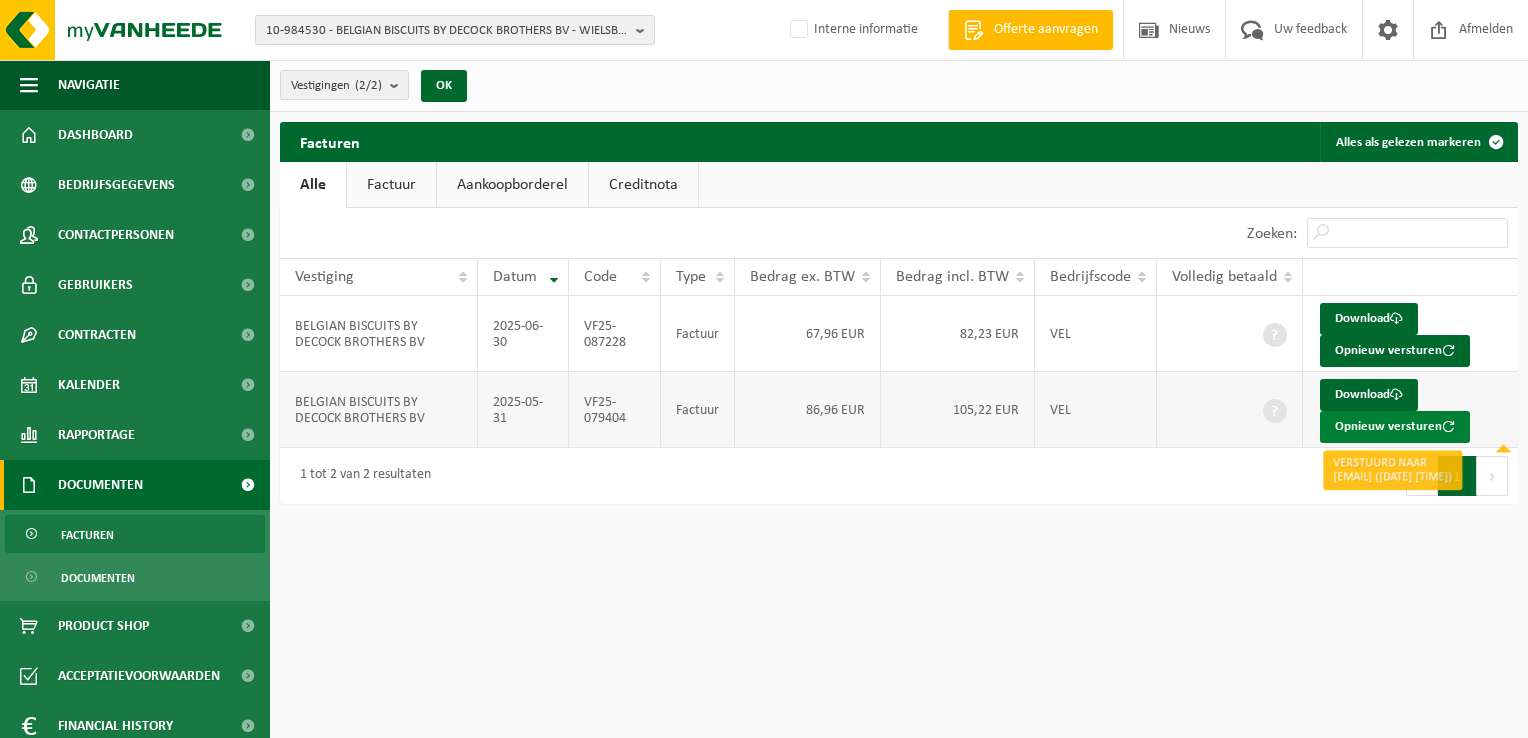 click on "Opnieuw versturen" at bounding box center [1395, 427] 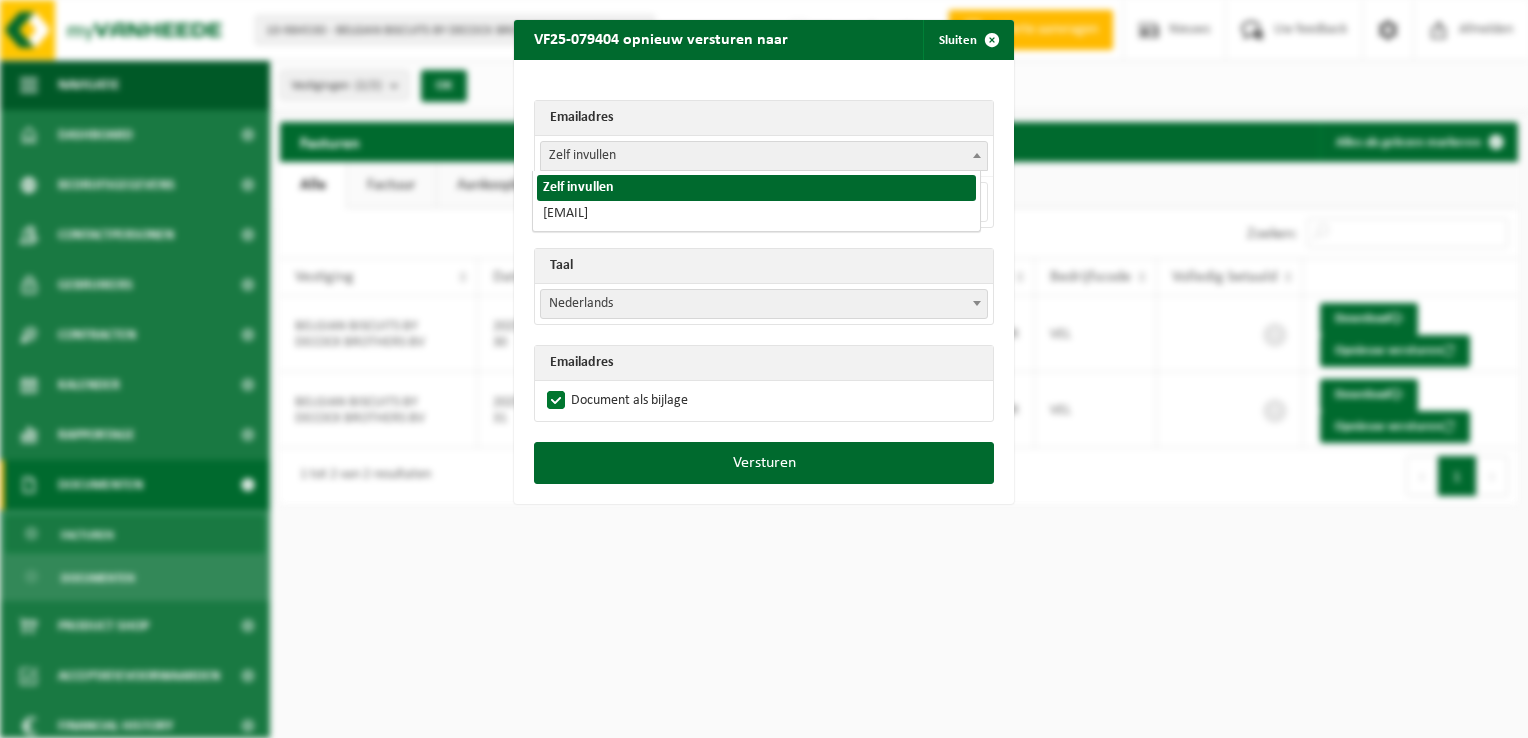 click on "Zelf invullen" at bounding box center [764, 156] 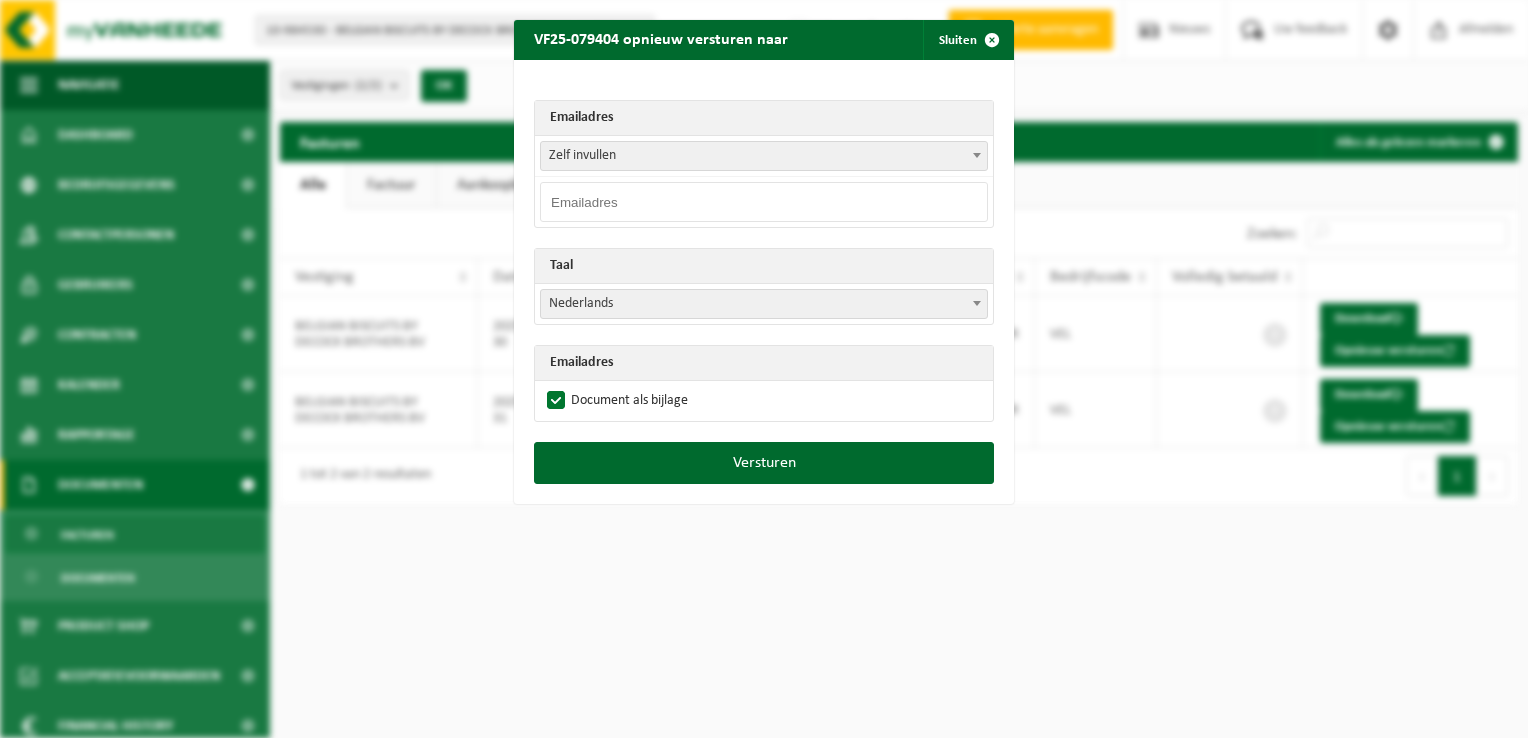 click on "Zelf invullen" at bounding box center (764, 156) 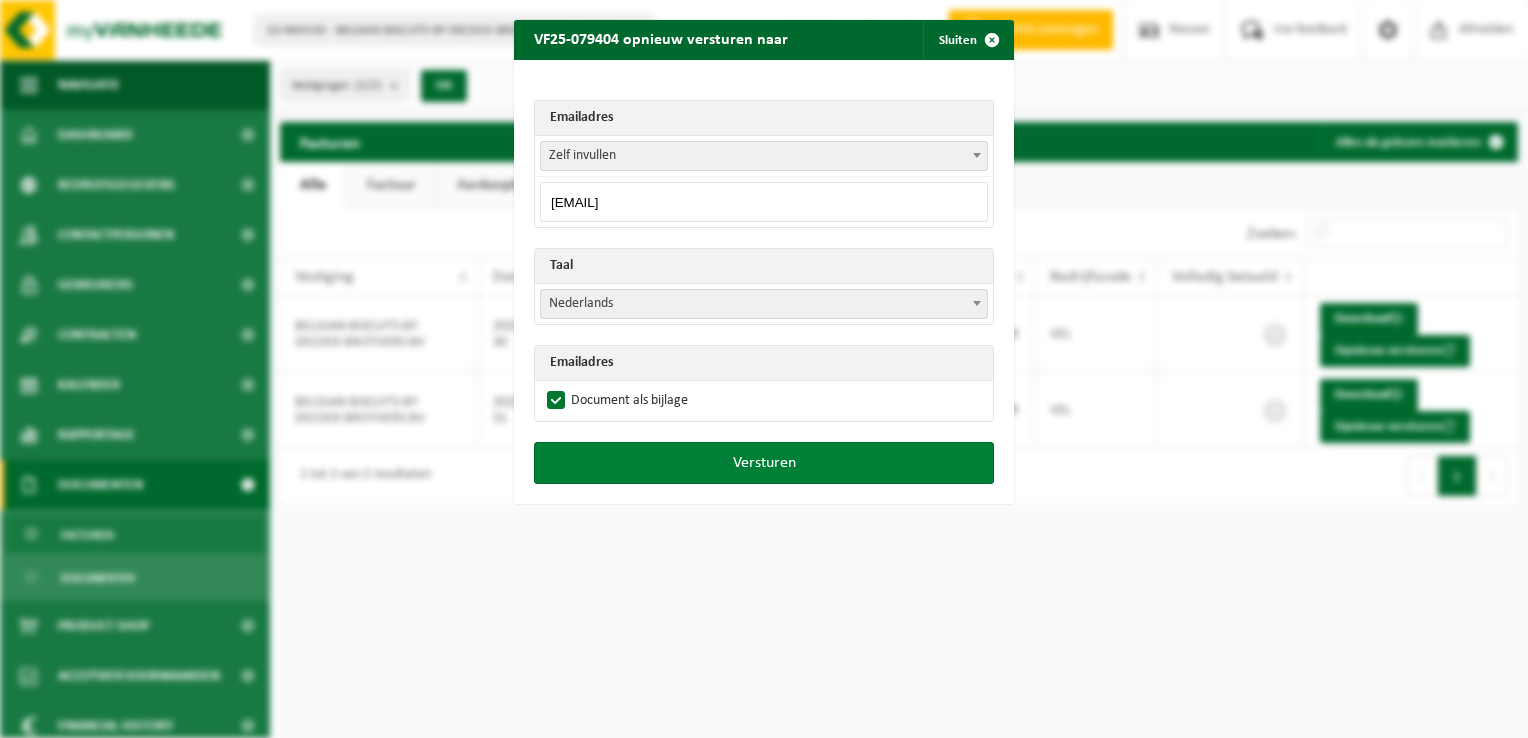 type on "boekhouding@belgianbiscuits.be" 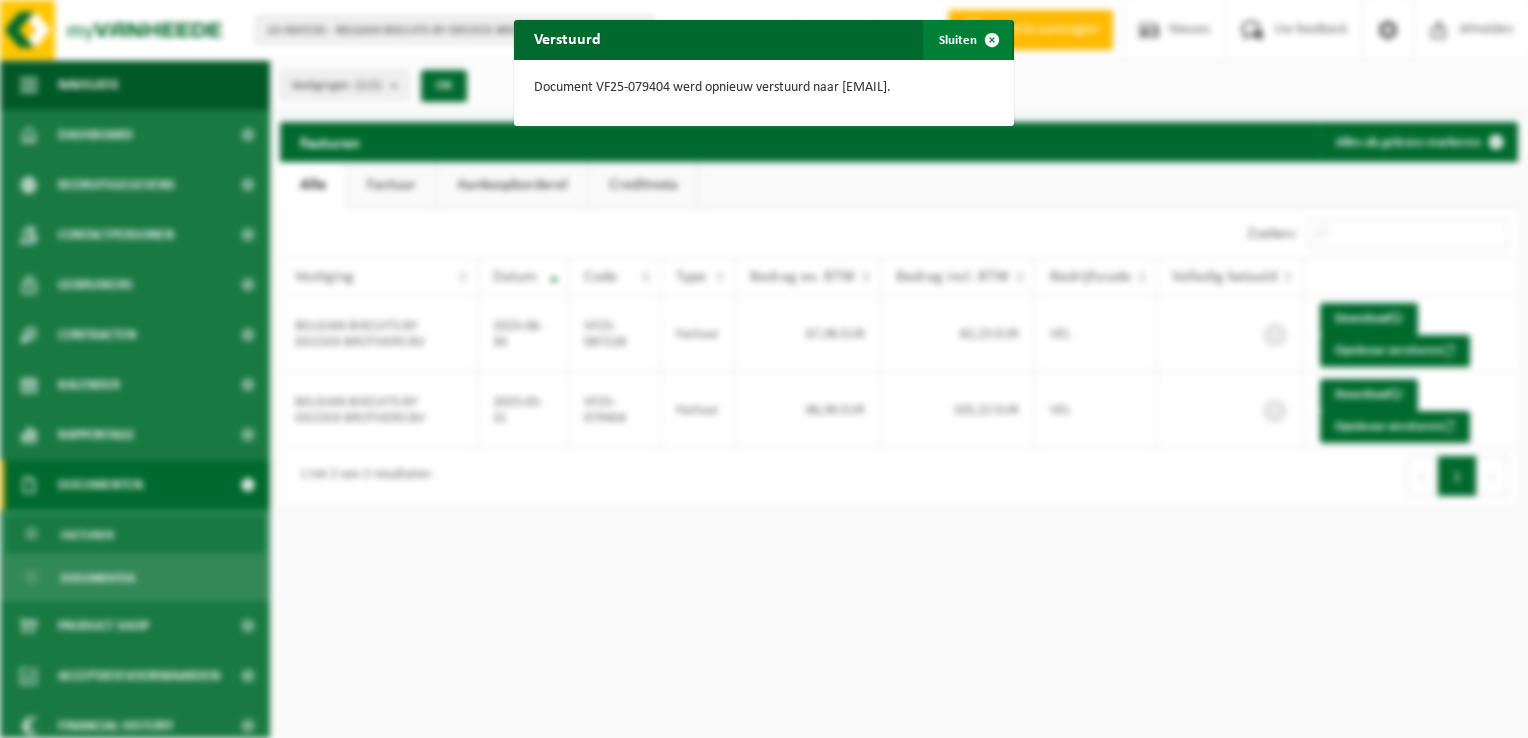 click at bounding box center [992, 40] 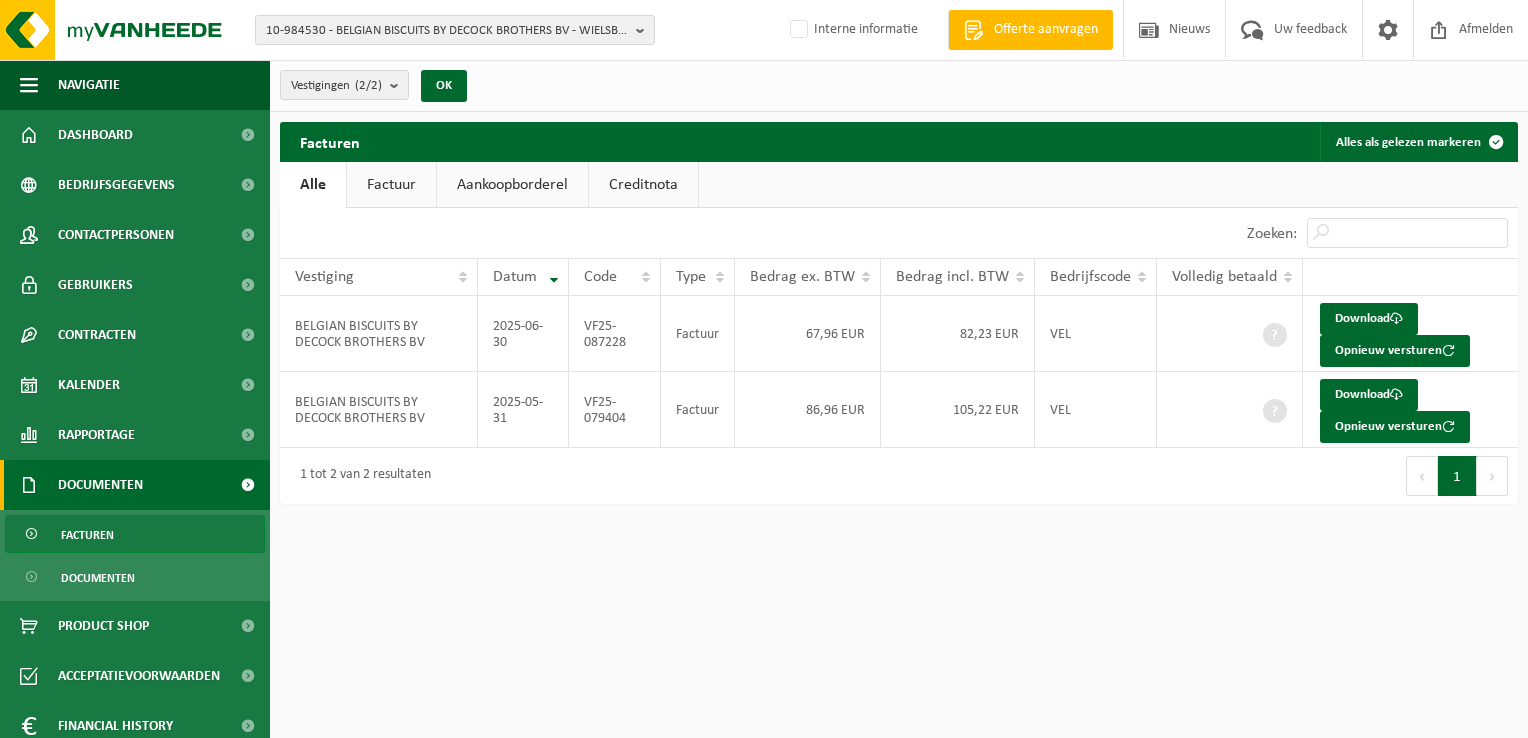 click on "10-984530 - BELGIAN BISCUITS BY DECOCK BROTHERS BV - WIELSBEKE                           10-984530 - BELGIAN BISCUITS BY DECOCK BROTHERS BV - WIELSBEKE 10-813810 - BELGIAN BISCUITS BY DECOCK BROTHERS BV - WIELSBEKE                                         Interne informatie      Welkom  JILLE HOFLACK         Offerte aanvragen         Nieuws         Uw feedback               Afmelden                     Navigatie                 Offerte aanvragen         Nieuws         Uw feedback               Afmelden                 Dashboard               Bedrijfsgegevens               Contactpersonen               Gebruikers               Contracten               Actieve contracten             Historiek contracten                 Kalender               Rapportage               In grafiekvorm             In lijstvorm                 Documenten               Facturen             Documenten                 Product Shop               Acceptatievoorwaarden               Financial History" at bounding box center [764, 369] 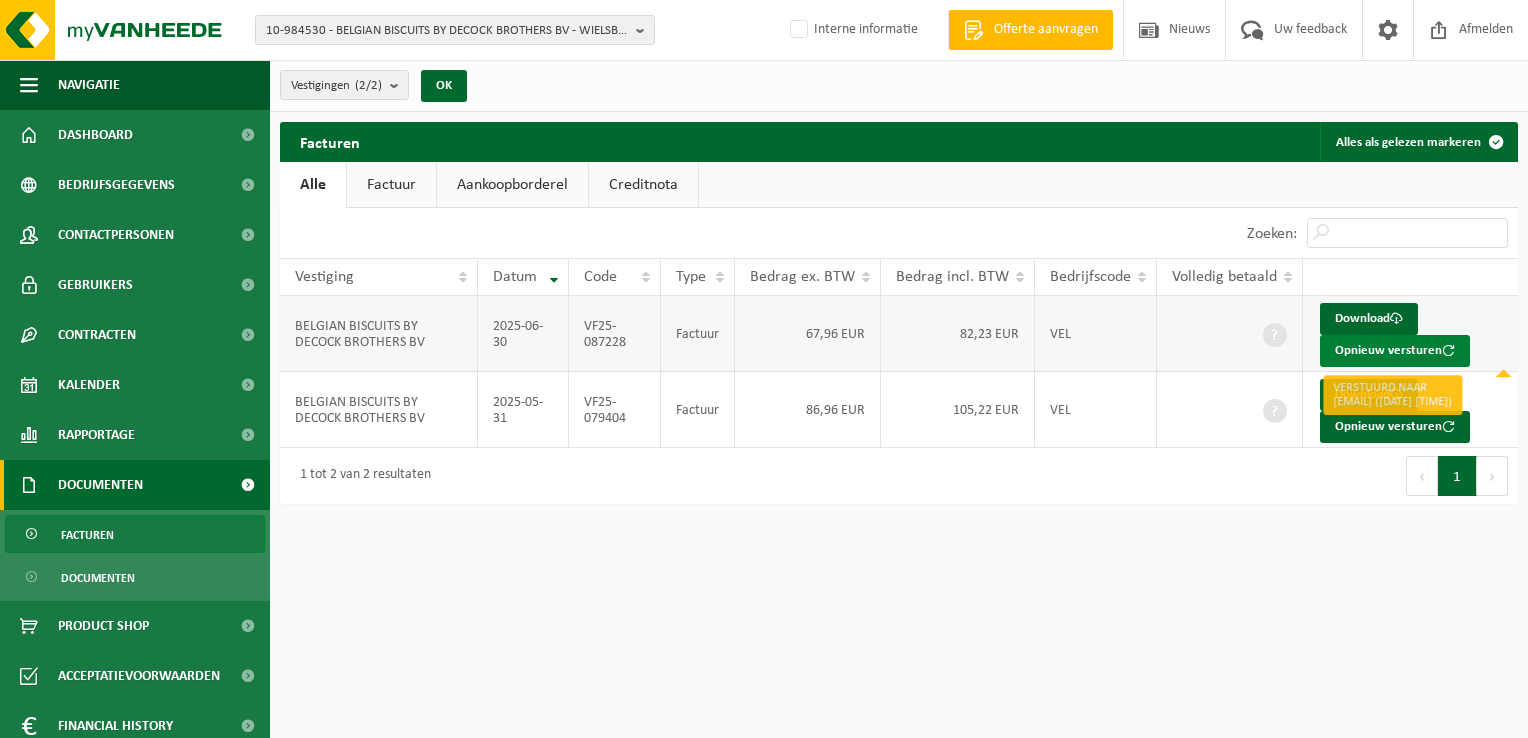 click on "Opnieuw versturen" at bounding box center [1395, 351] 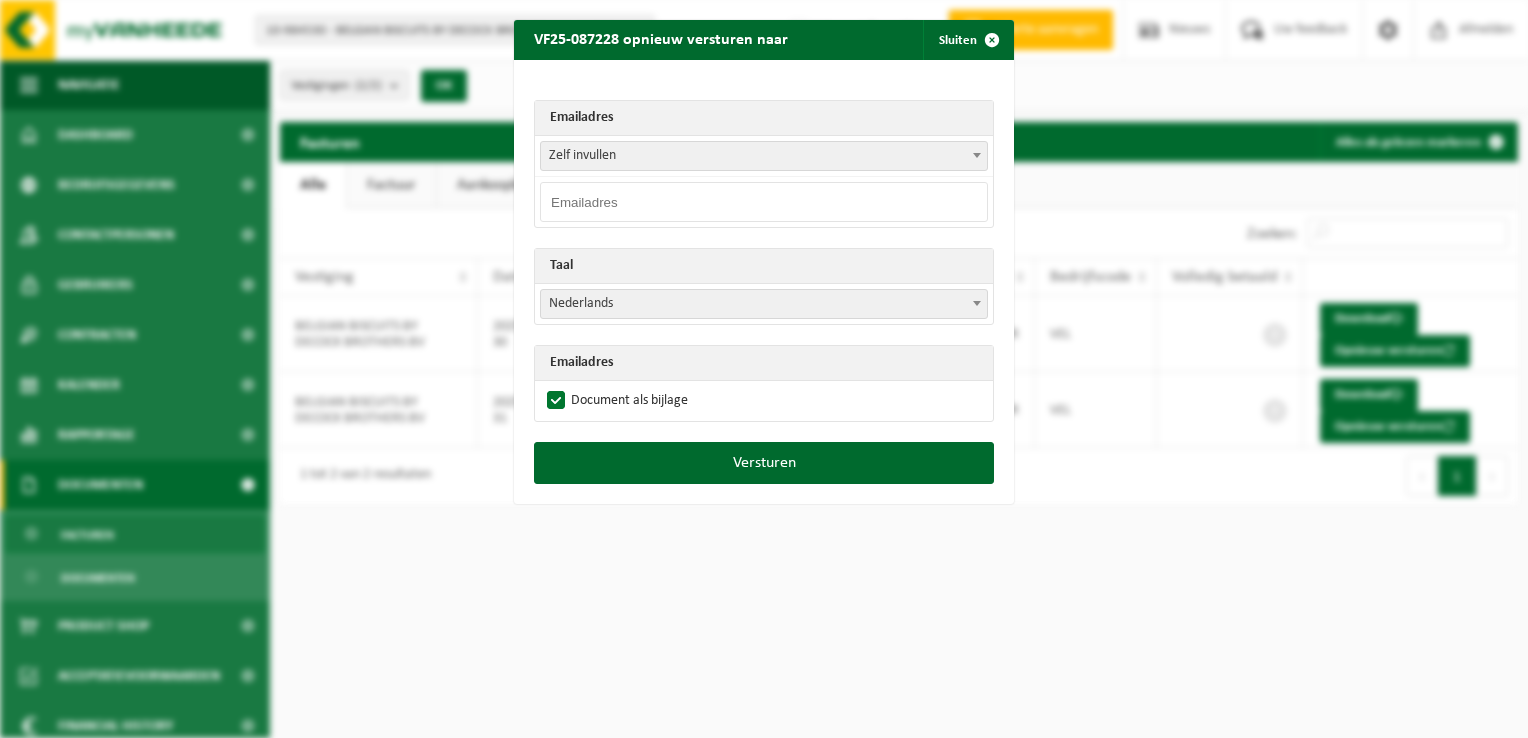 click at bounding box center [764, 202] 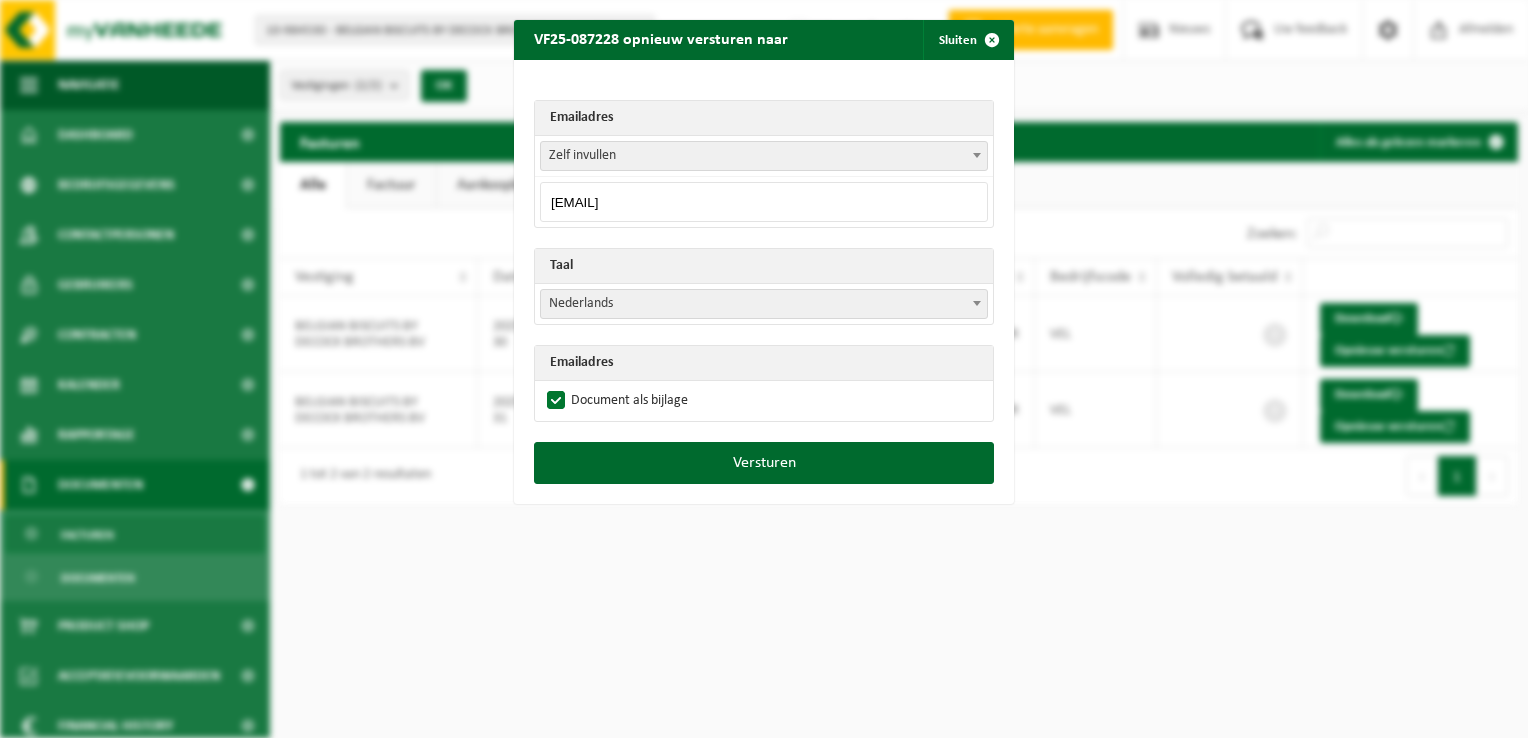 type on "boekhouding@belgianbiscuits.be" 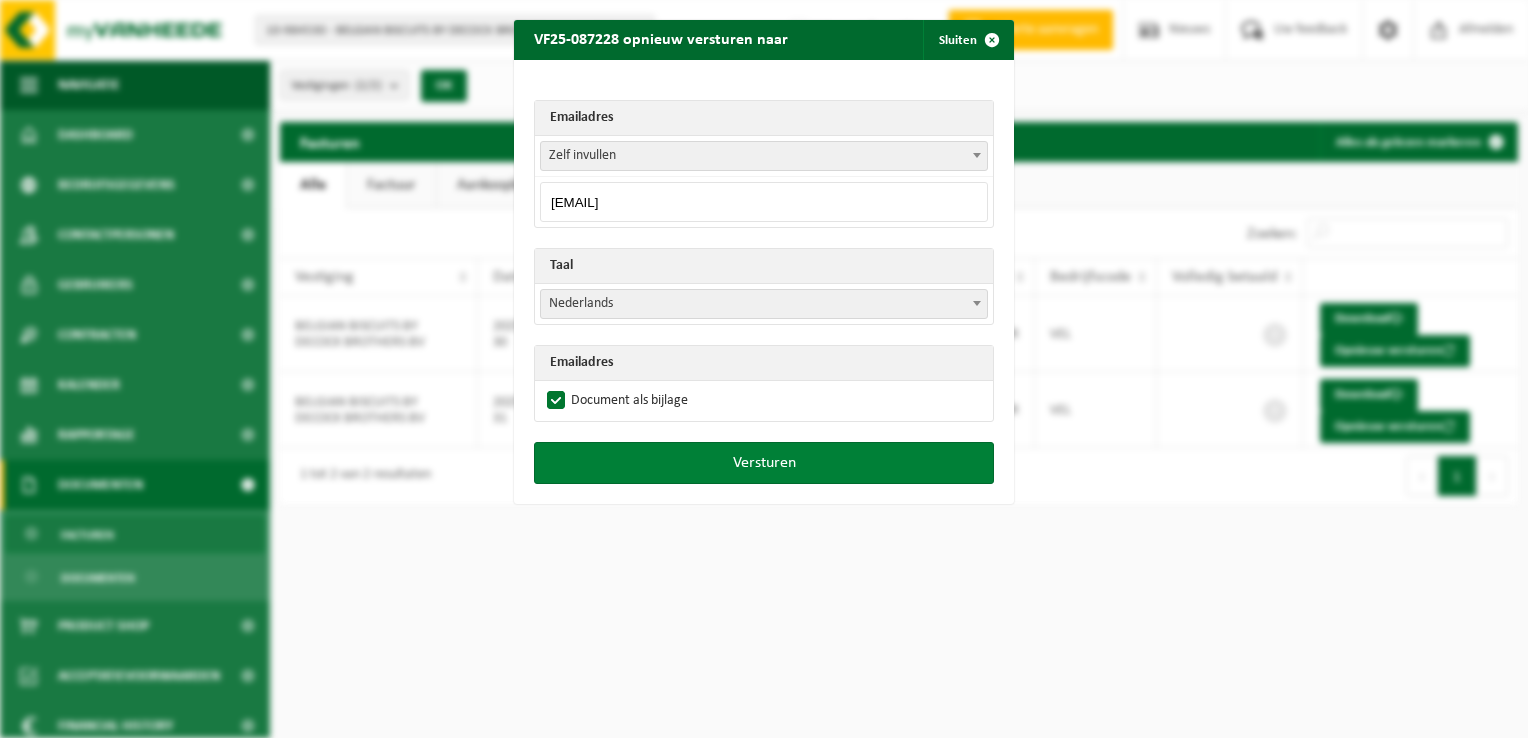click on "Versturen" at bounding box center (764, 463) 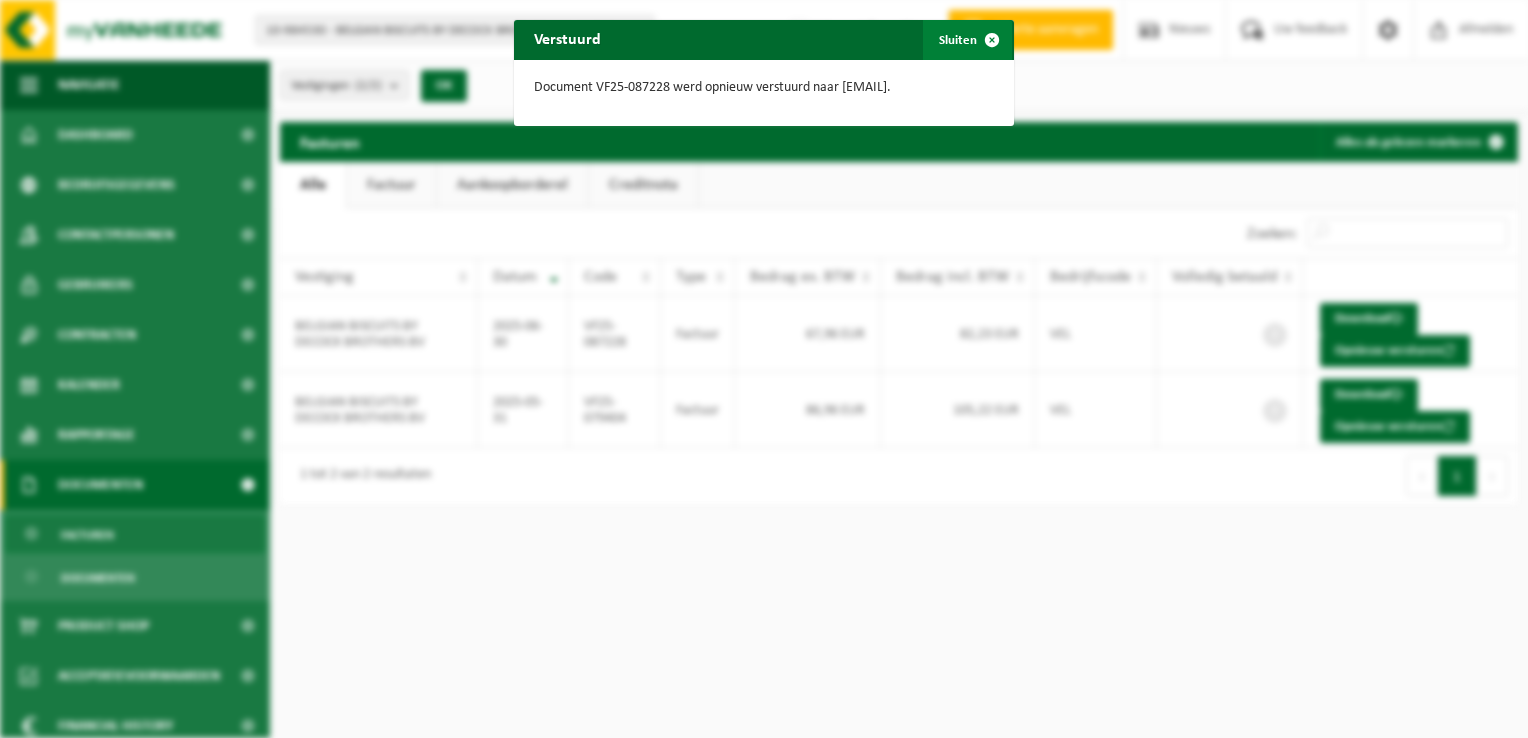 click at bounding box center (992, 40) 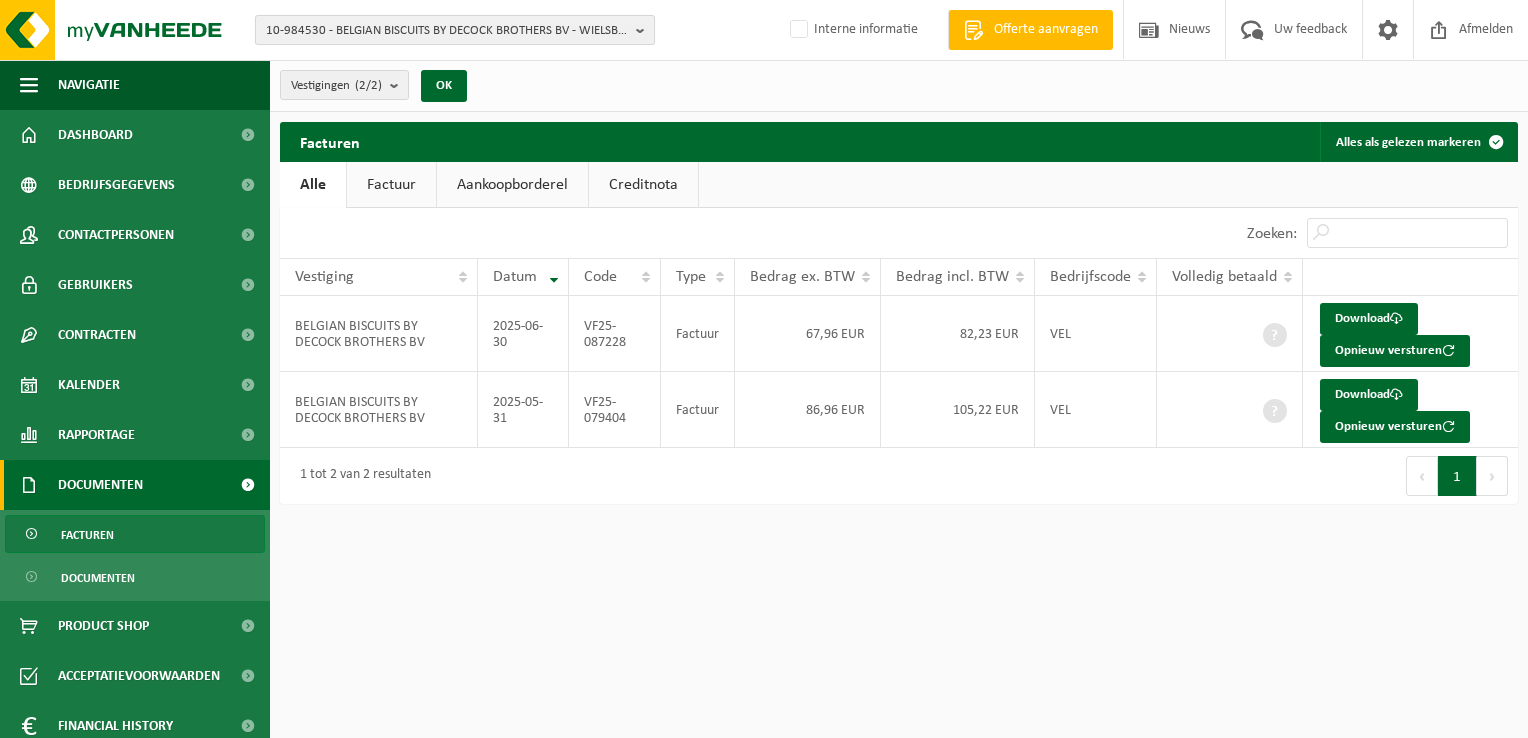 click on "10-984530 - BELGIAN BISCUITS BY DECOCK BROTHERS BV - WIELSBEKE" at bounding box center (447, 31) 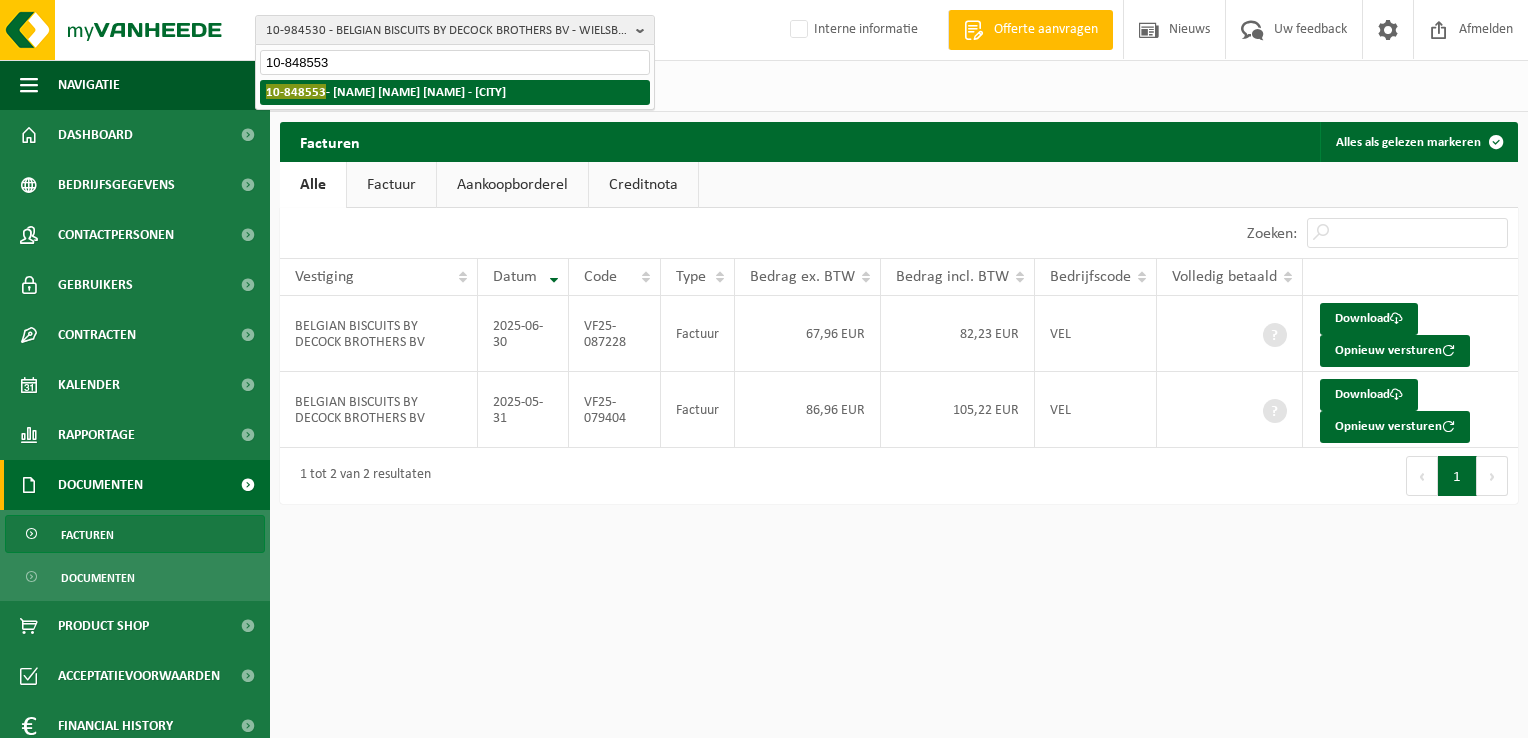 type on "10-848553" 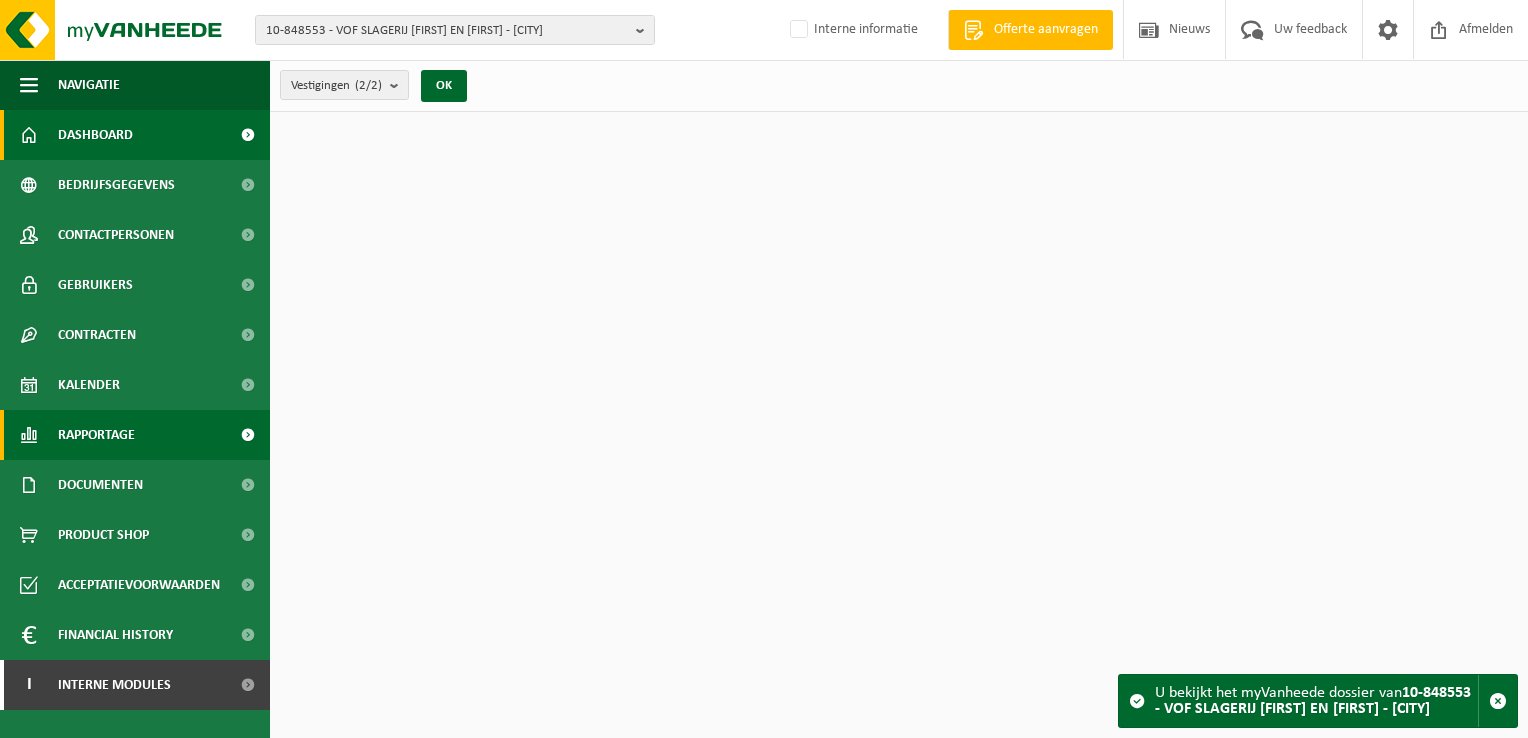 scroll, scrollTop: 0, scrollLeft: 0, axis: both 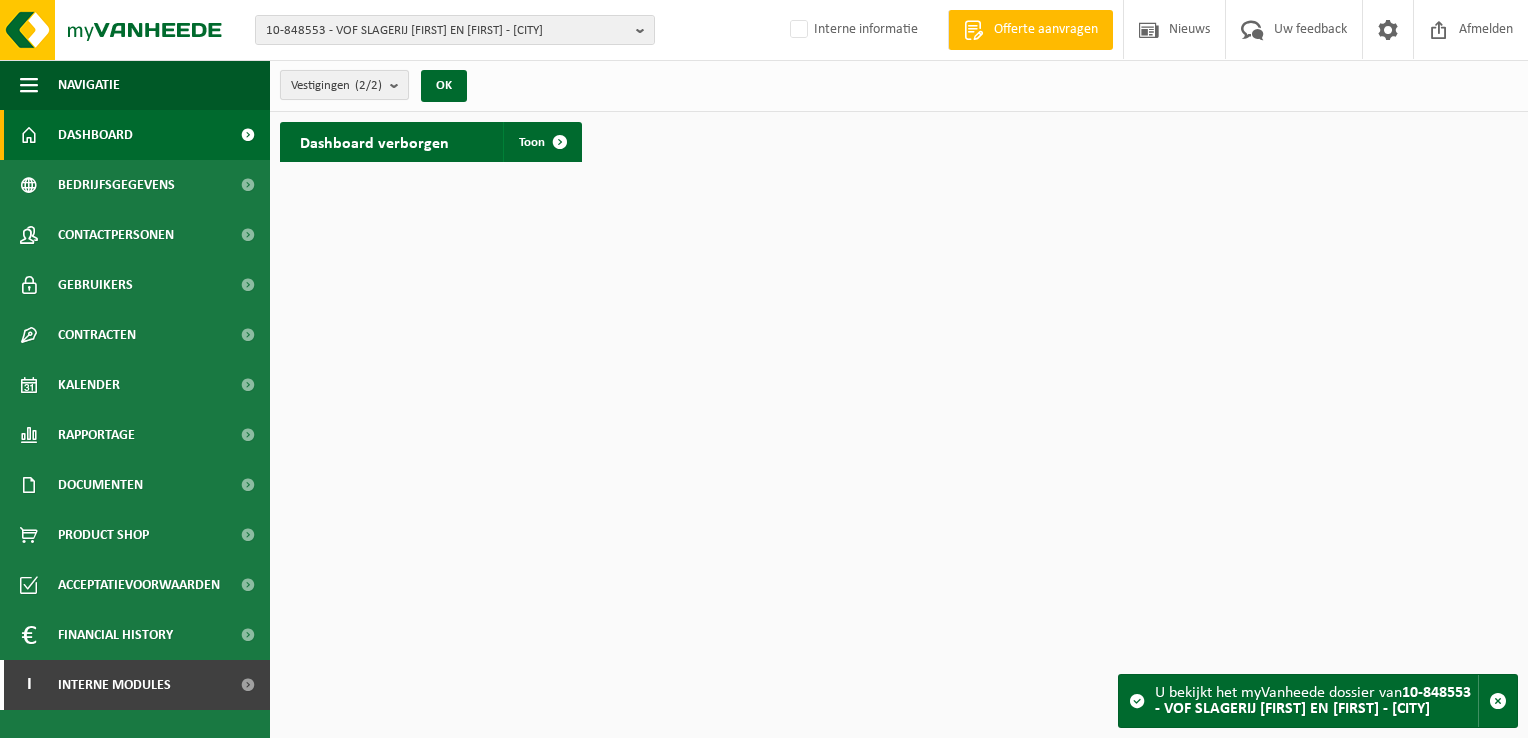 click on "Vestigingen  (2/2)" at bounding box center (336, 86) 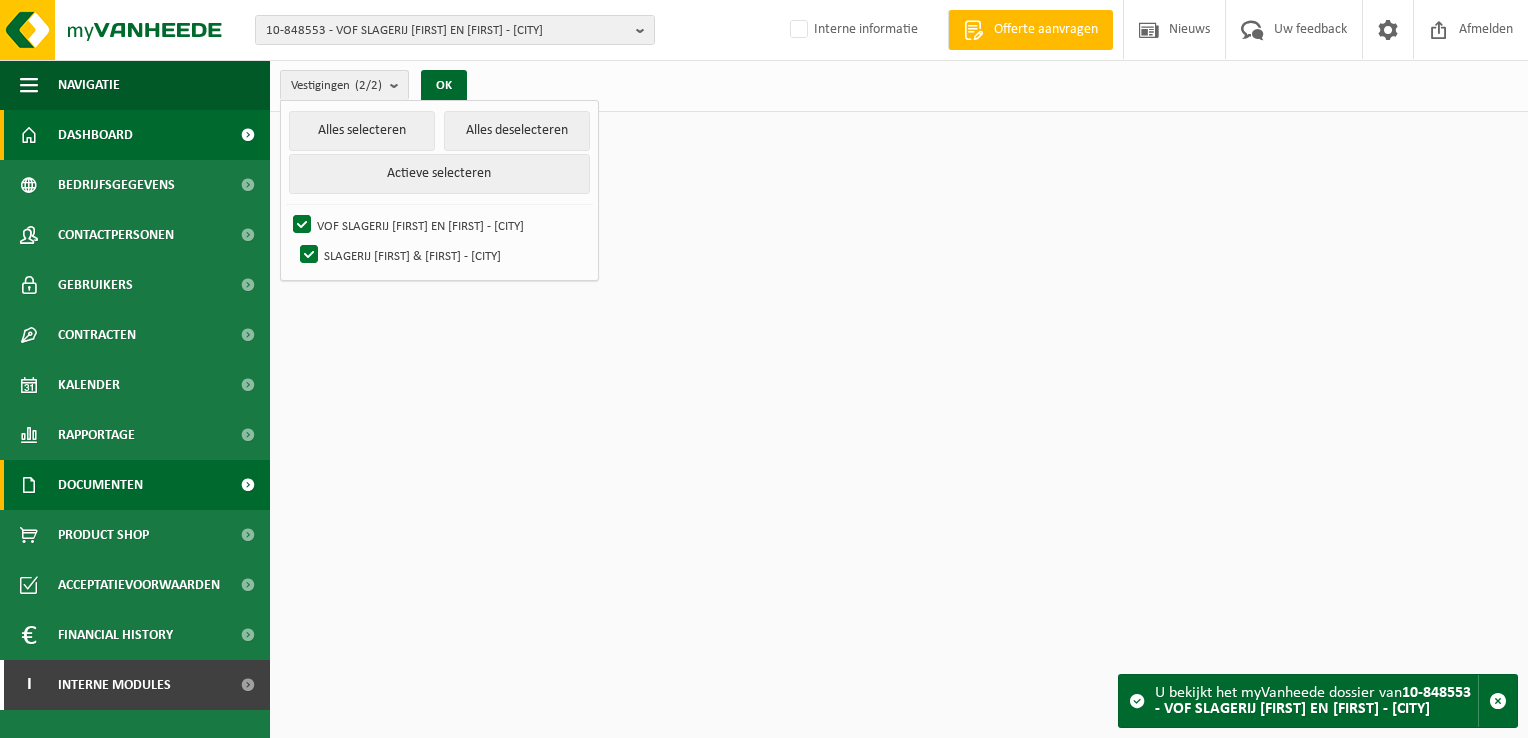 click on "Documenten" at bounding box center [135, 485] 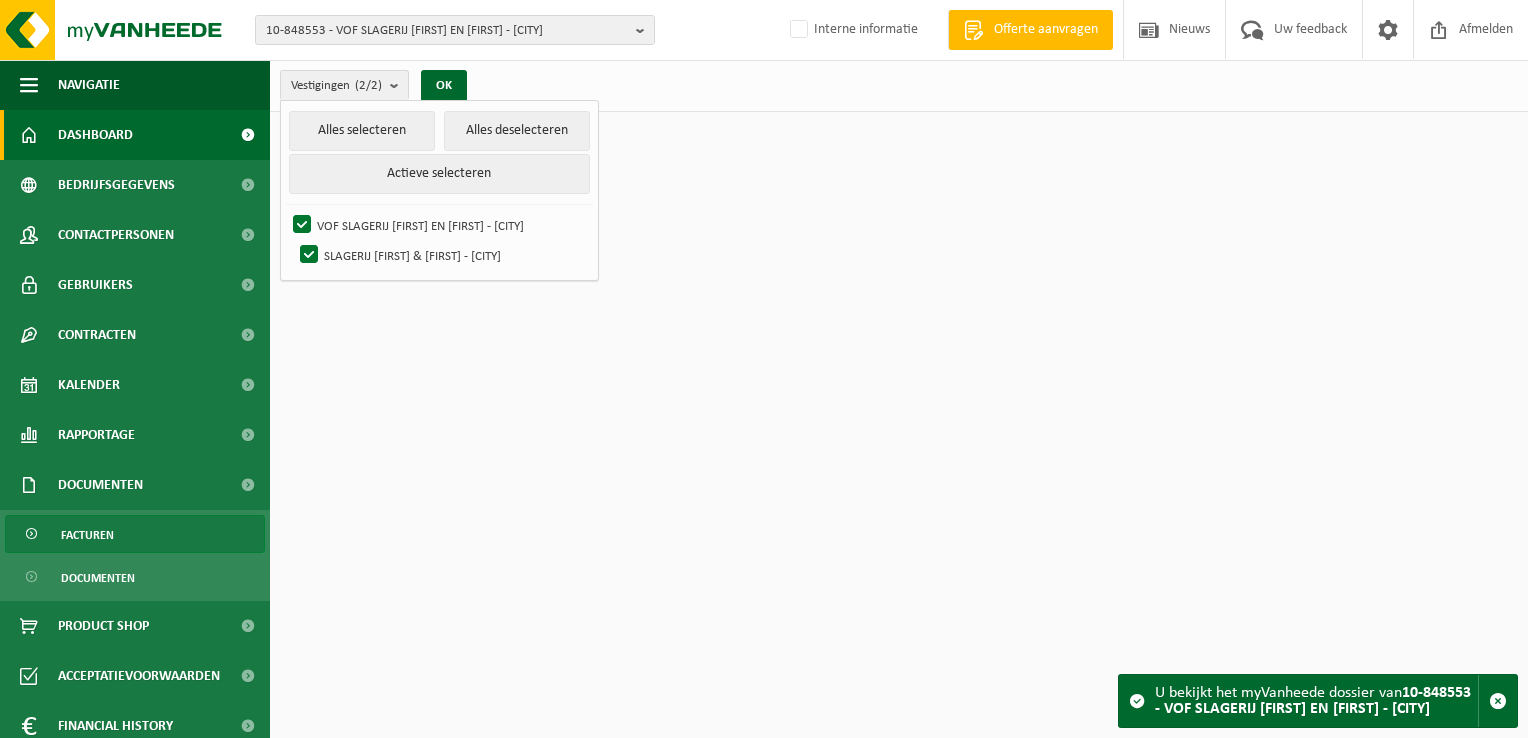 click on "Facturen" at bounding box center (135, 534) 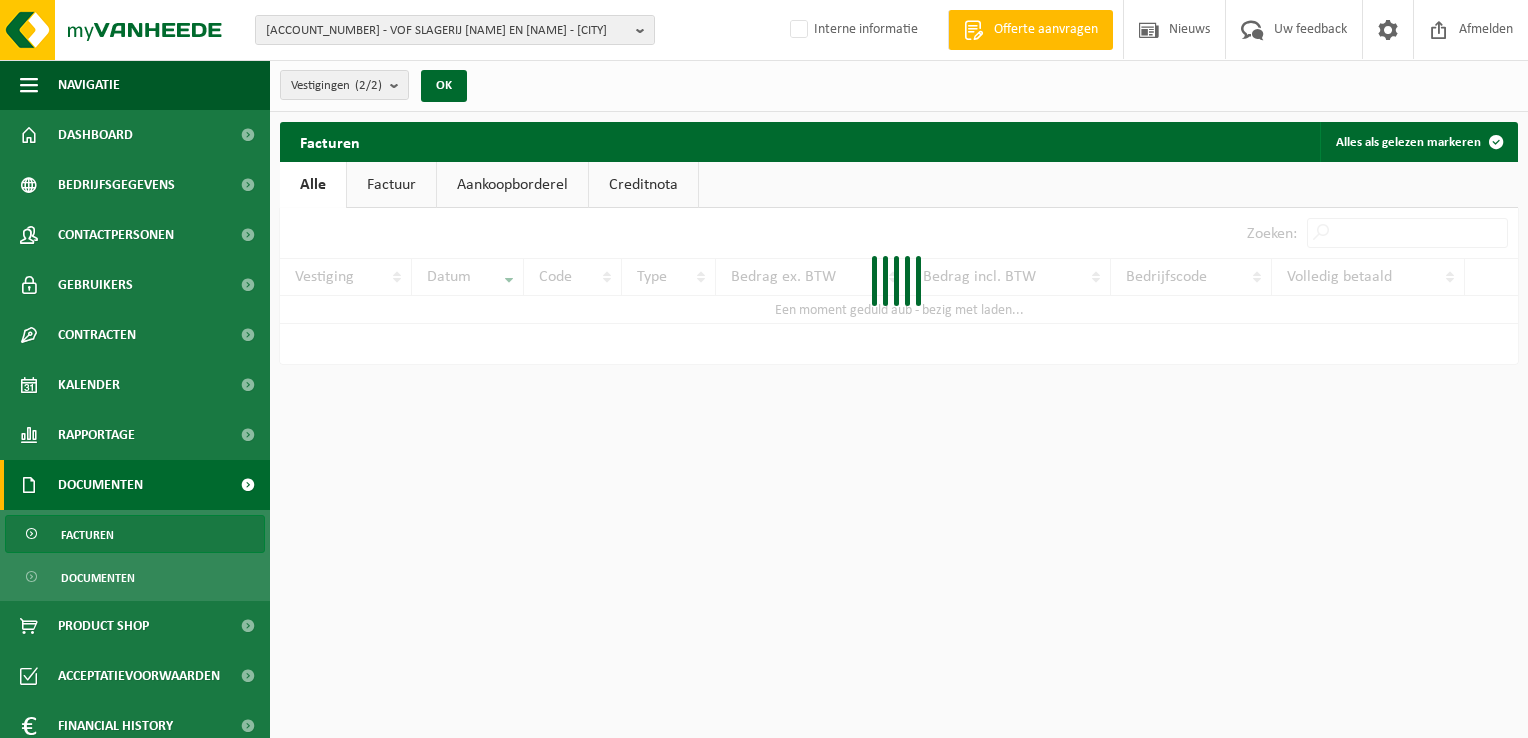scroll, scrollTop: 0, scrollLeft: 0, axis: both 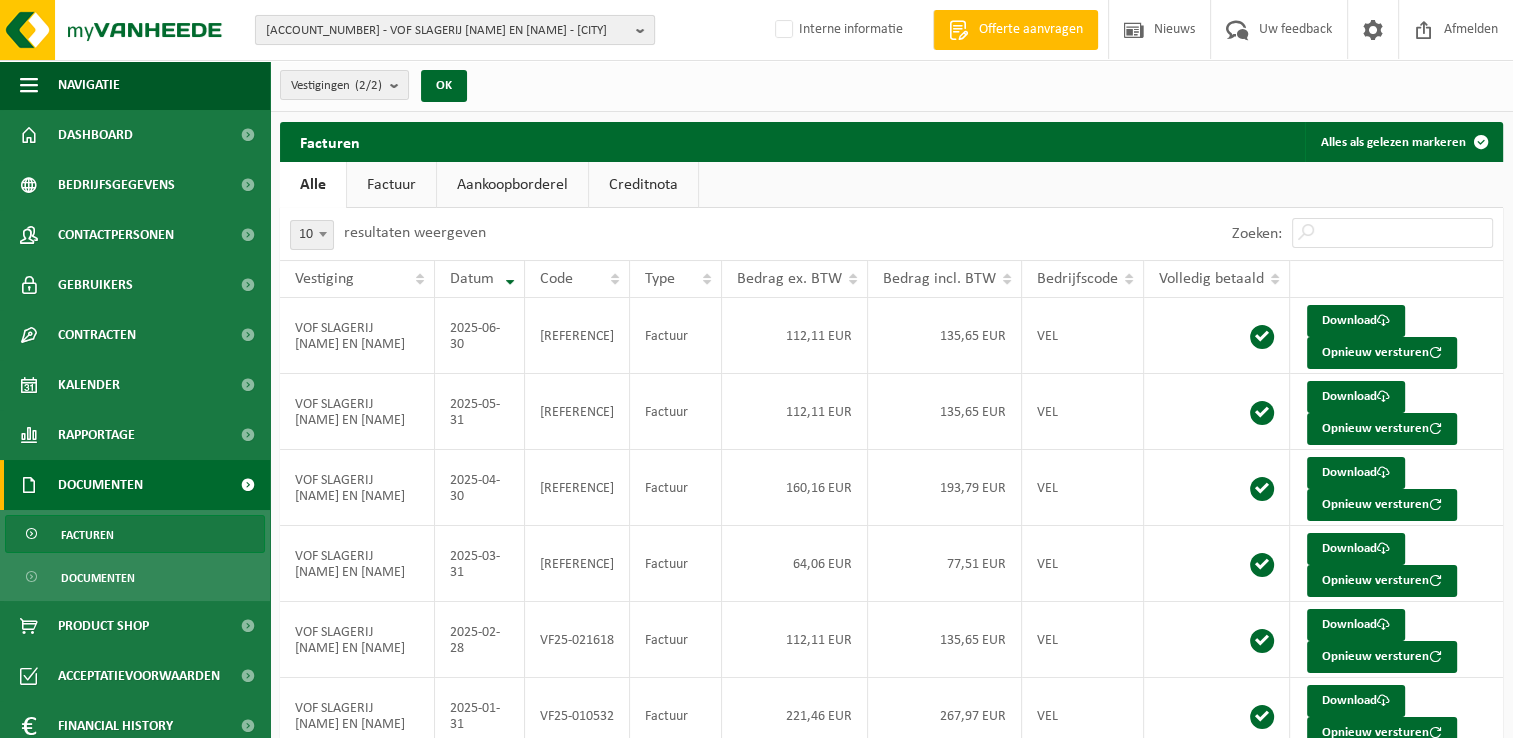 click on "10-848553 - VOF SLAGERIJ BJORN EN ELINE - HULSTE" at bounding box center [447, 31] 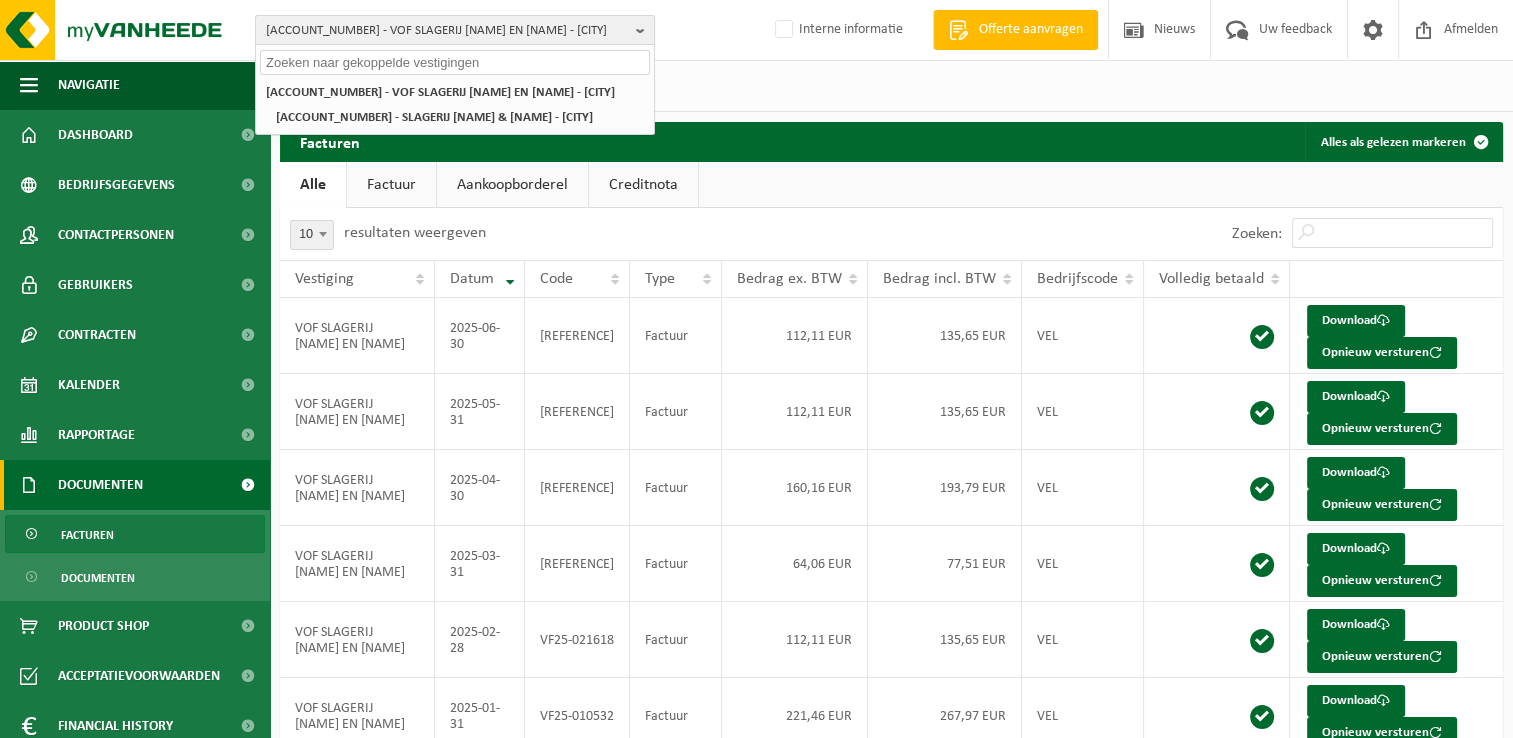paste on "10-984765" 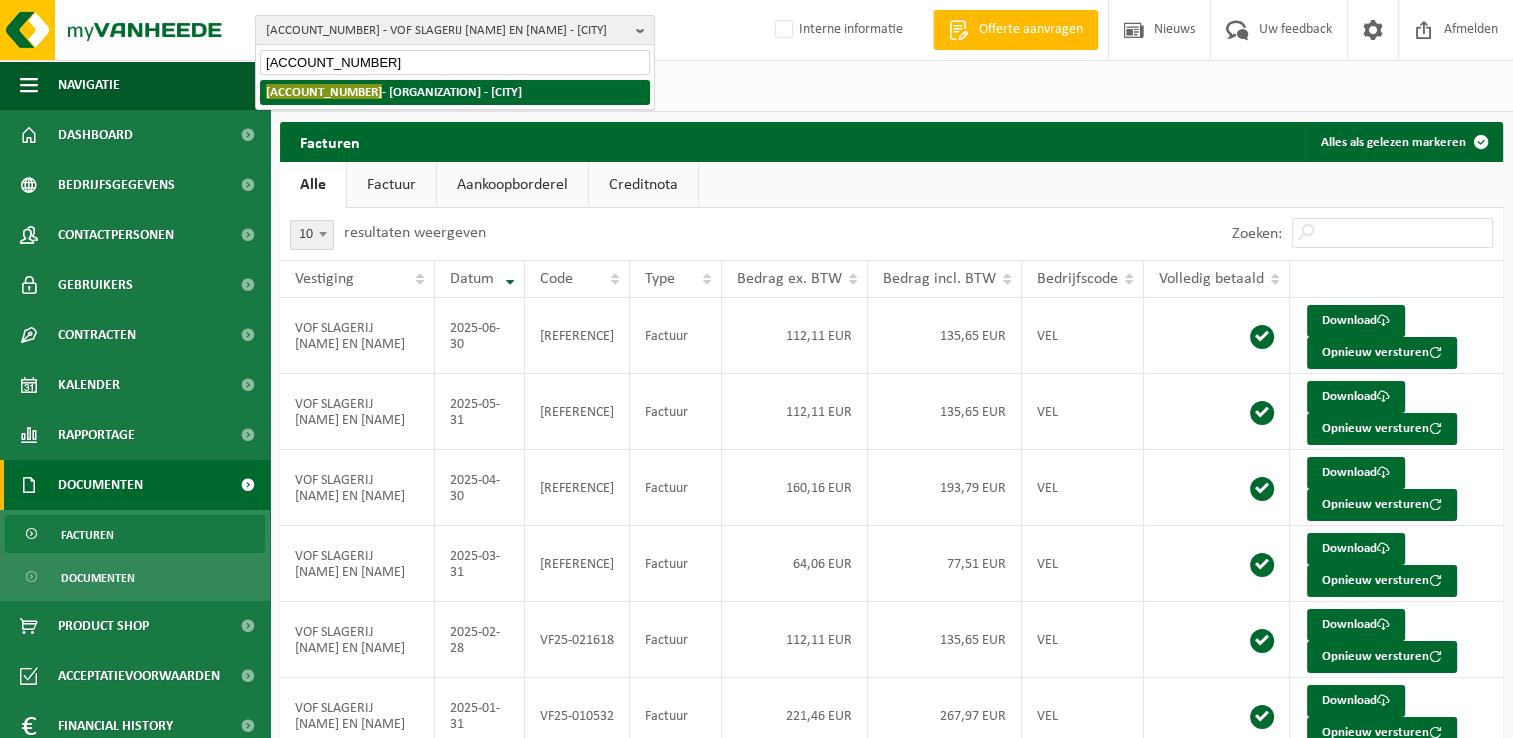 type on "10-984765" 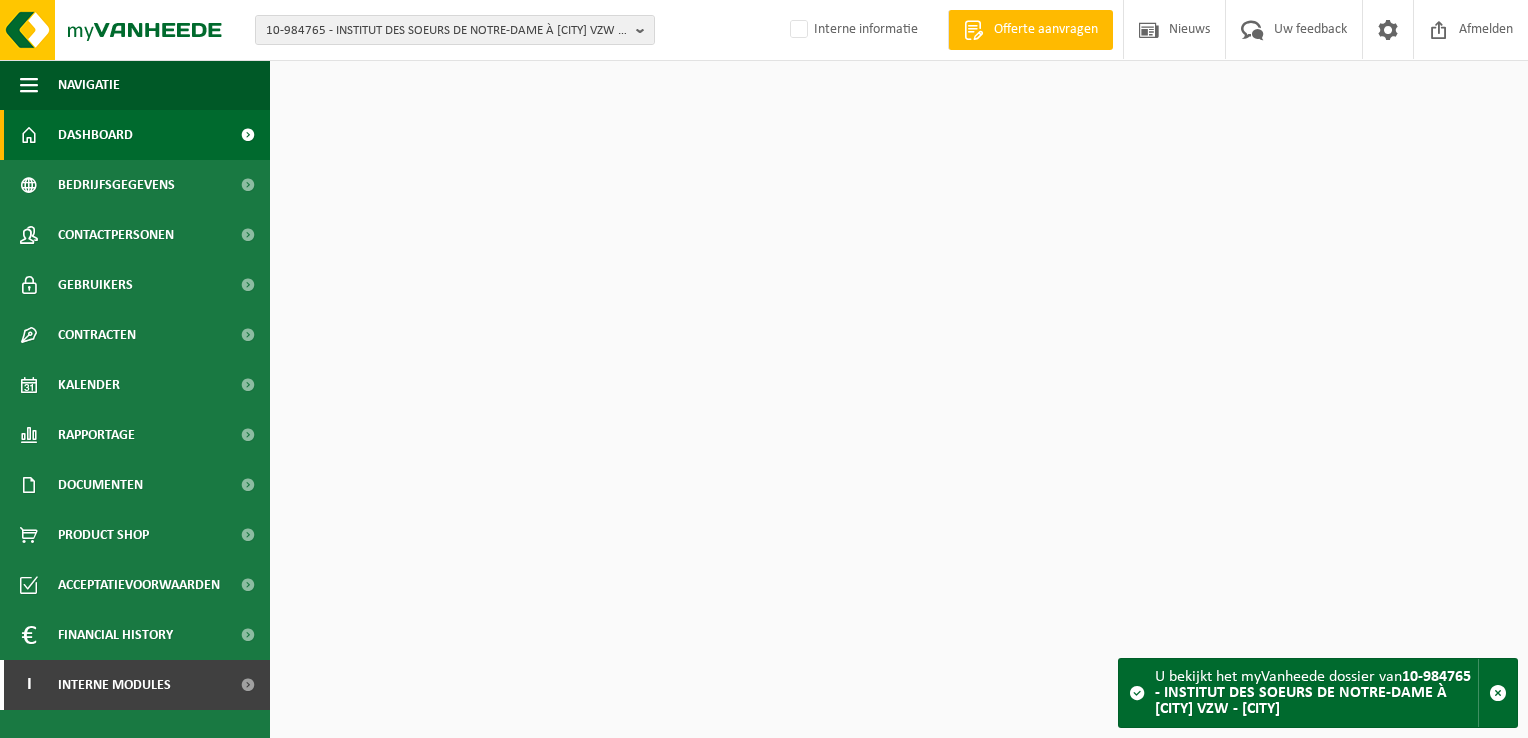 scroll, scrollTop: 0, scrollLeft: 0, axis: both 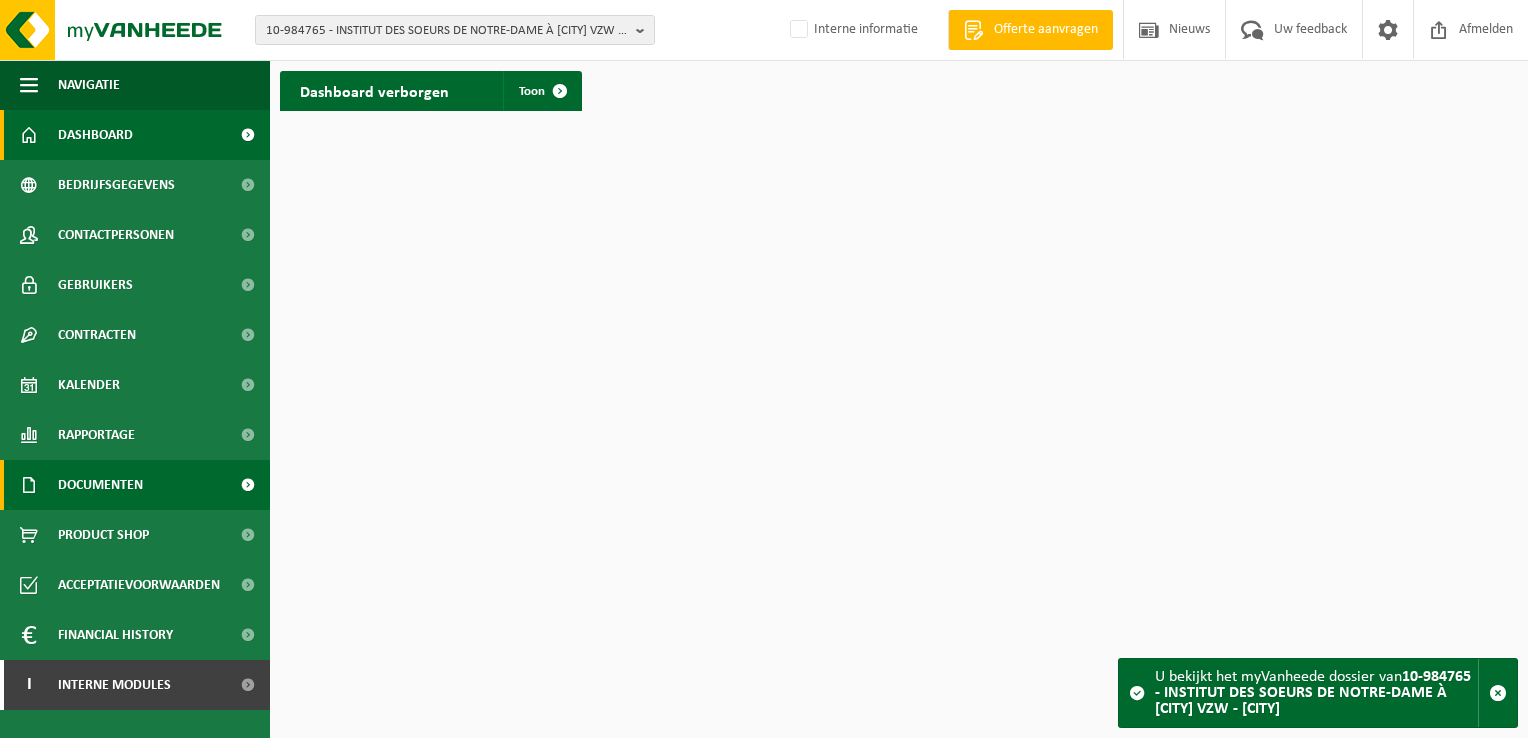 click on "Documenten" at bounding box center (100, 485) 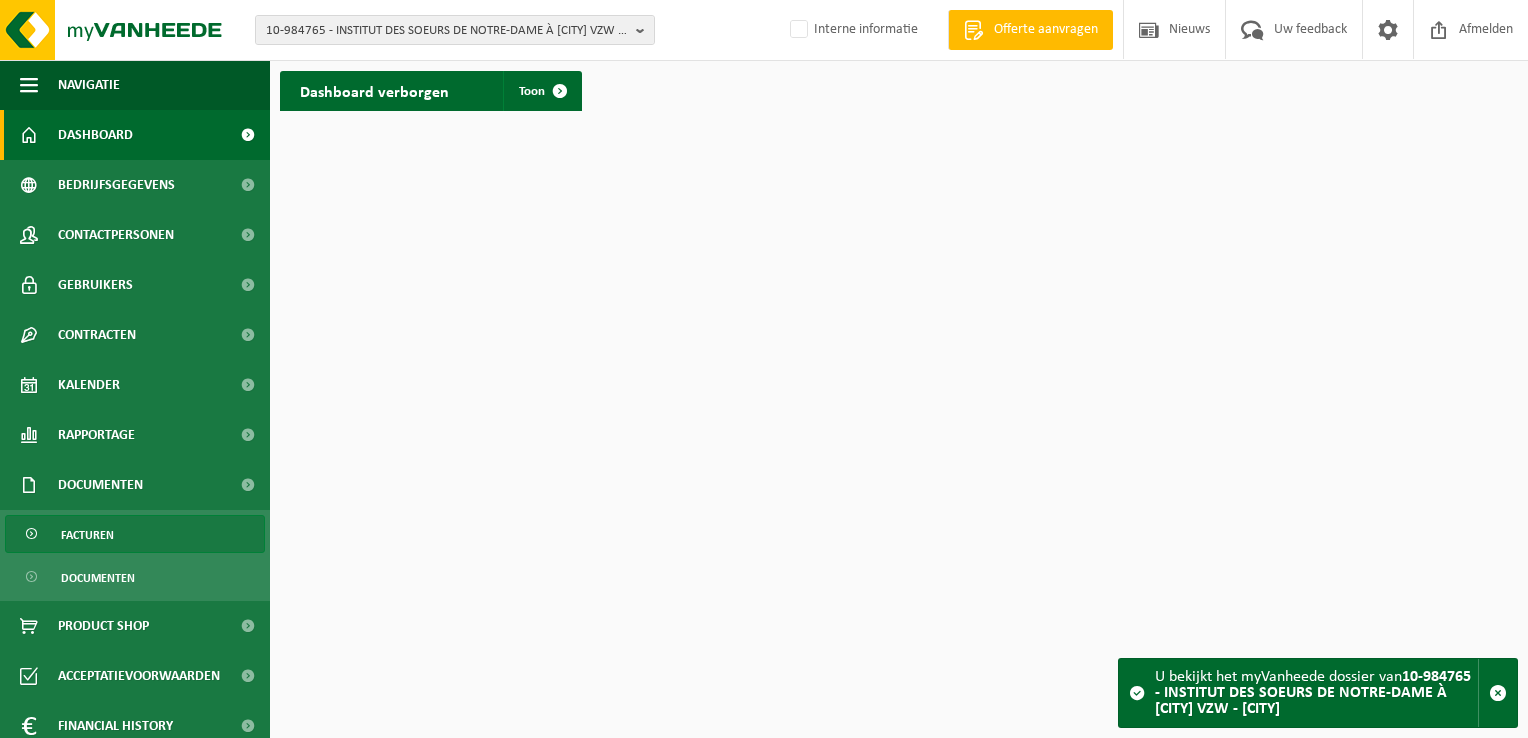 click on "Facturen" at bounding box center [87, 535] 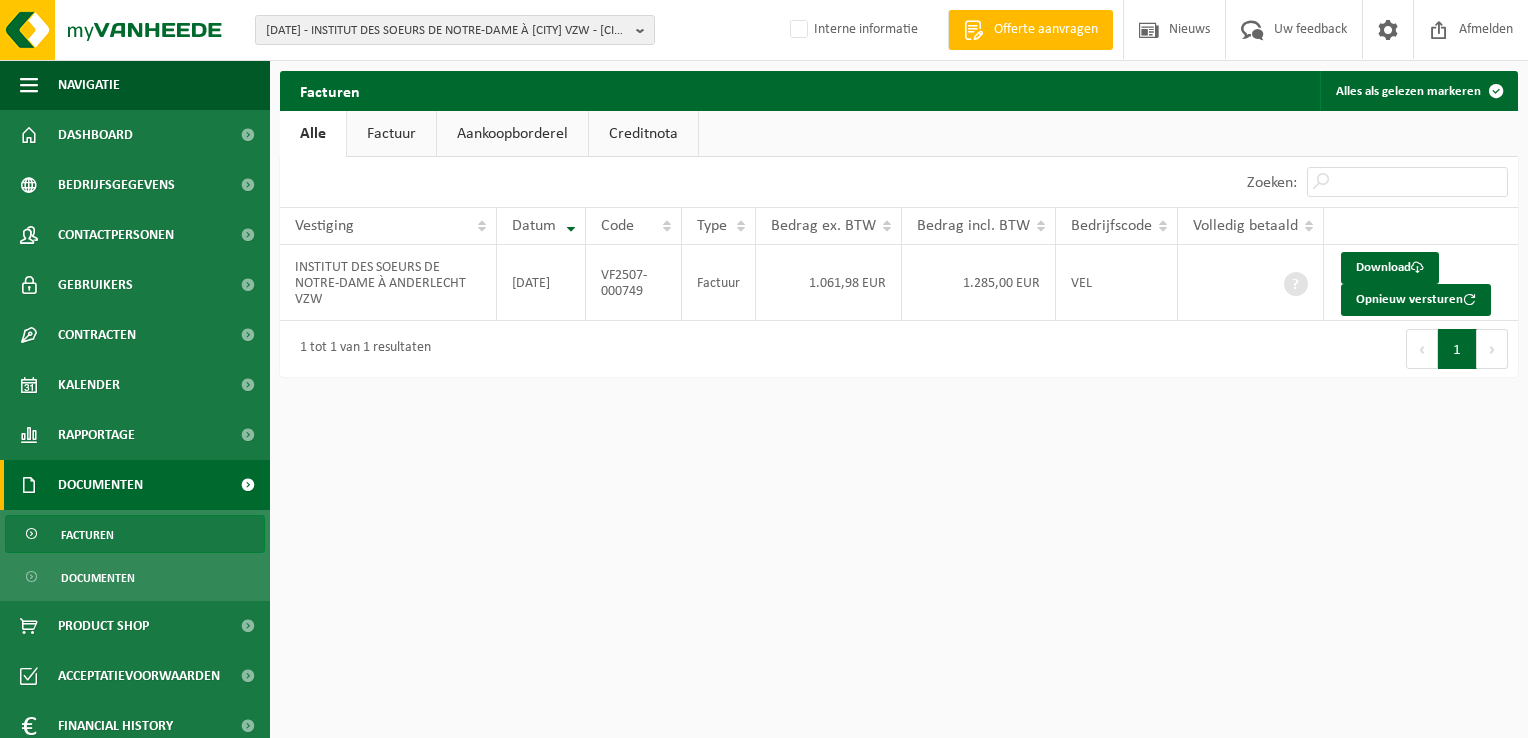 scroll, scrollTop: 0, scrollLeft: 0, axis: both 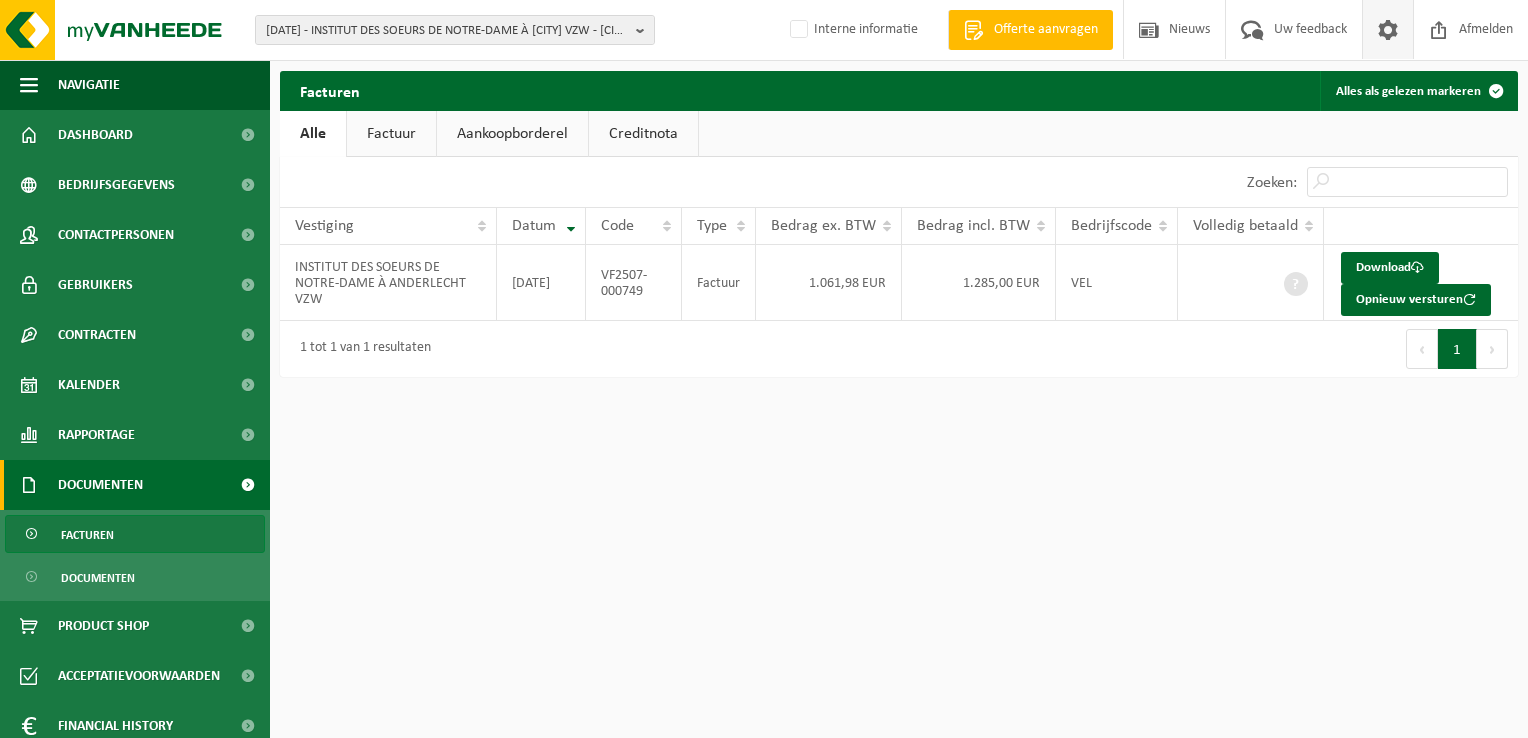 click at bounding box center (1388, 29) 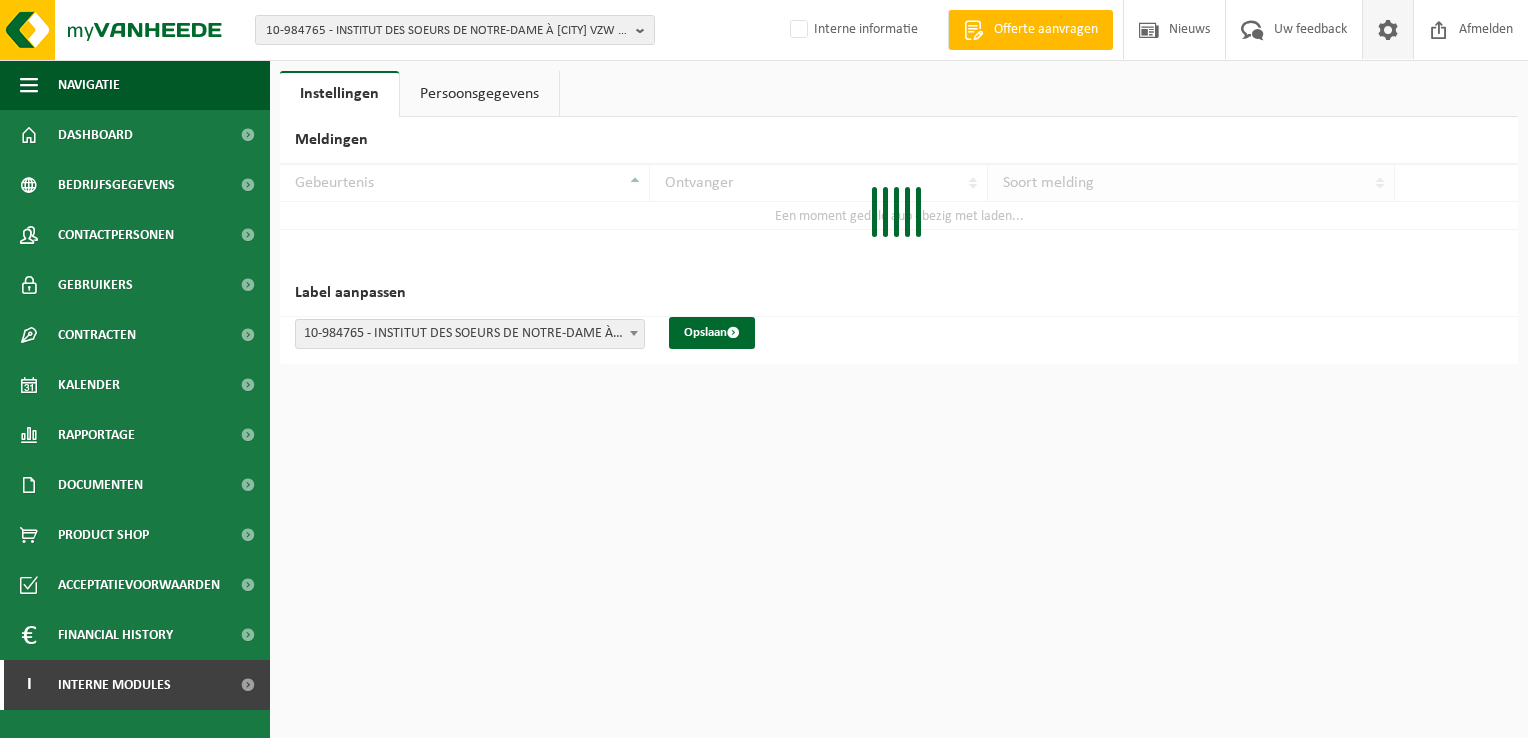 scroll, scrollTop: 0, scrollLeft: 0, axis: both 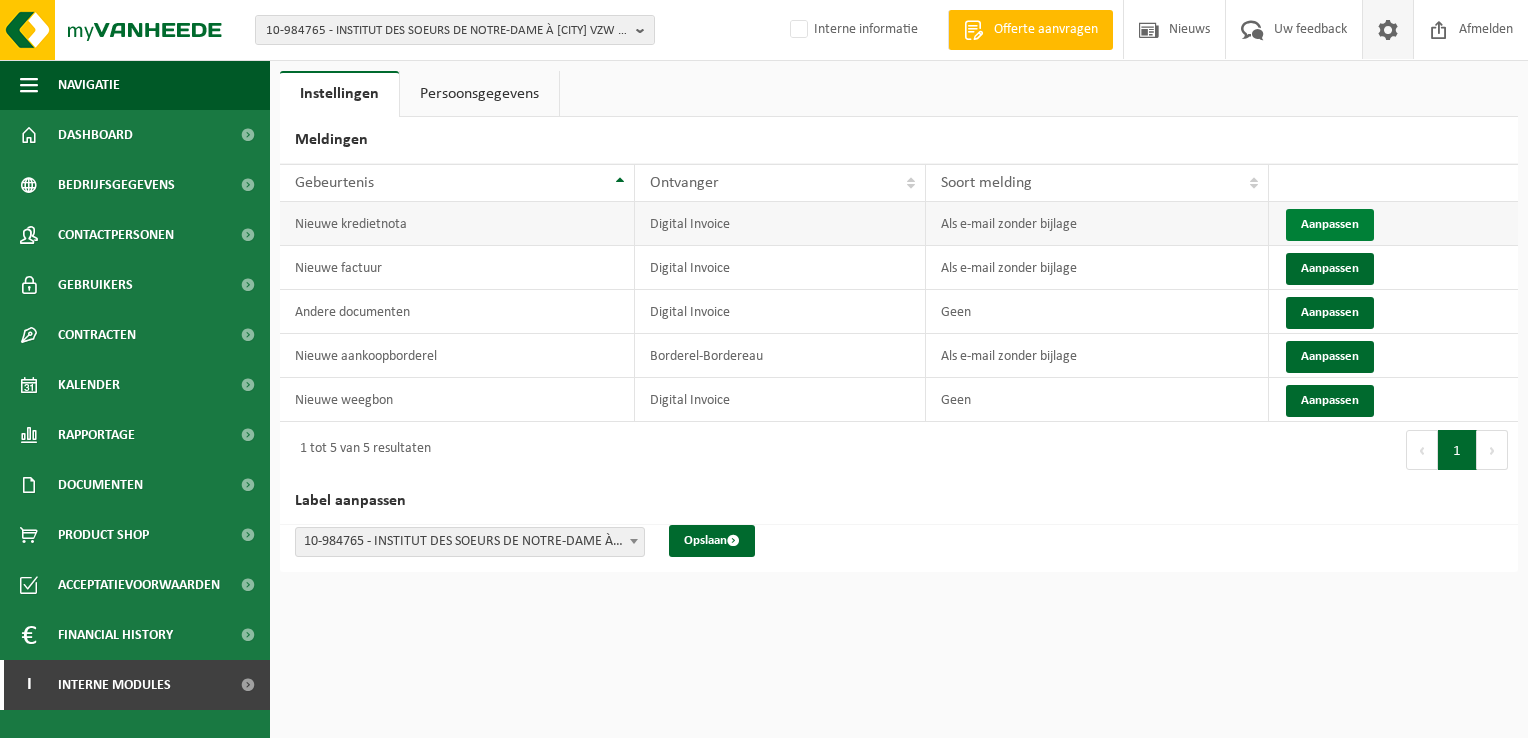 click on "Aanpassen" at bounding box center (1330, 225) 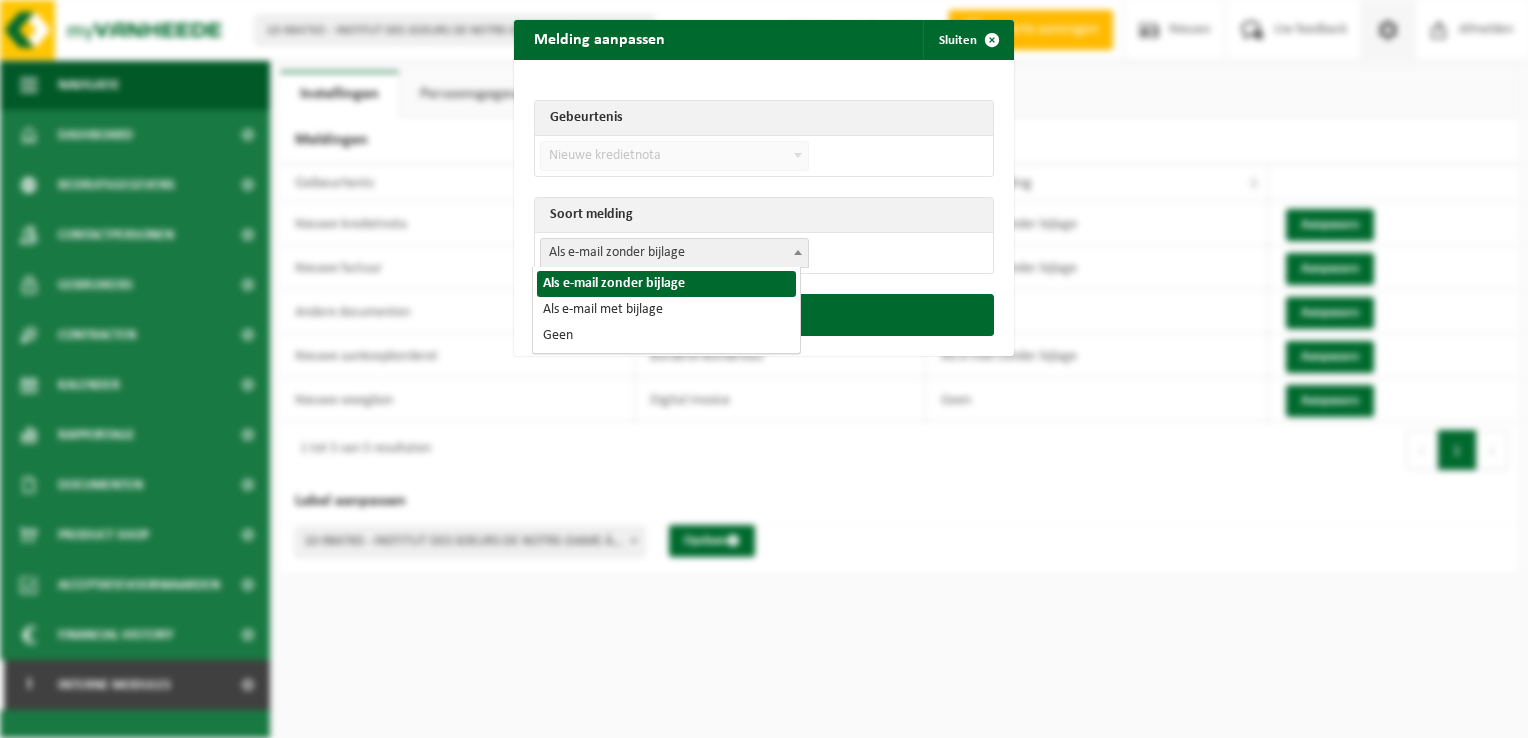 drag, startPoint x: 611, startPoint y: 247, endPoint x: 596, endPoint y: 294, distance: 49.335587 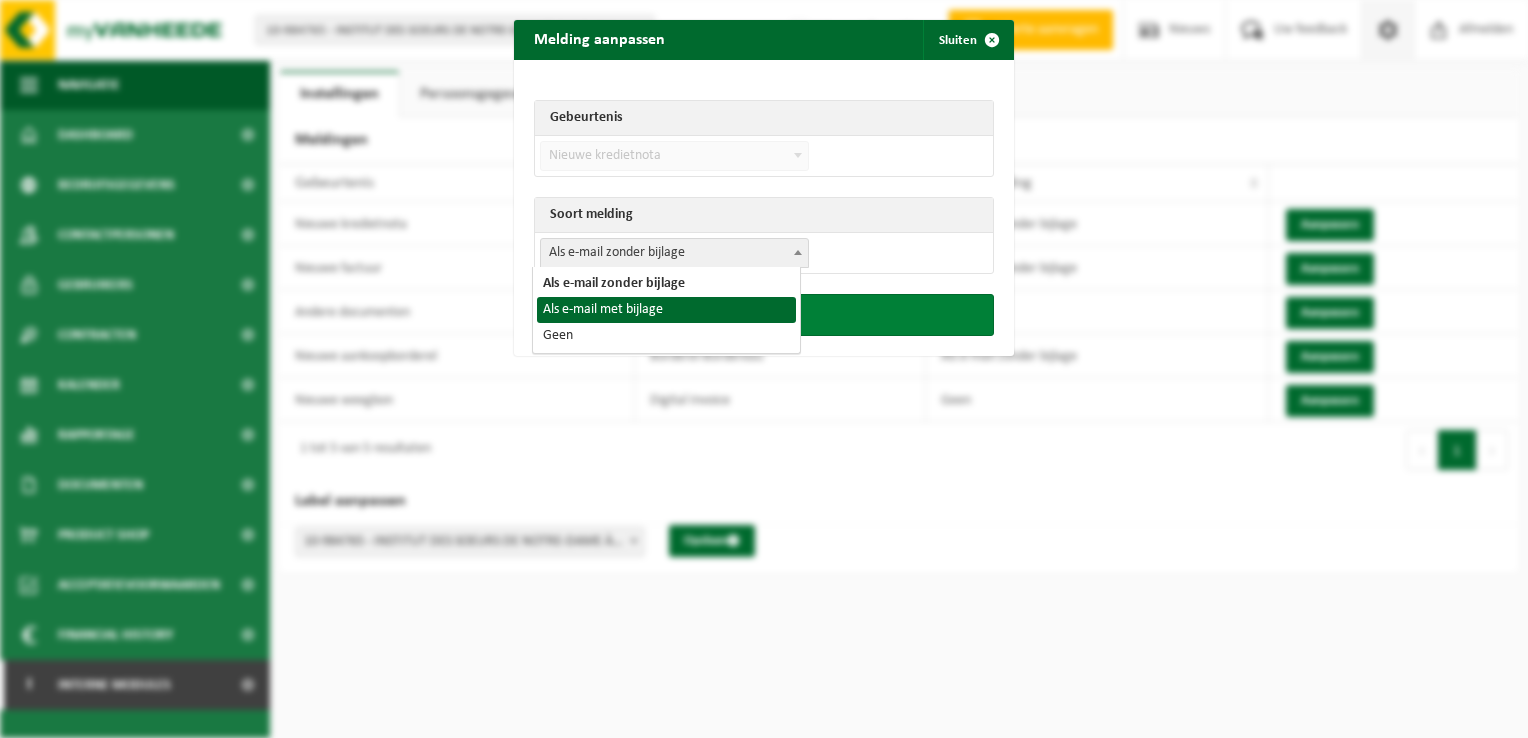 drag, startPoint x: 596, startPoint y: 311, endPoint x: 697, endPoint y: 315, distance: 101.07918 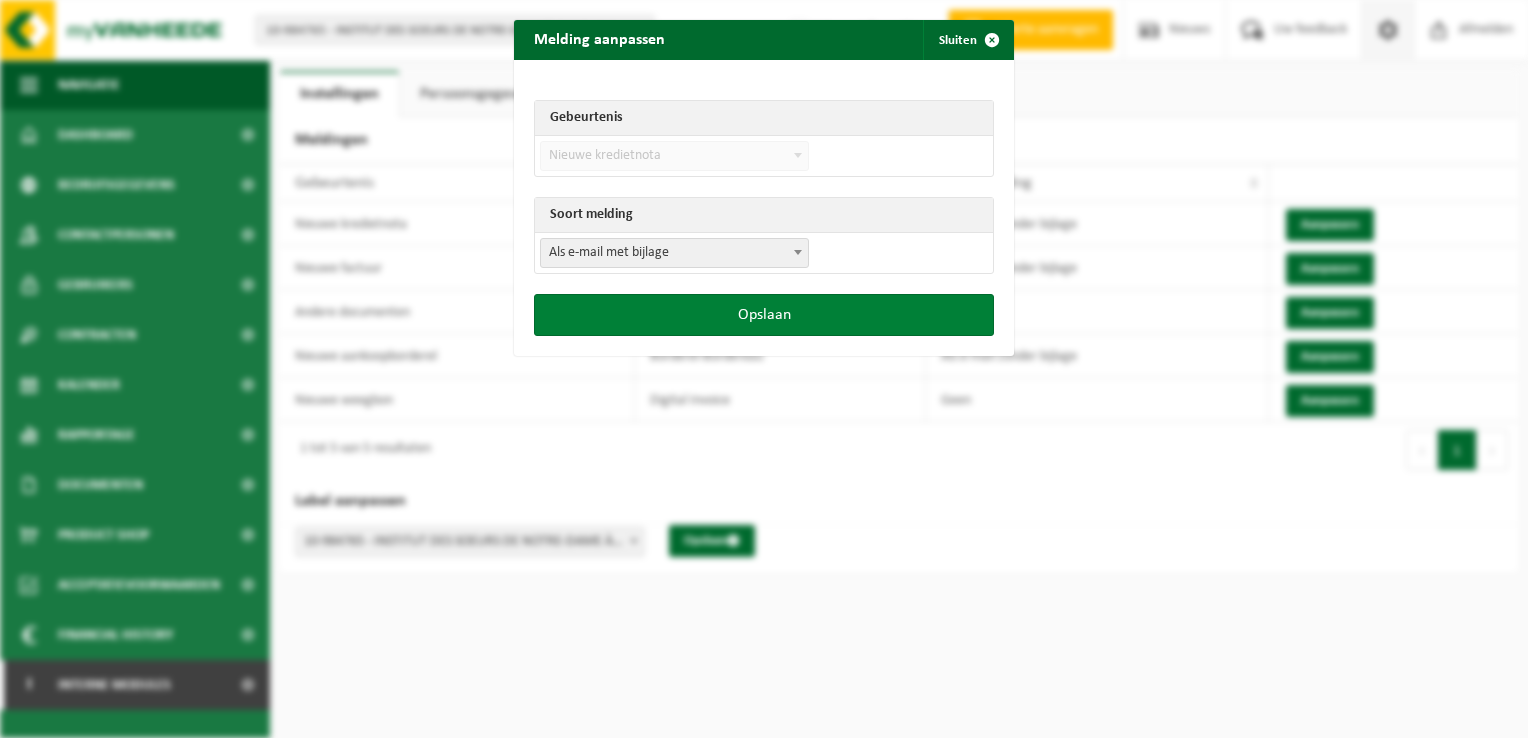 click on "Opslaan" at bounding box center (764, 315) 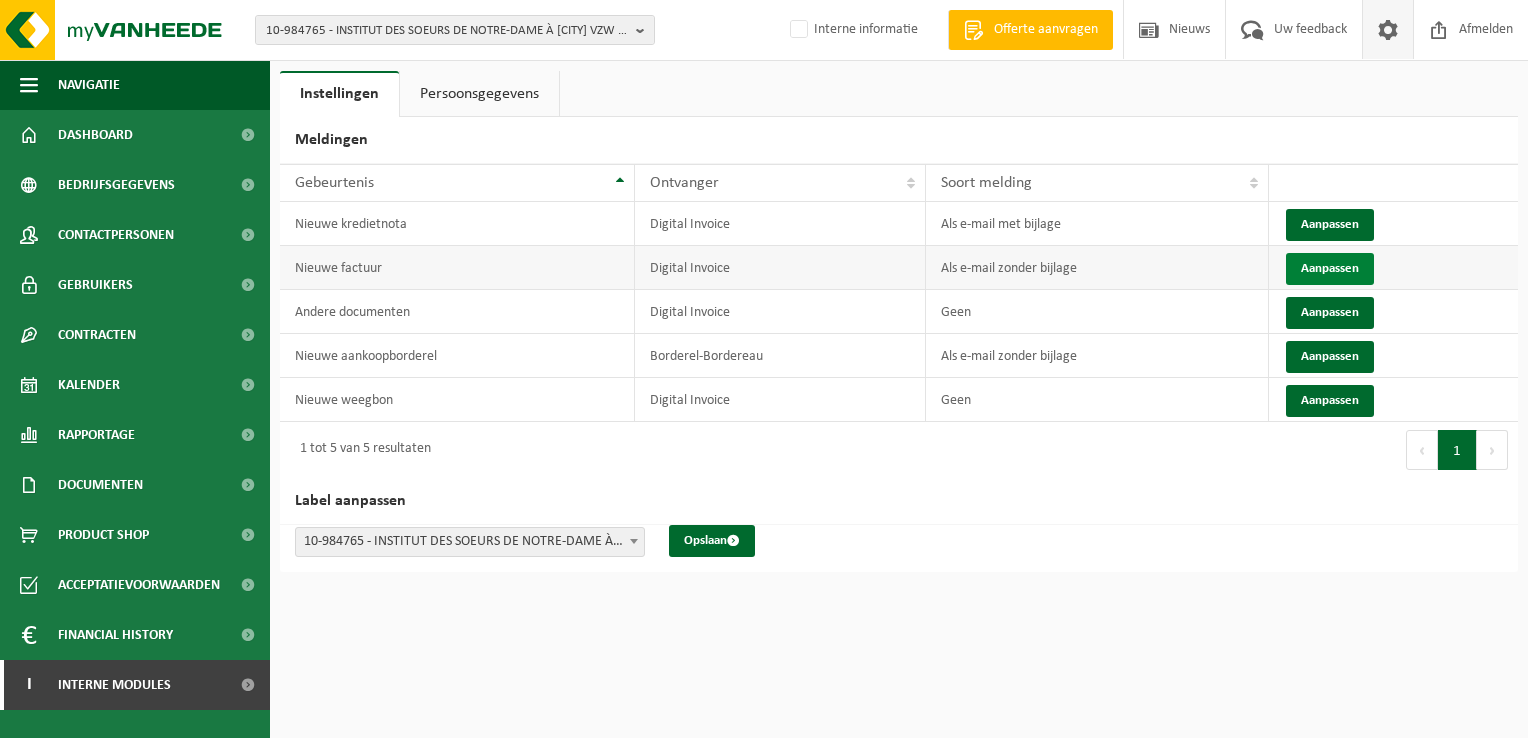 click on "Aanpassen" at bounding box center (1330, 269) 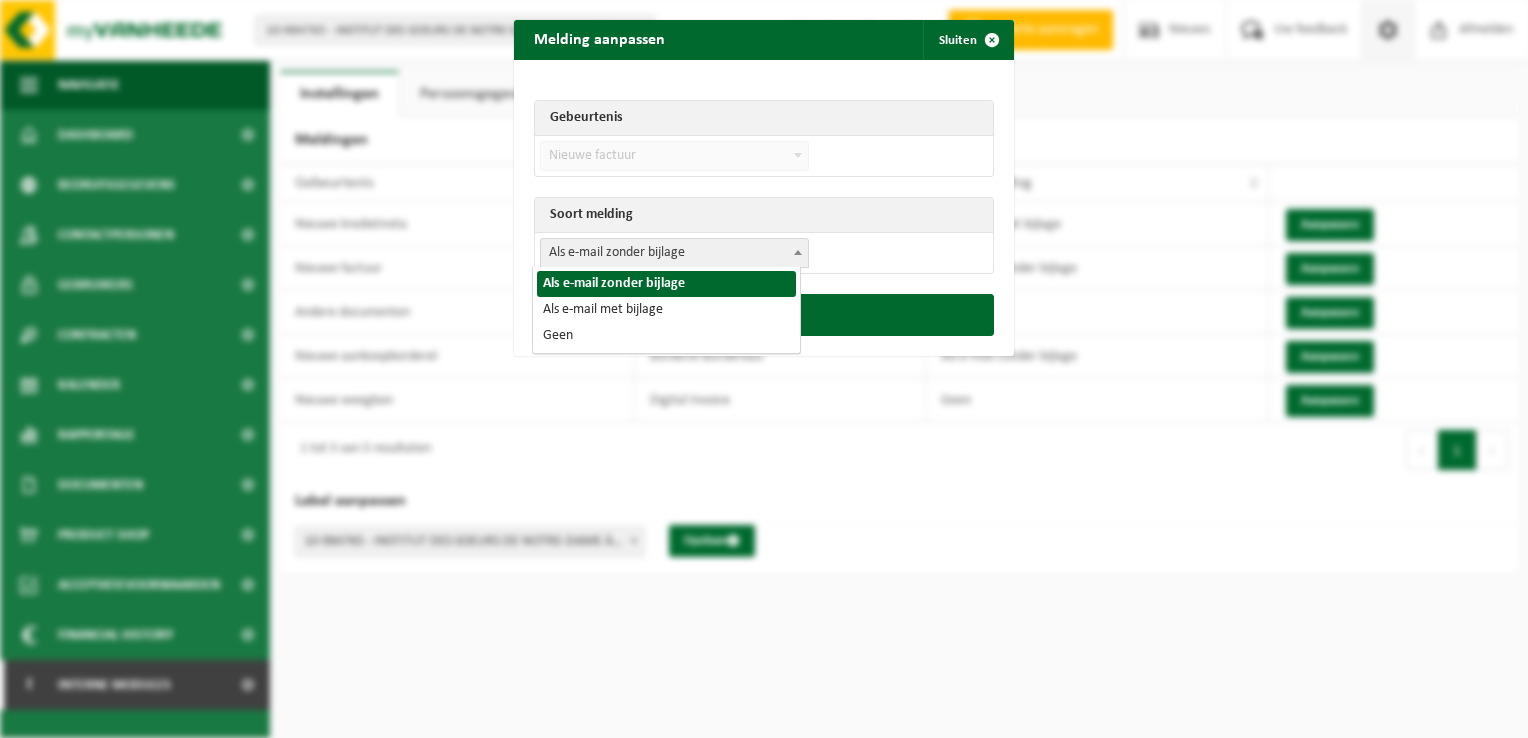click on "Als e-mail zonder bijlage" at bounding box center [674, 253] 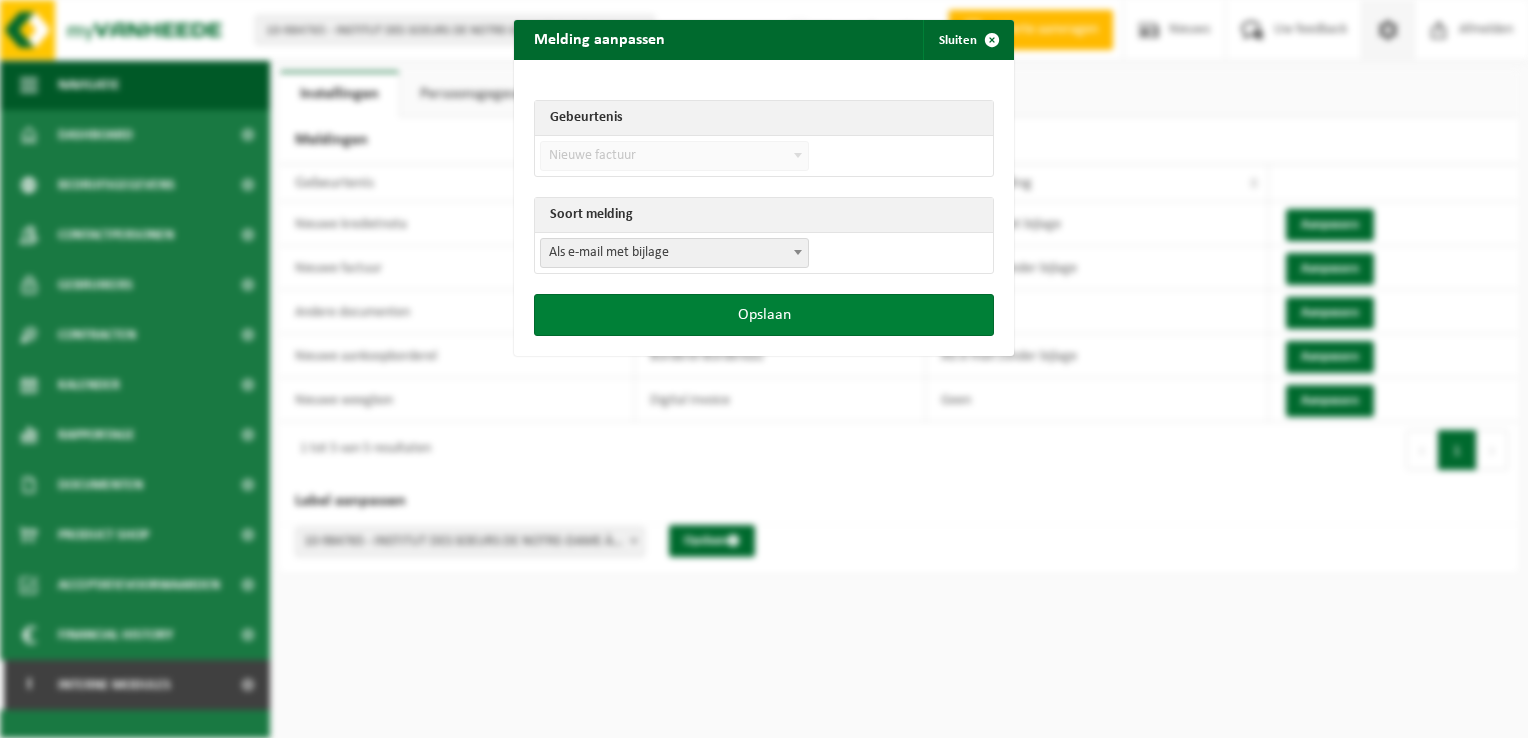 click on "Opslaan" at bounding box center [764, 315] 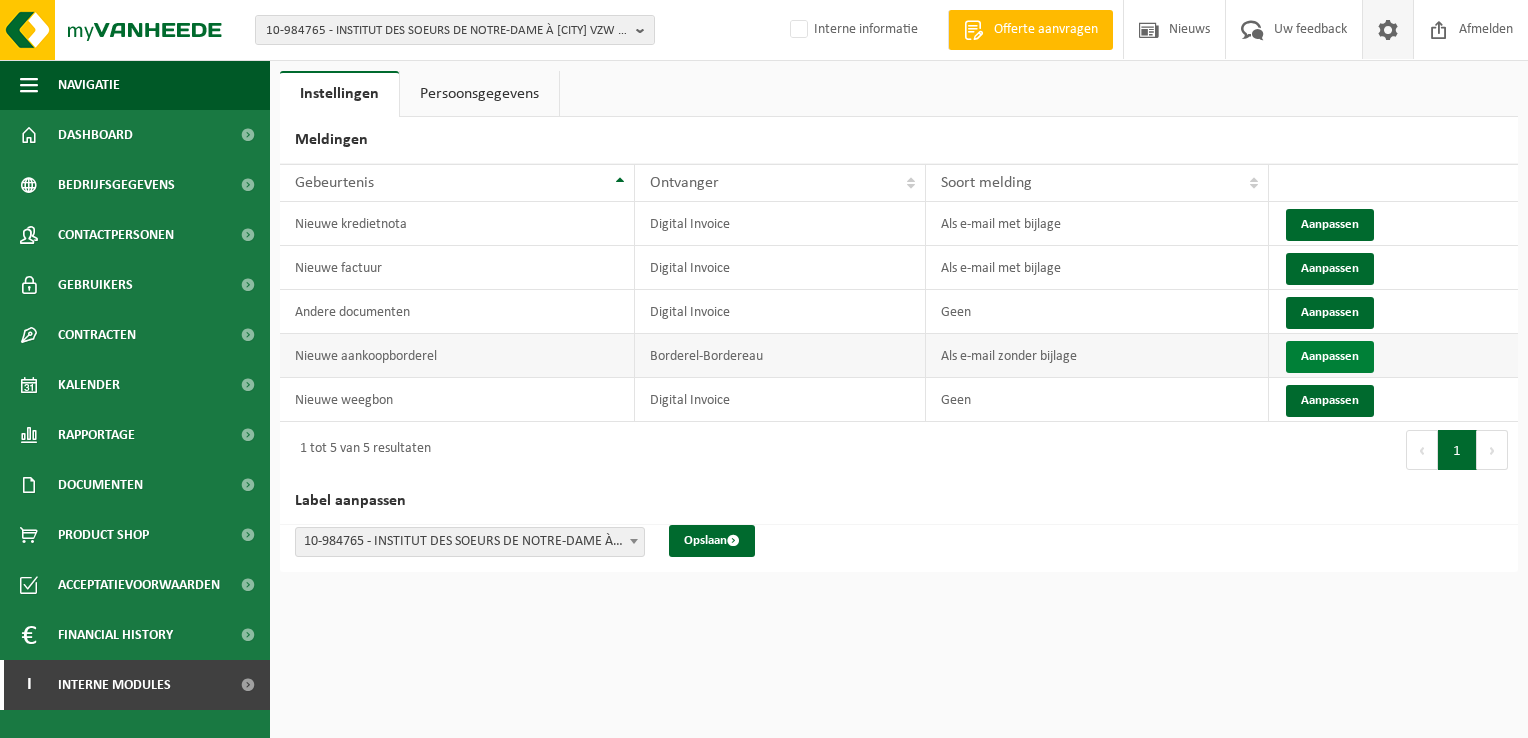 click on "Aanpassen" at bounding box center [1330, 357] 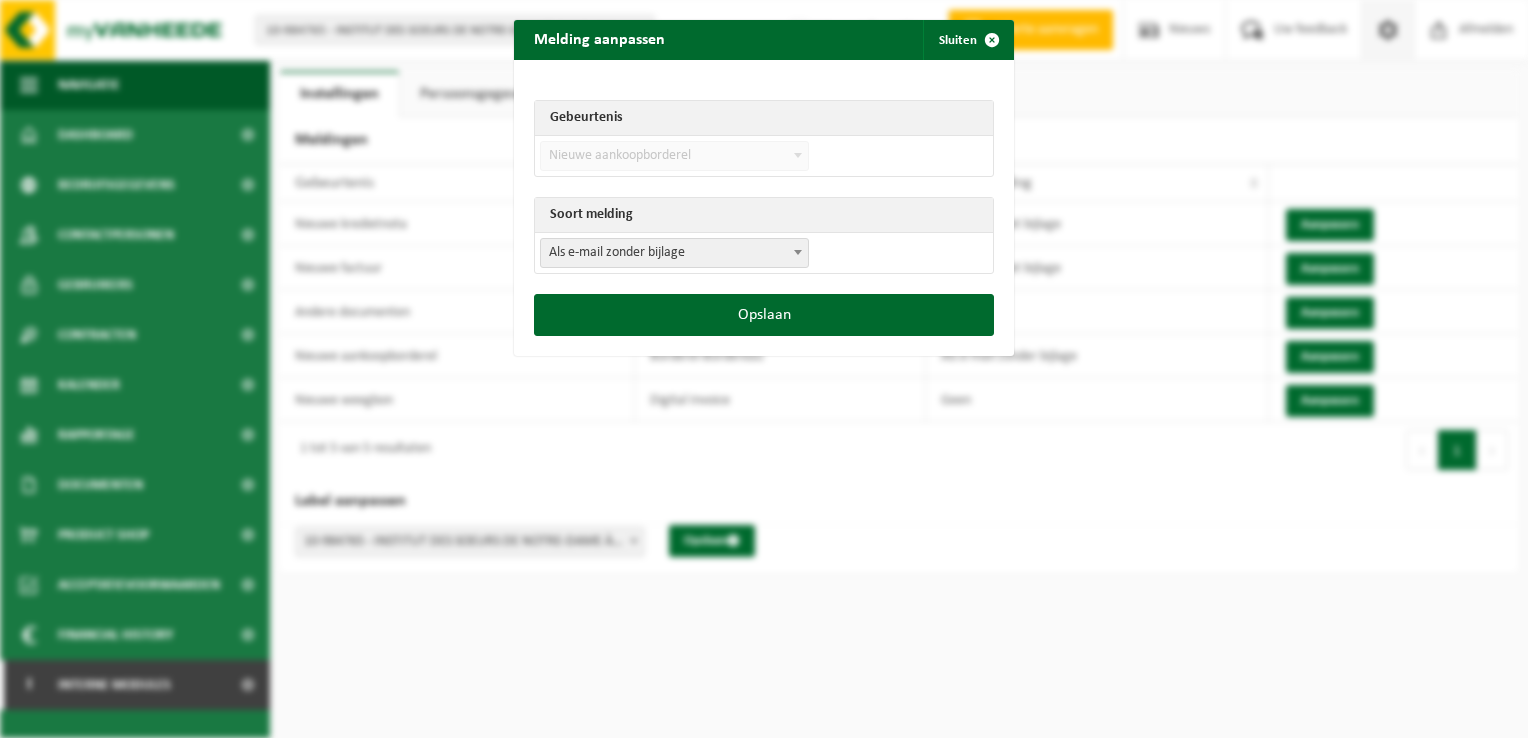 drag, startPoint x: 642, startPoint y: 263, endPoint x: 635, endPoint y: 253, distance: 12.206555 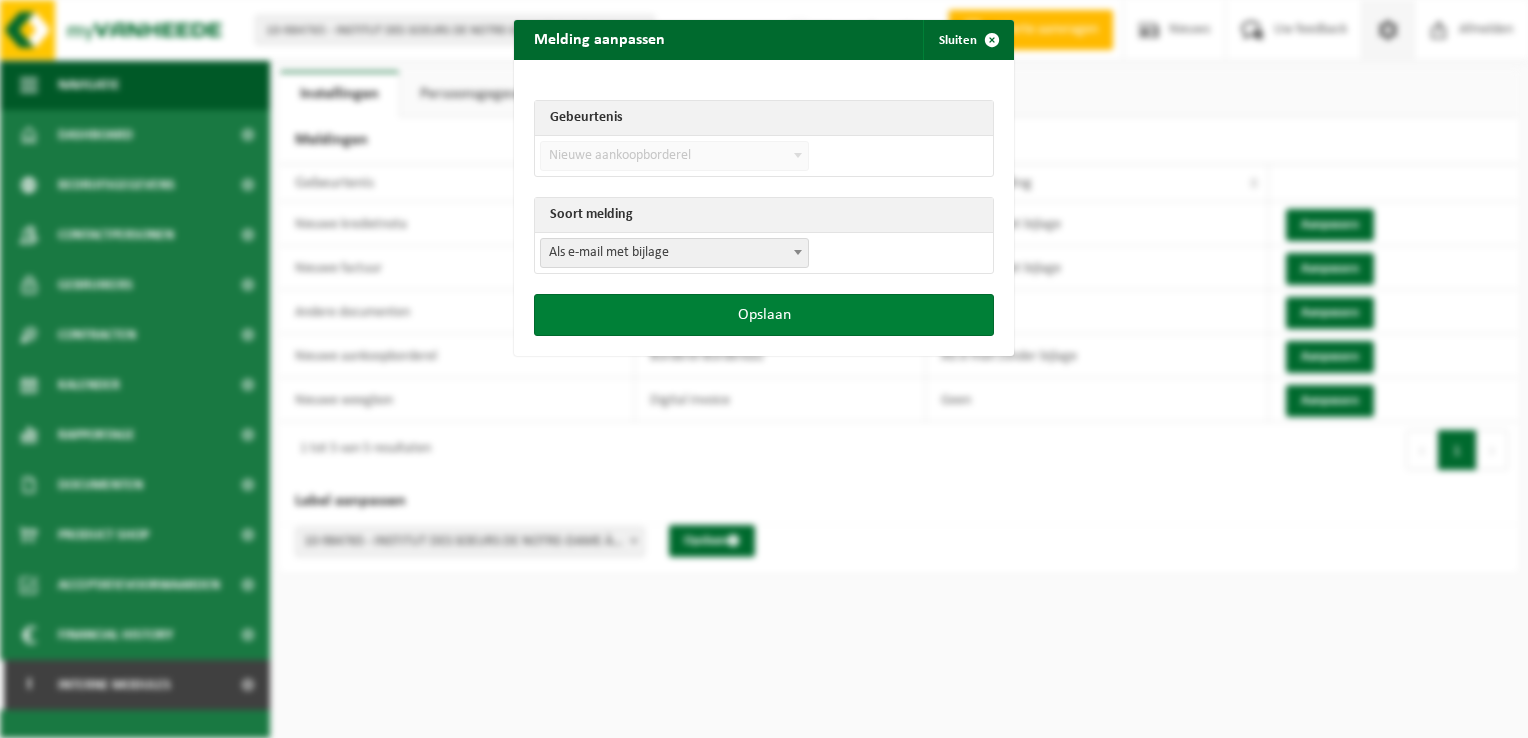 click on "Opslaan" at bounding box center [764, 315] 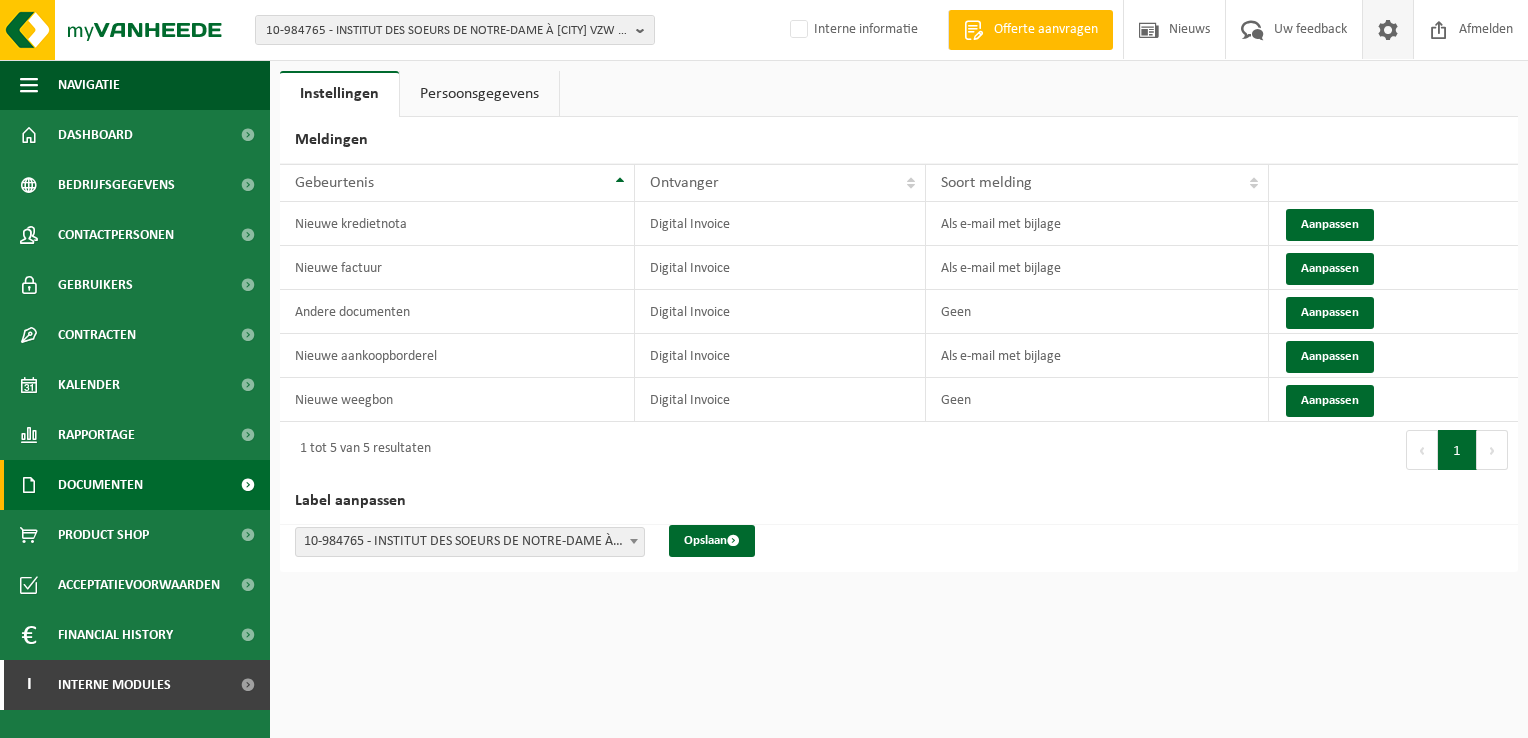 click on "Documenten" at bounding box center [100, 485] 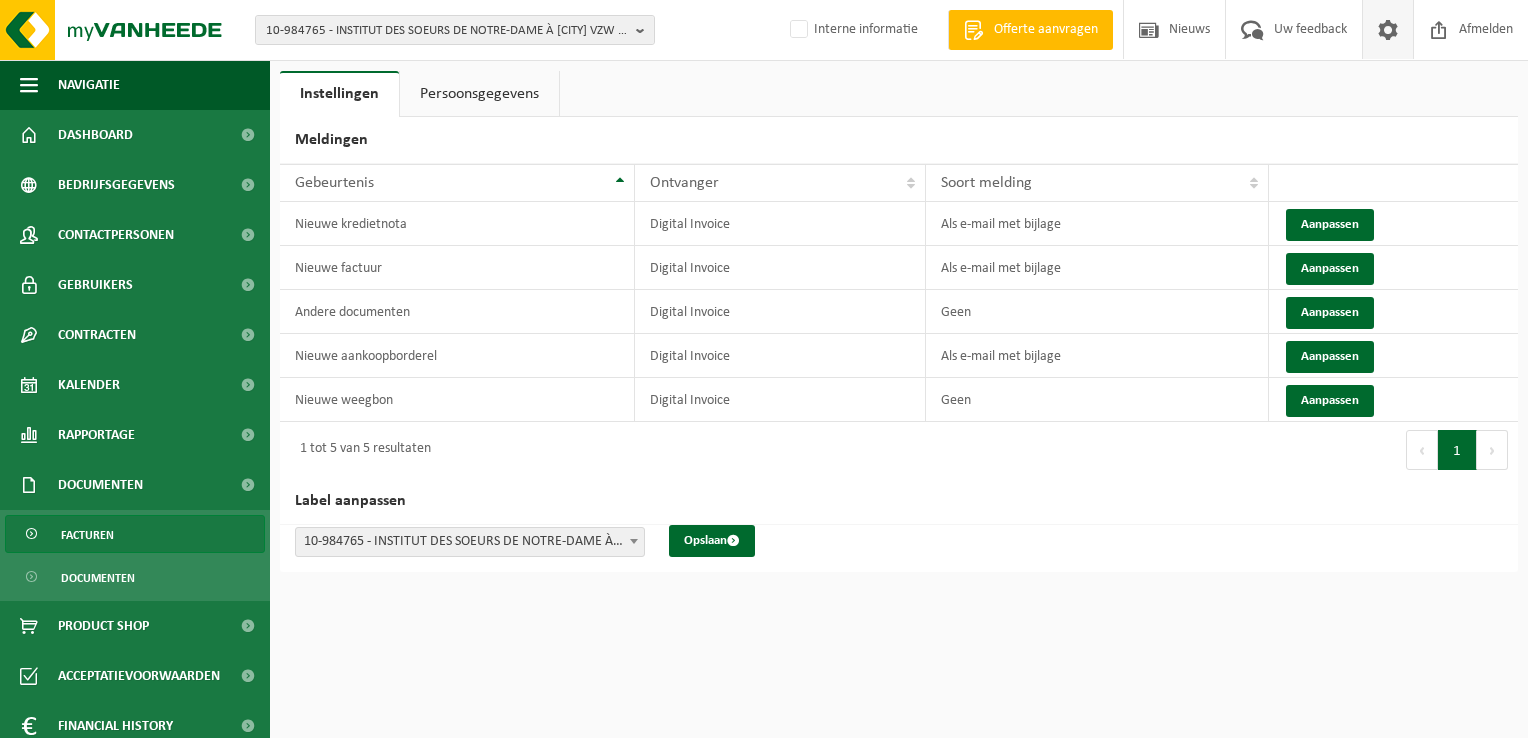 click on "Facturen" at bounding box center [135, 534] 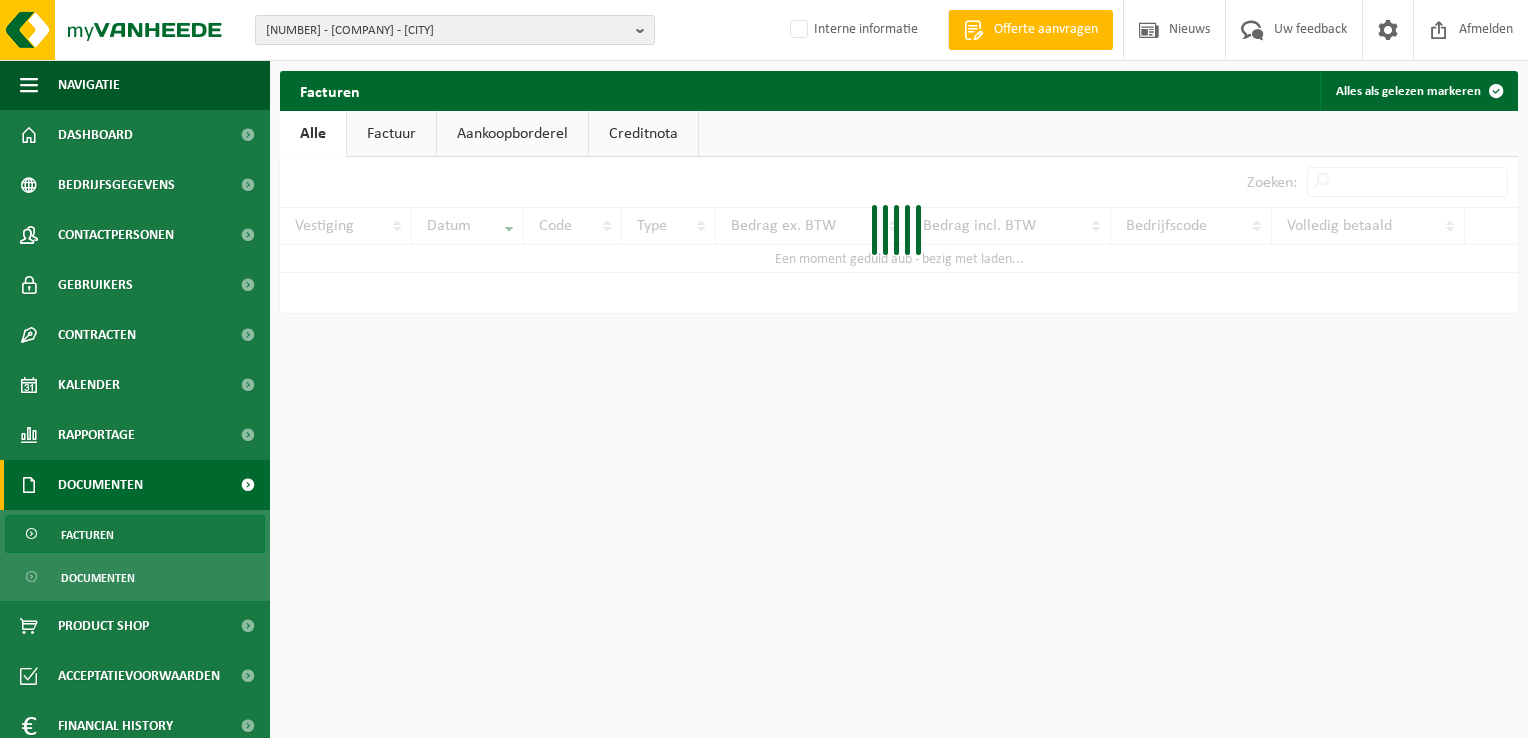 scroll, scrollTop: 0, scrollLeft: 0, axis: both 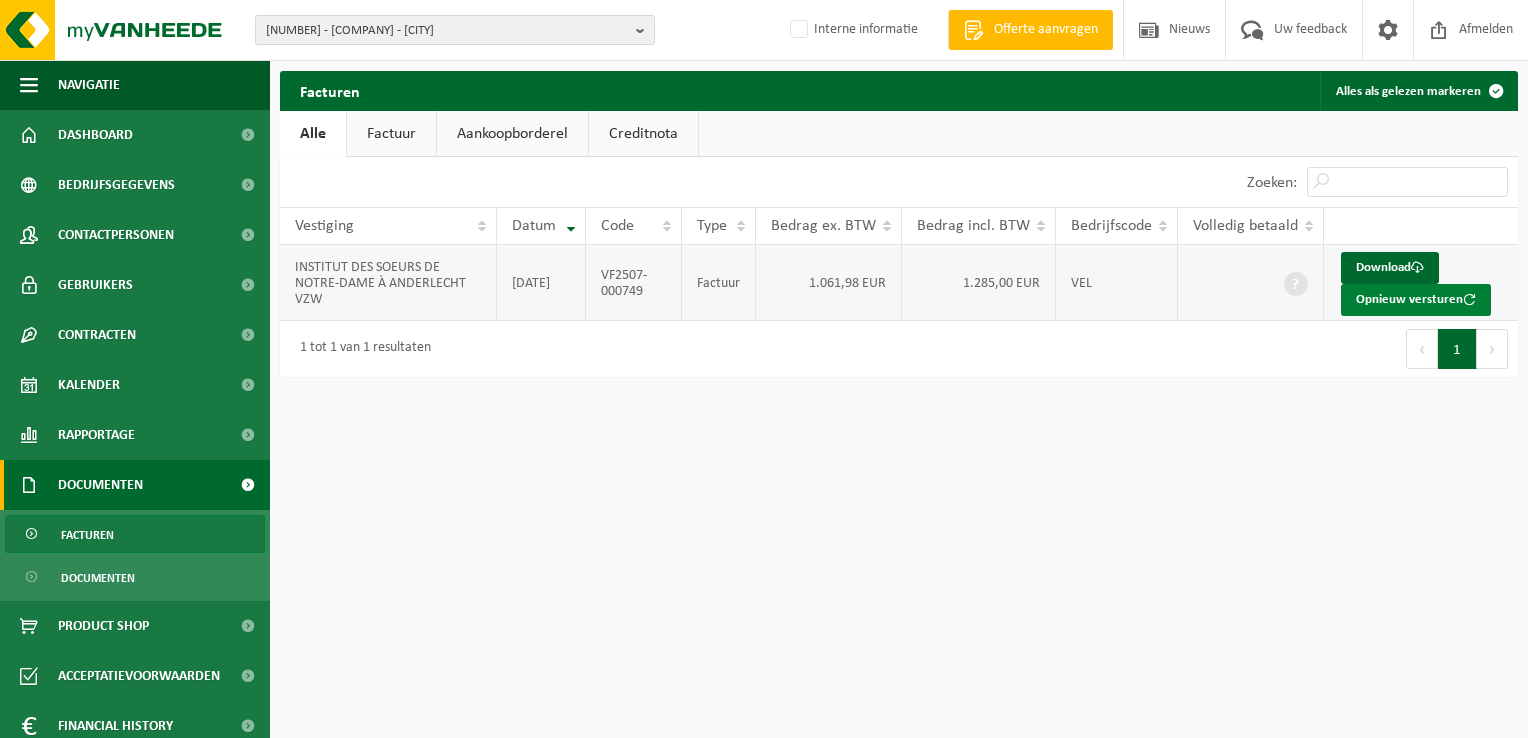 click on "Opnieuw versturen" at bounding box center [1416, 300] 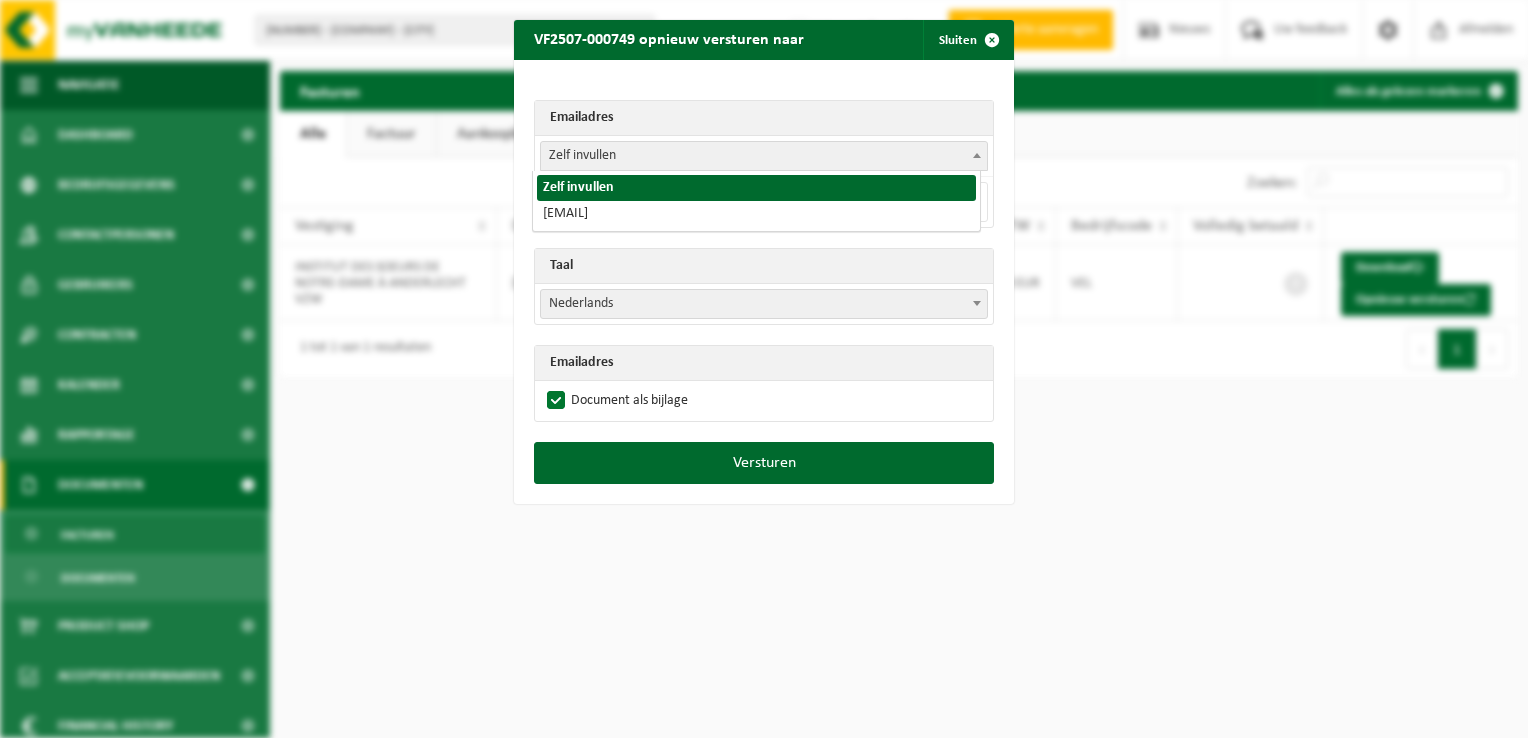 click on "Zelf invullen" at bounding box center (764, 156) 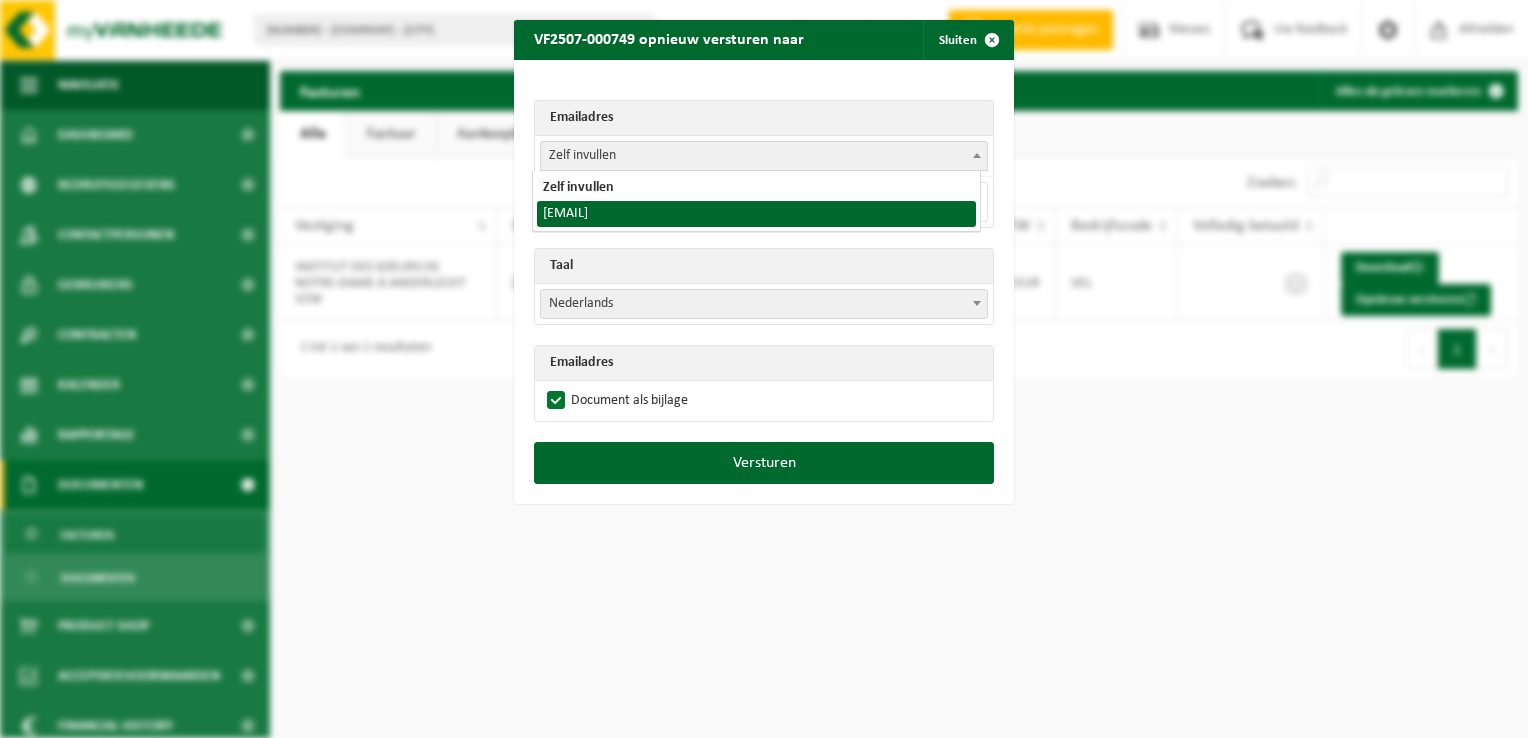 select on "maltr@isnd.be" 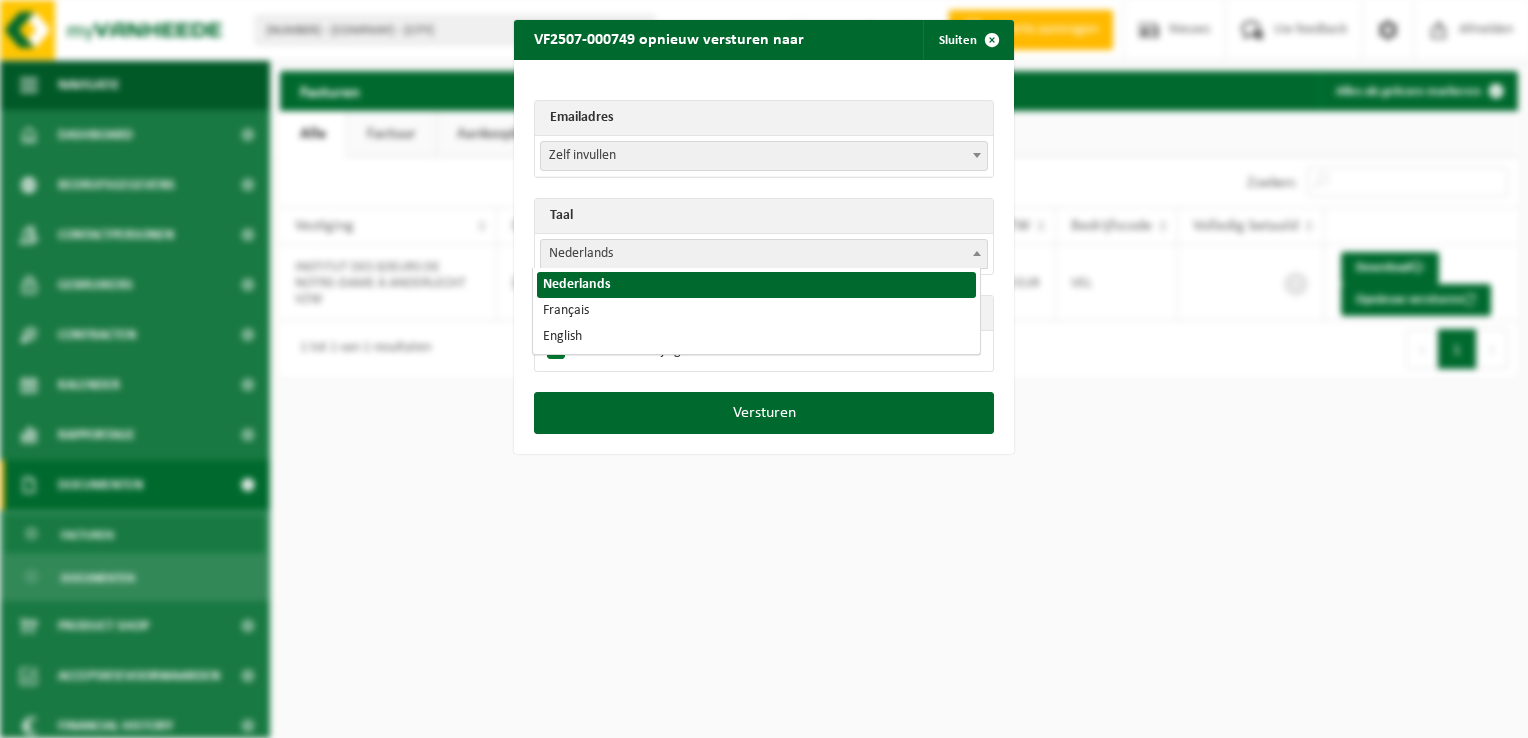click on "Nederlands" at bounding box center (764, 254) 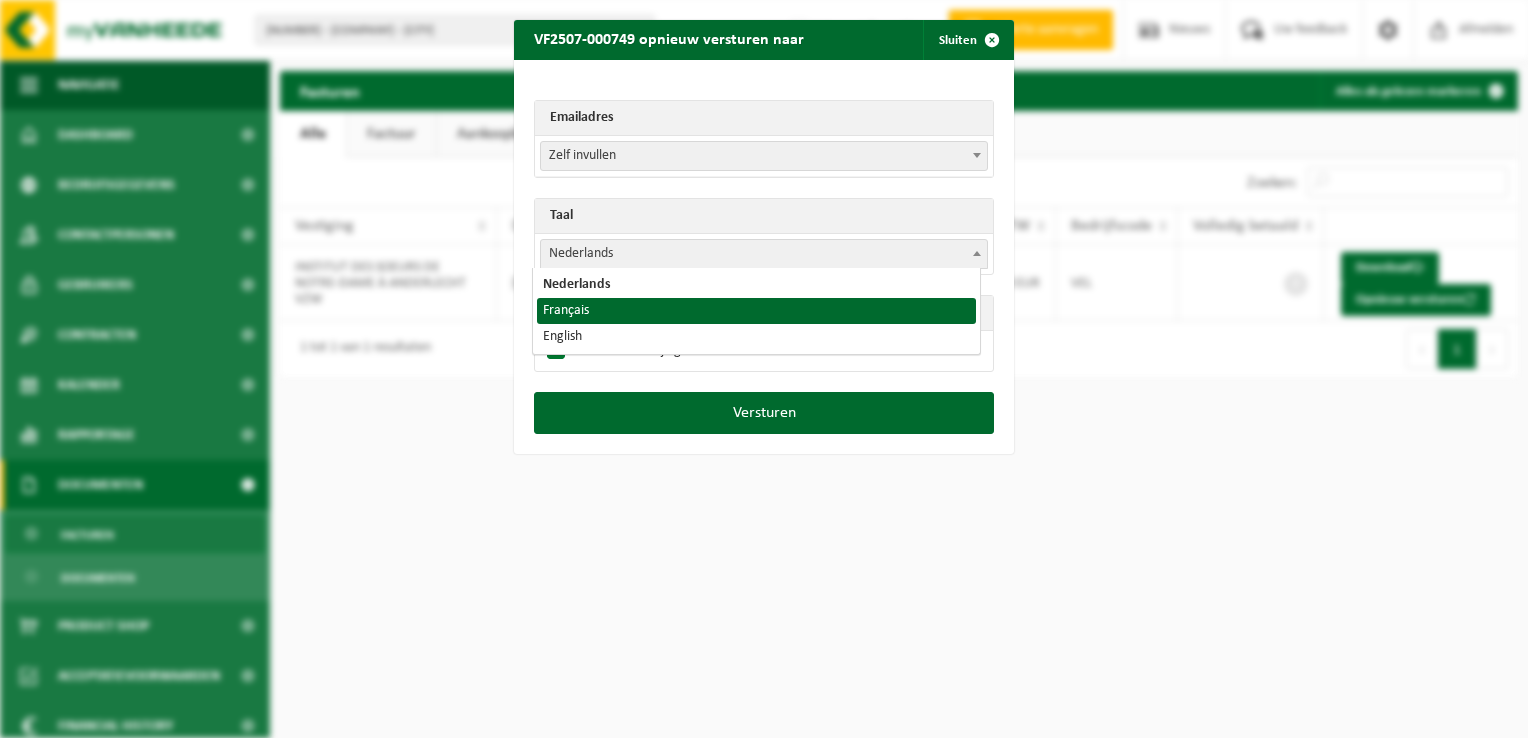 select on "fr" 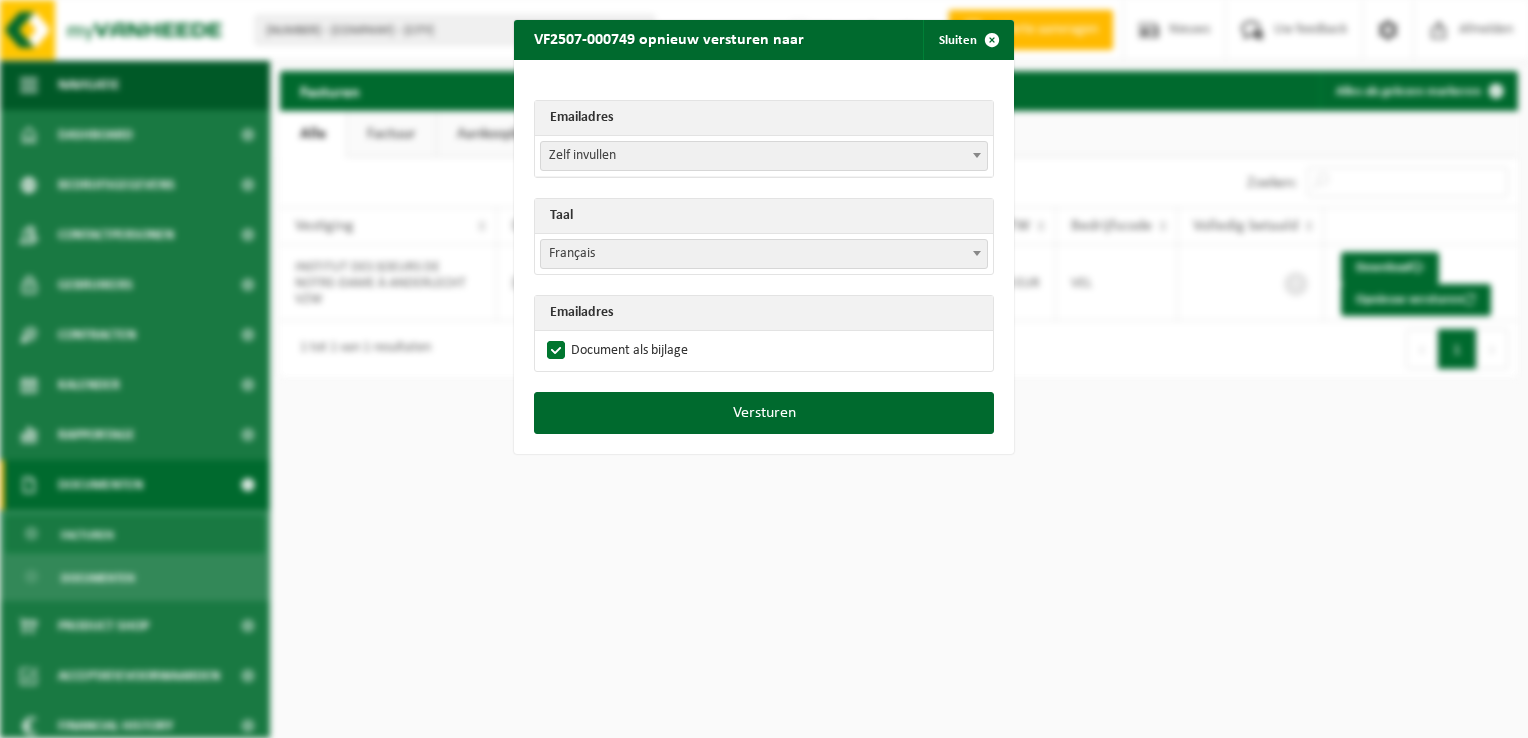 click on "Versturen" at bounding box center (764, 423) 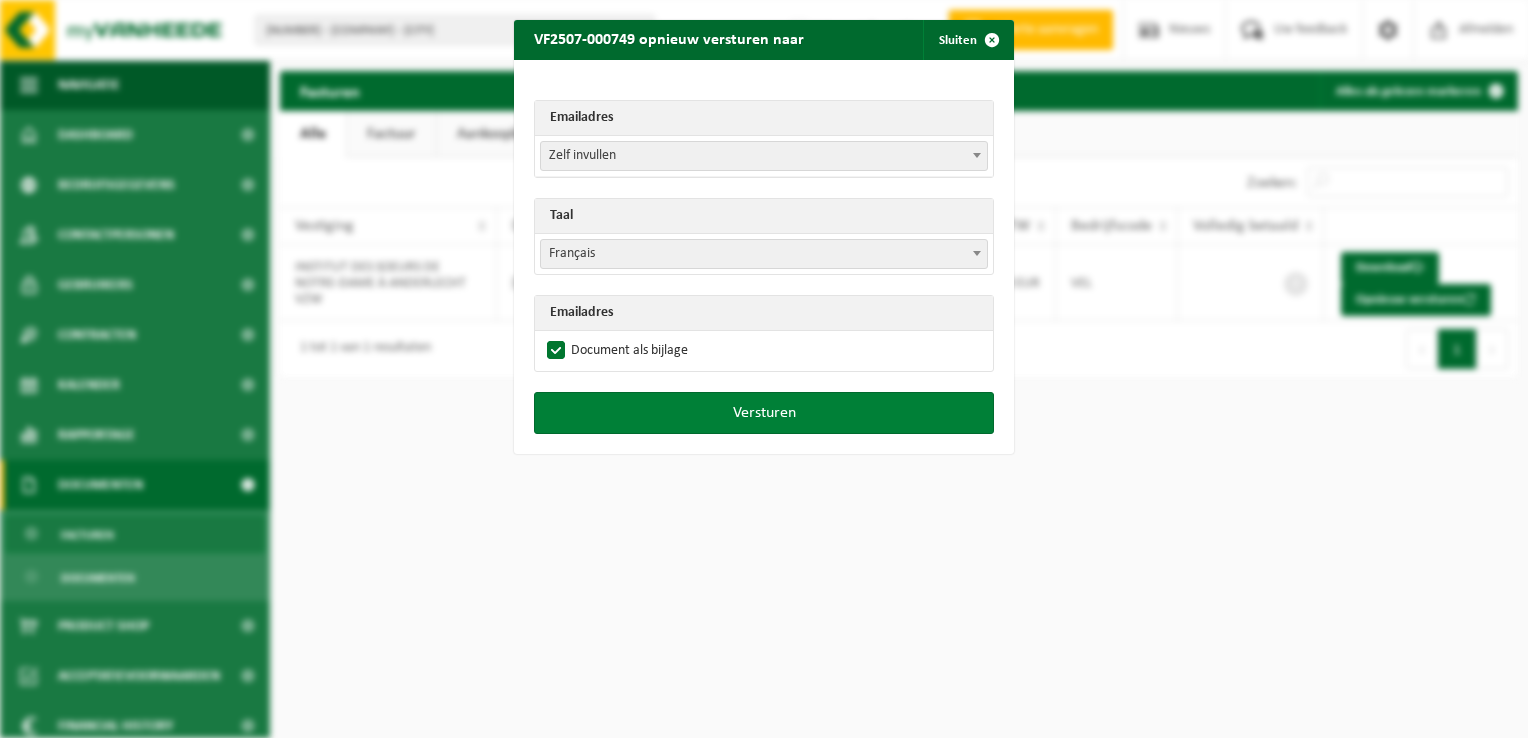 click on "Versturen" at bounding box center [764, 413] 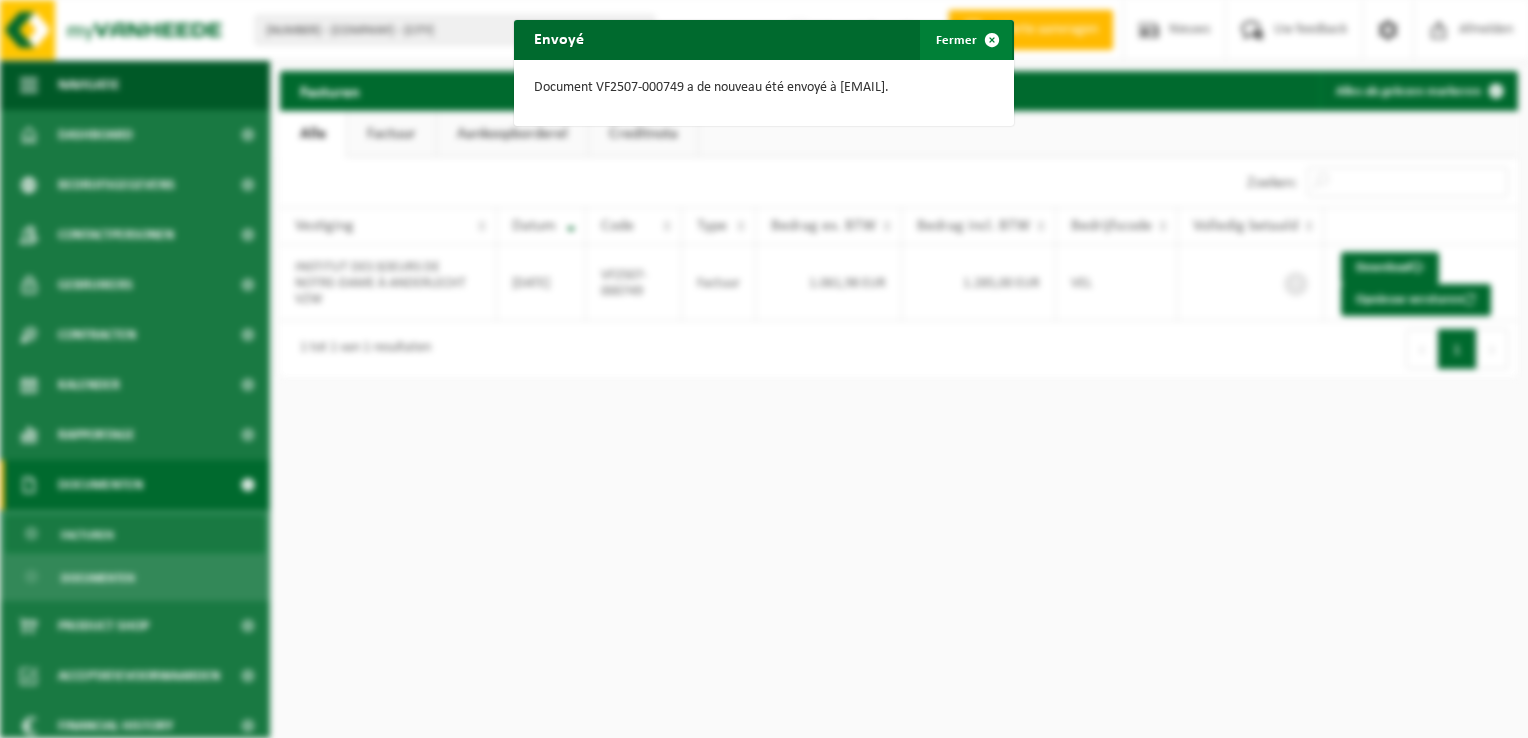 click at bounding box center (992, 40) 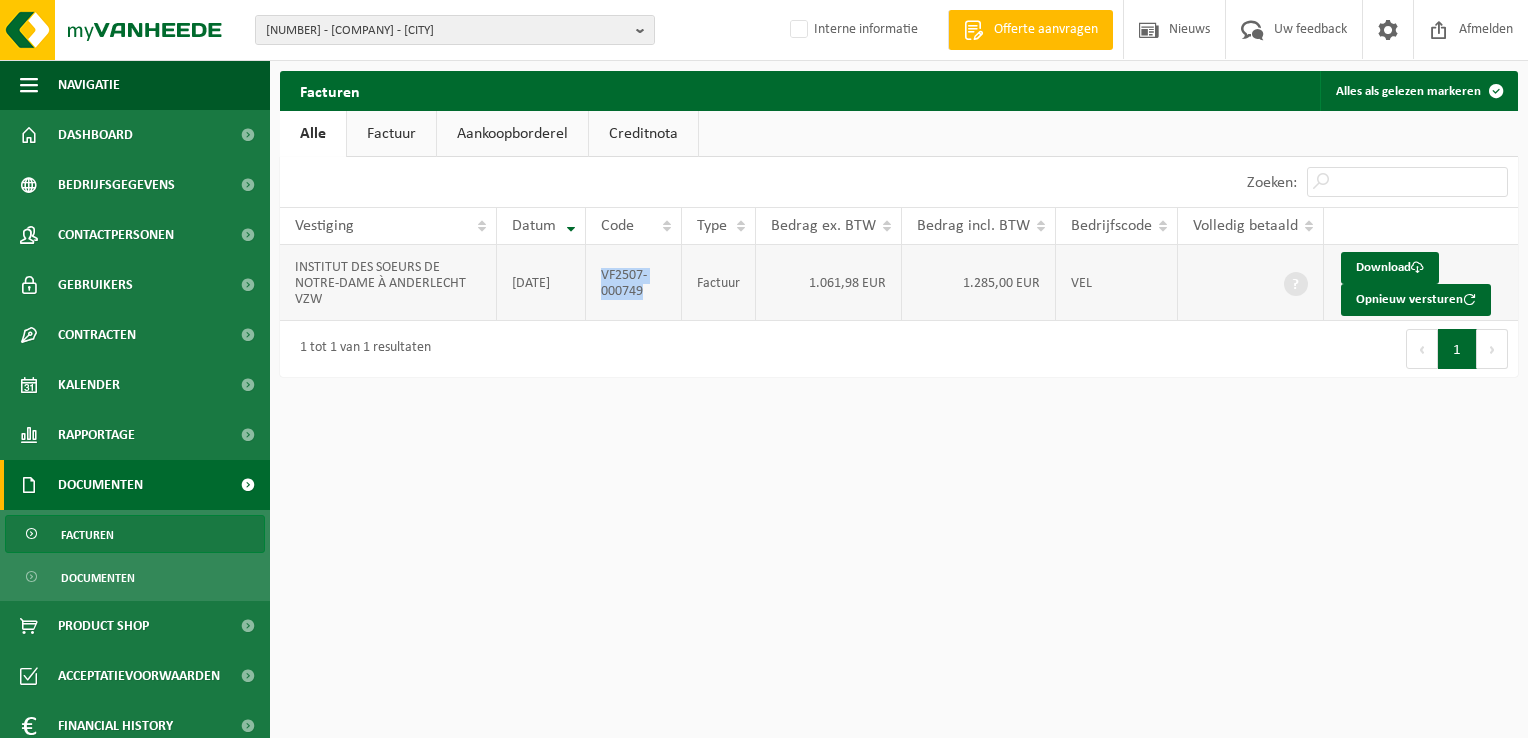 drag, startPoint x: 652, startPoint y: 298, endPoint x: 607, endPoint y: 274, distance: 51 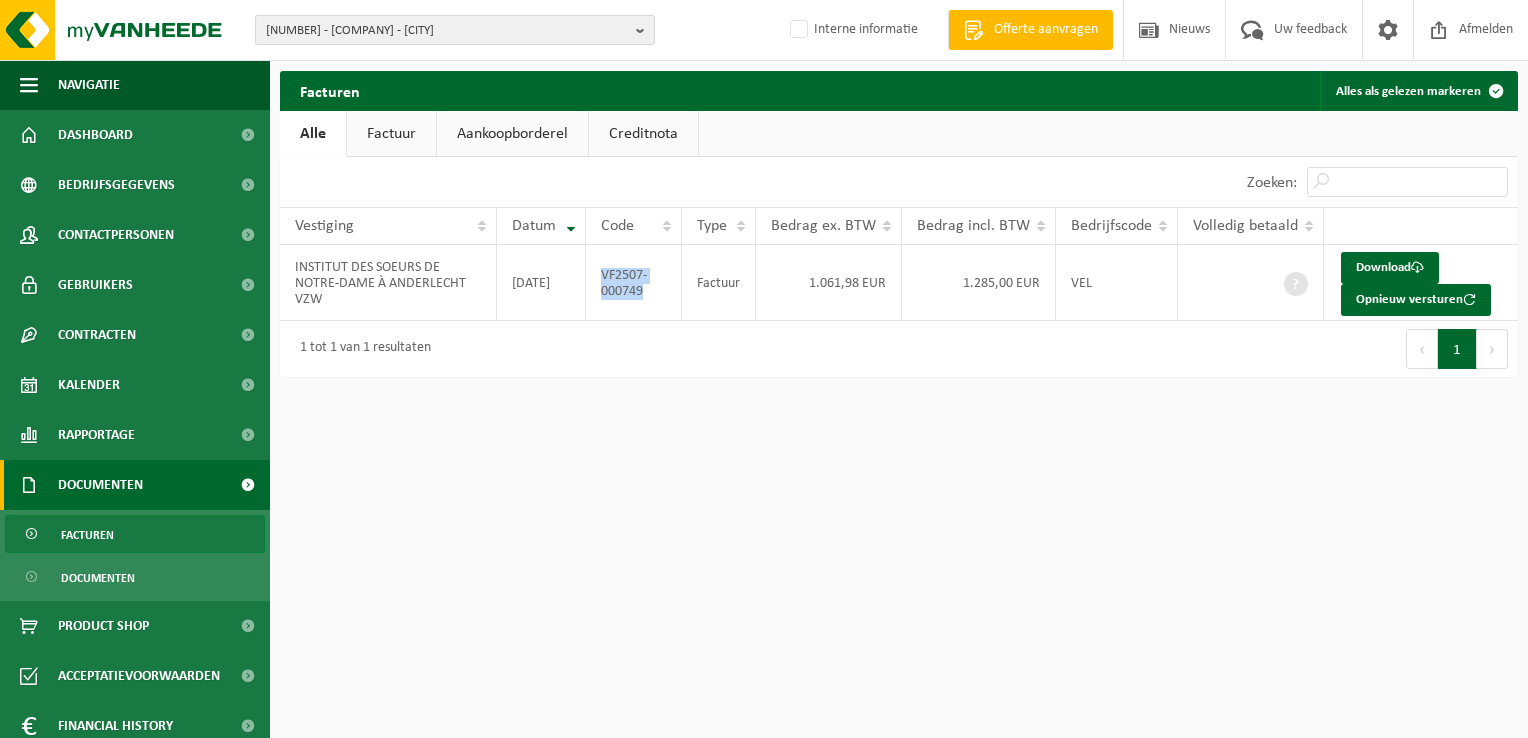click on "10-984765 - INSTITUT DES SOEURS DE NOTRE-DAME À ANDERLECHT VZW - ANDERLECHT" at bounding box center [447, 31] 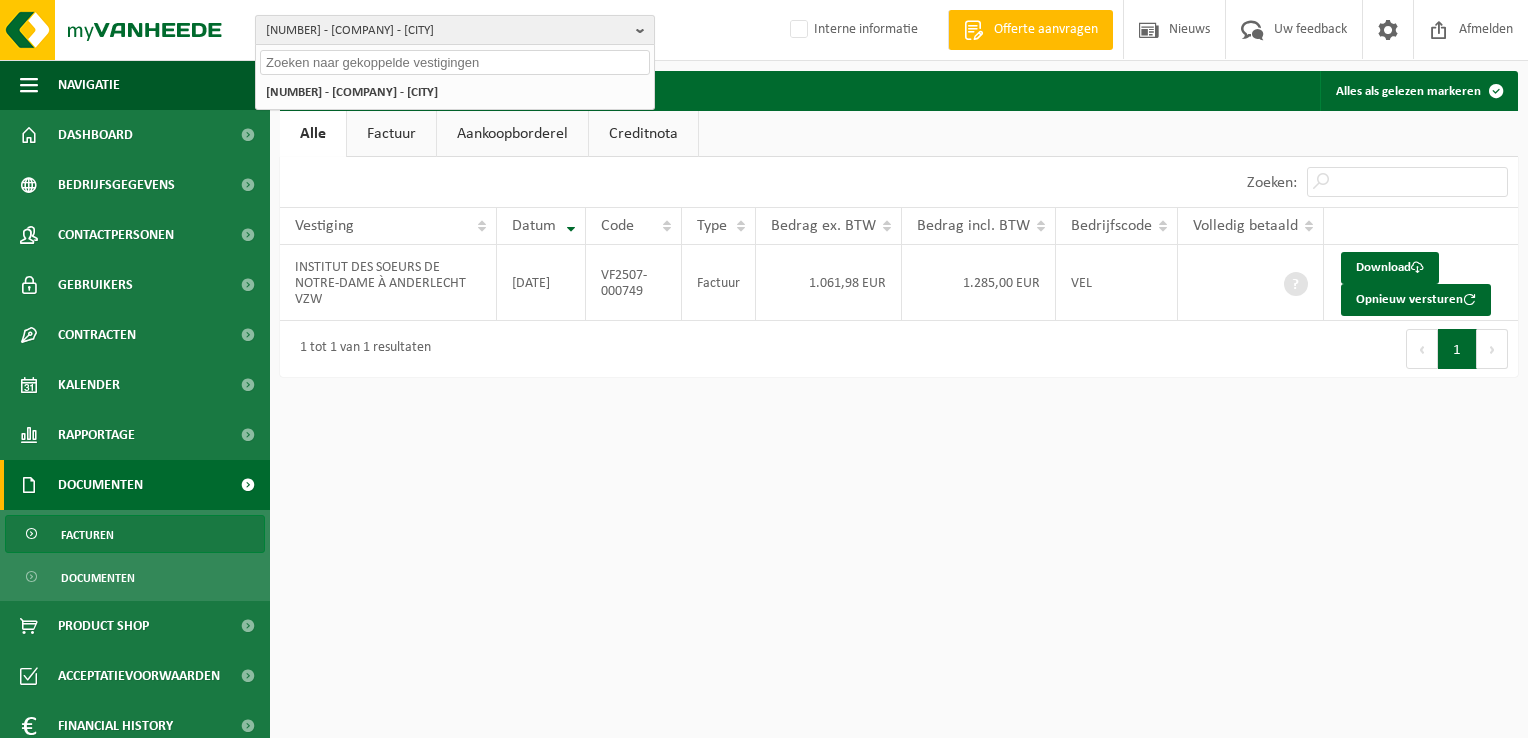 paste on "10-968968" 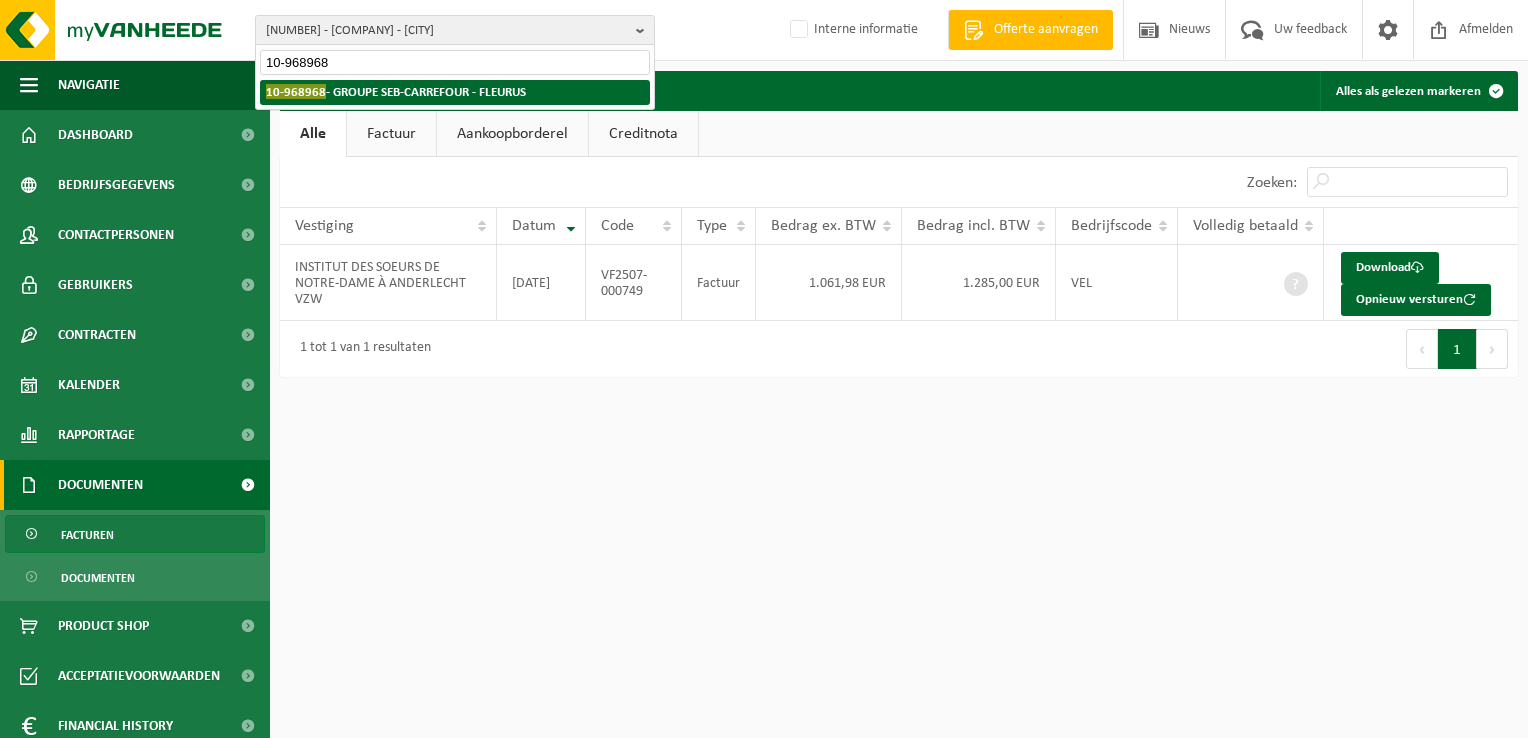 type on "10-968968" 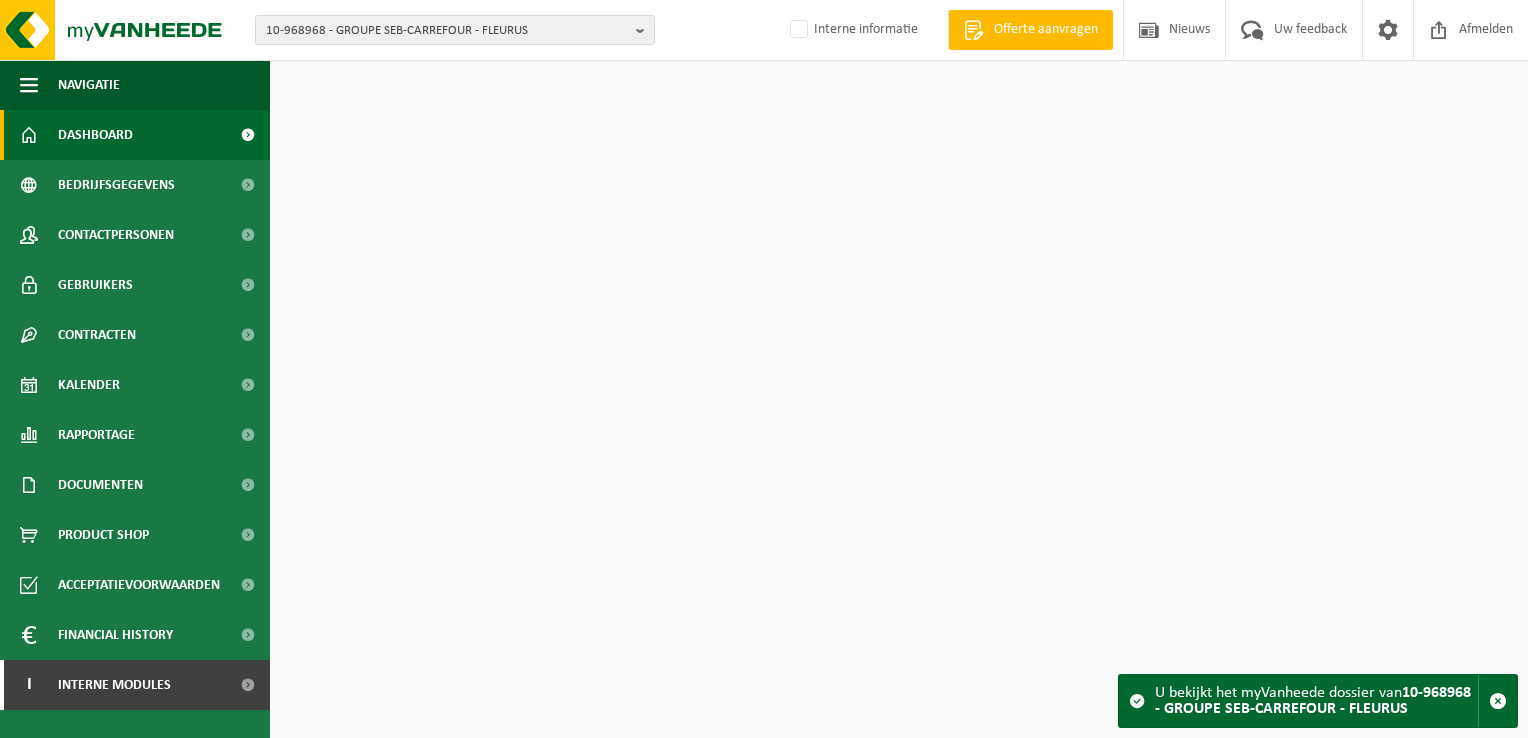 scroll, scrollTop: 0, scrollLeft: 0, axis: both 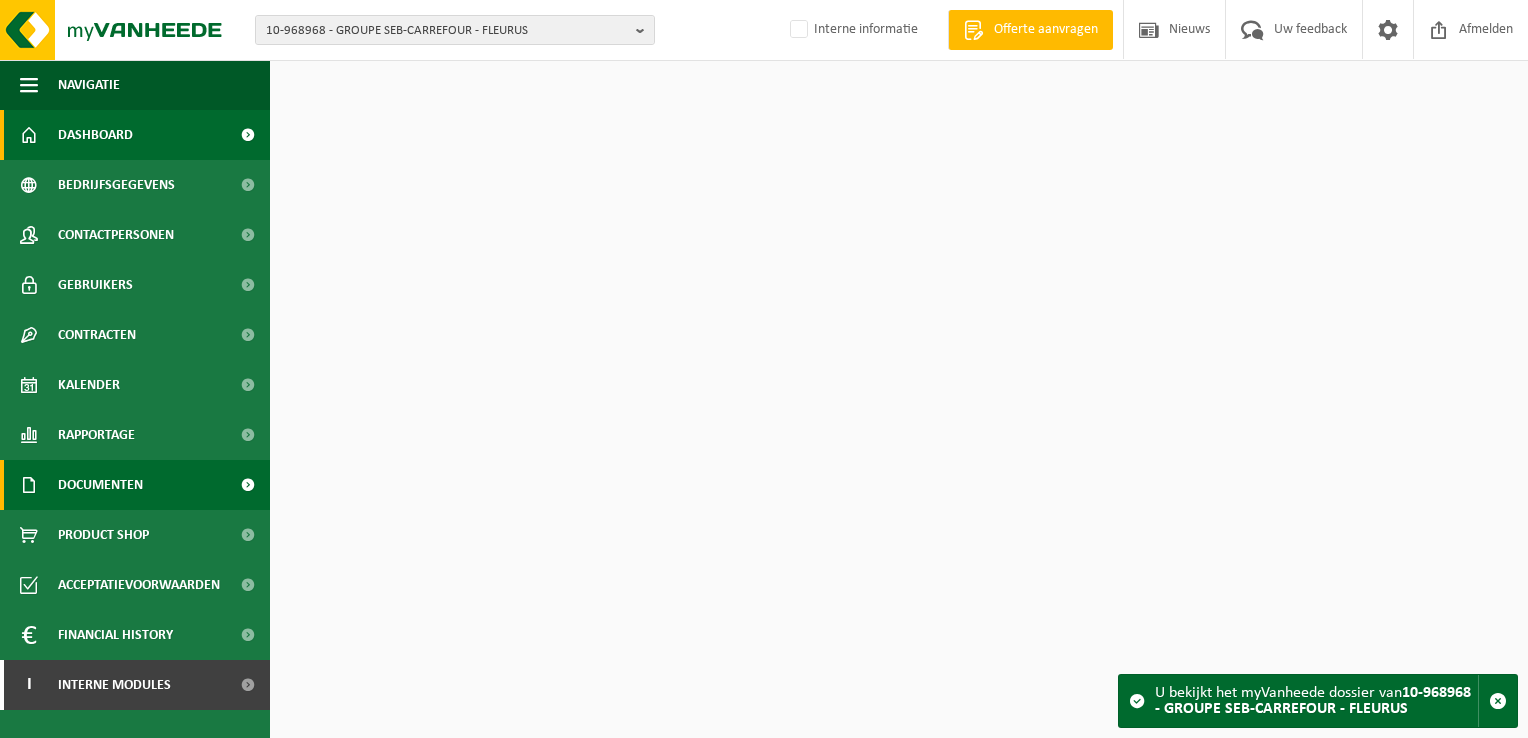 click on "Documenten" at bounding box center [100, 485] 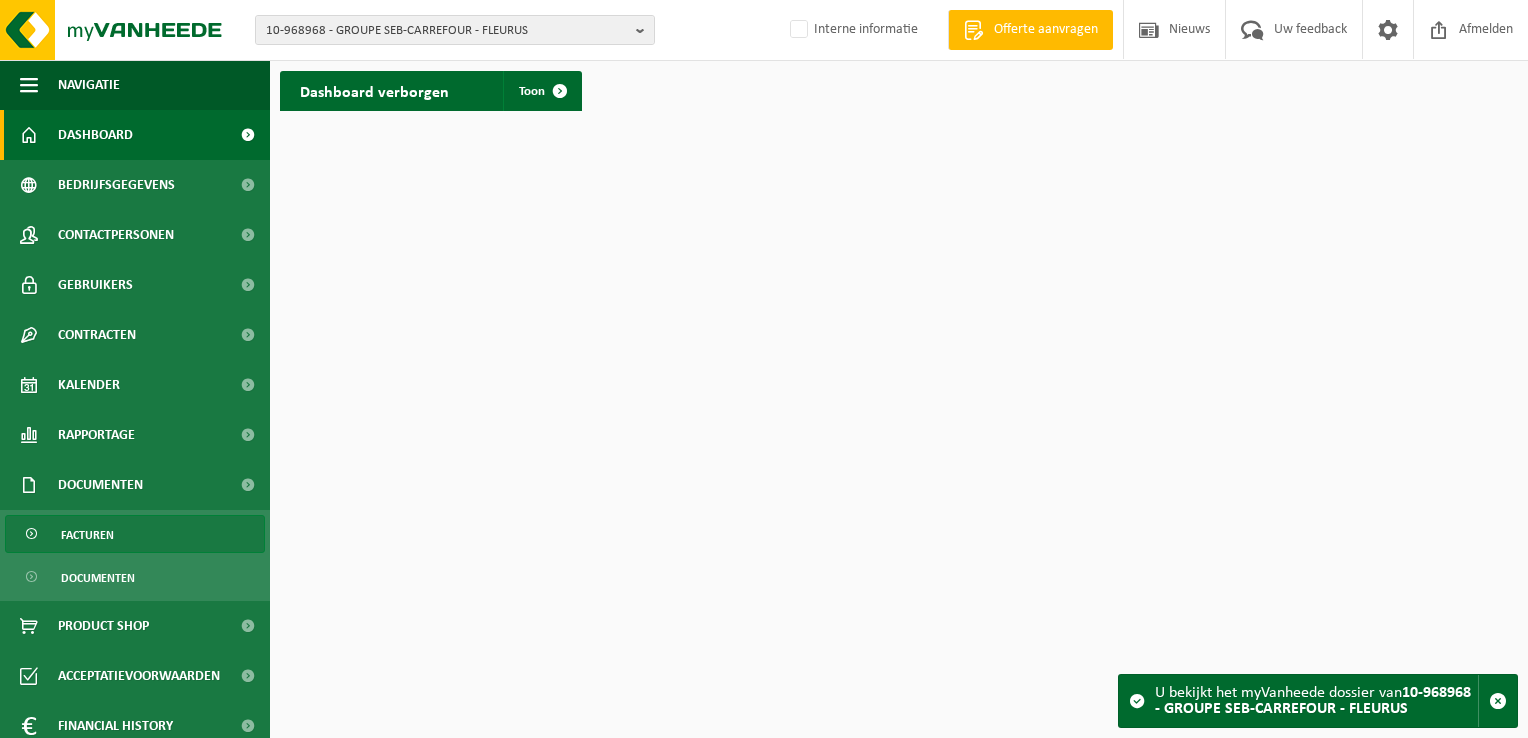 click on "Facturen" at bounding box center (87, 535) 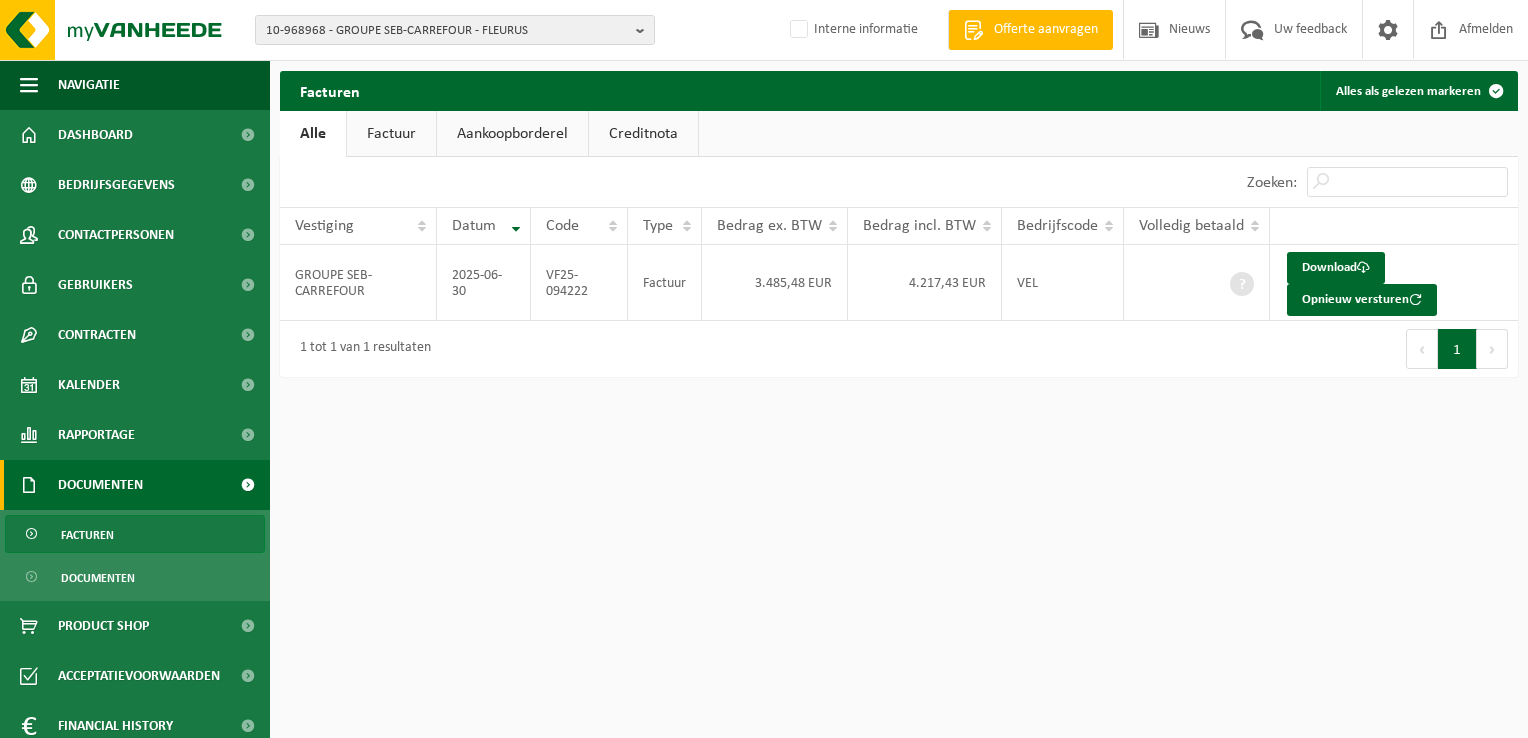 scroll, scrollTop: 0, scrollLeft: 0, axis: both 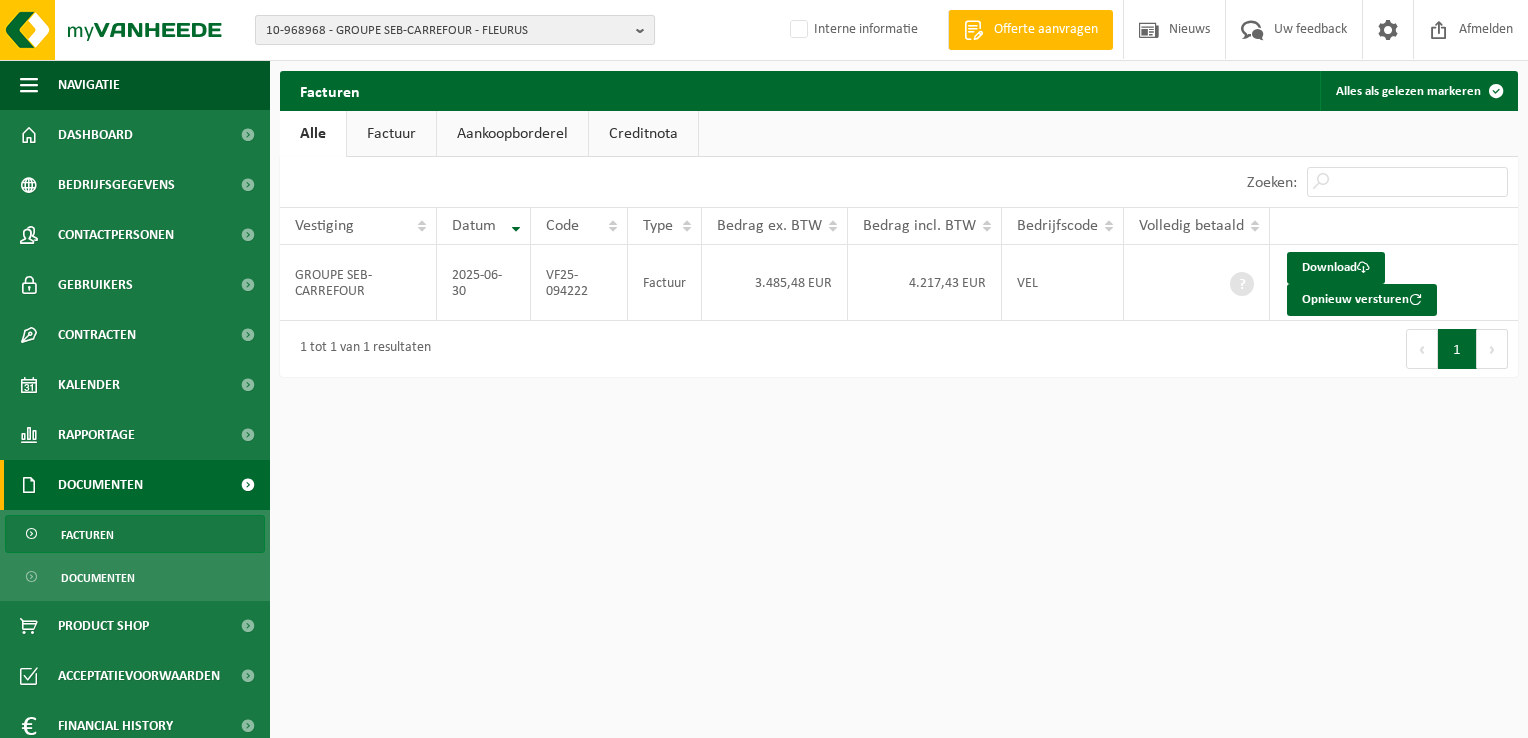 click on "10-968968 - GROUPE SEB-CARREFOUR - FLEURUS" at bounding box center [447, 31] 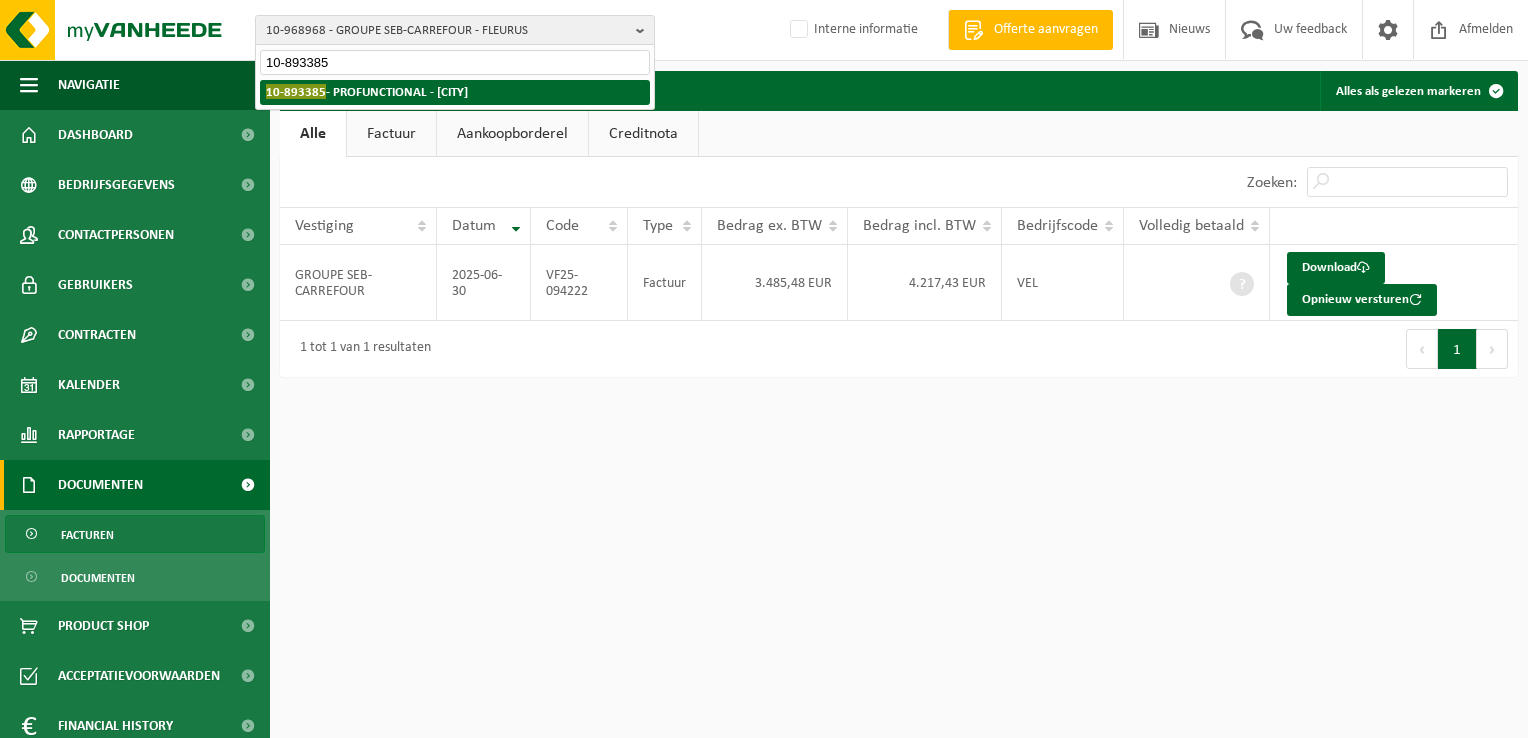 type on "10-893385" 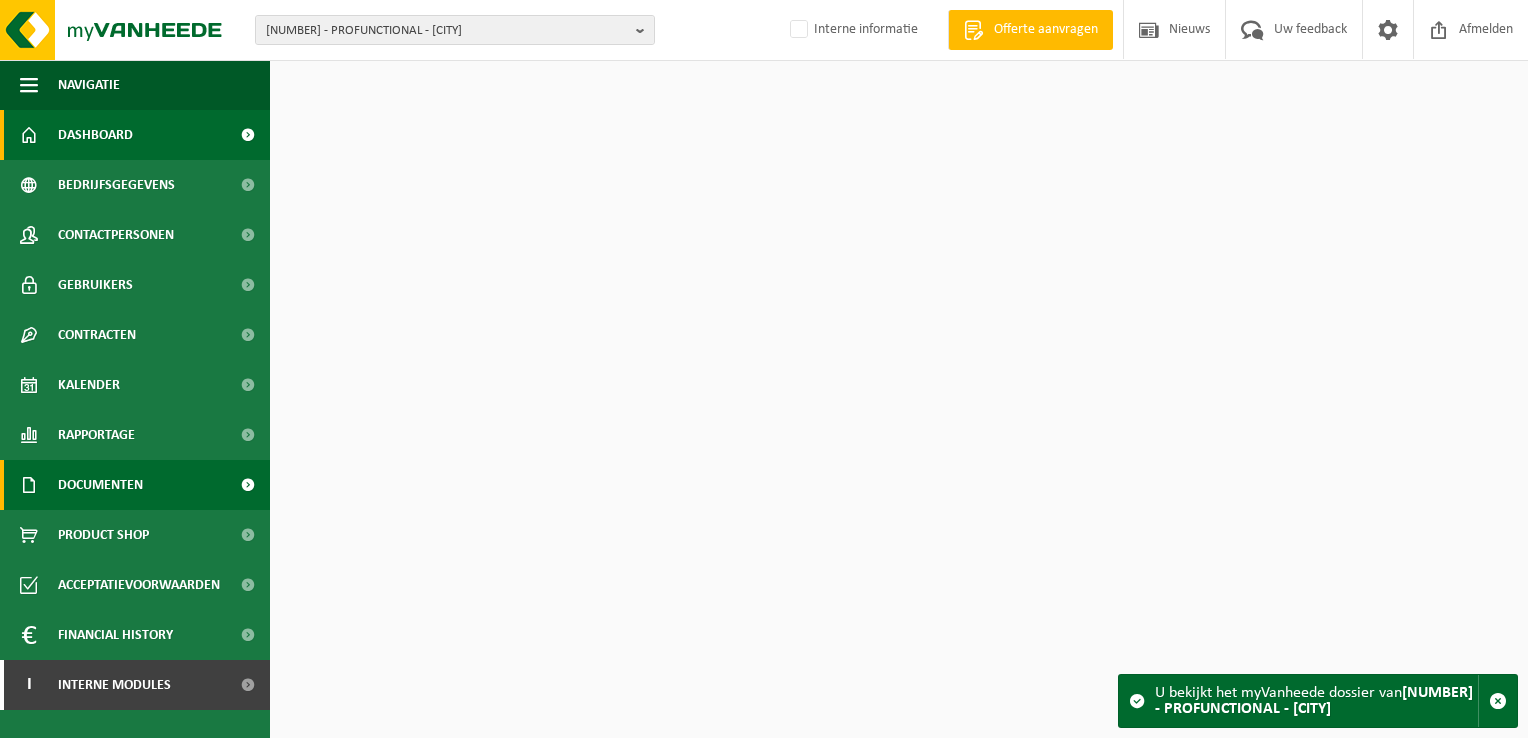 scroll, scrollTop: 0, scrollLeft: 0, axis: both 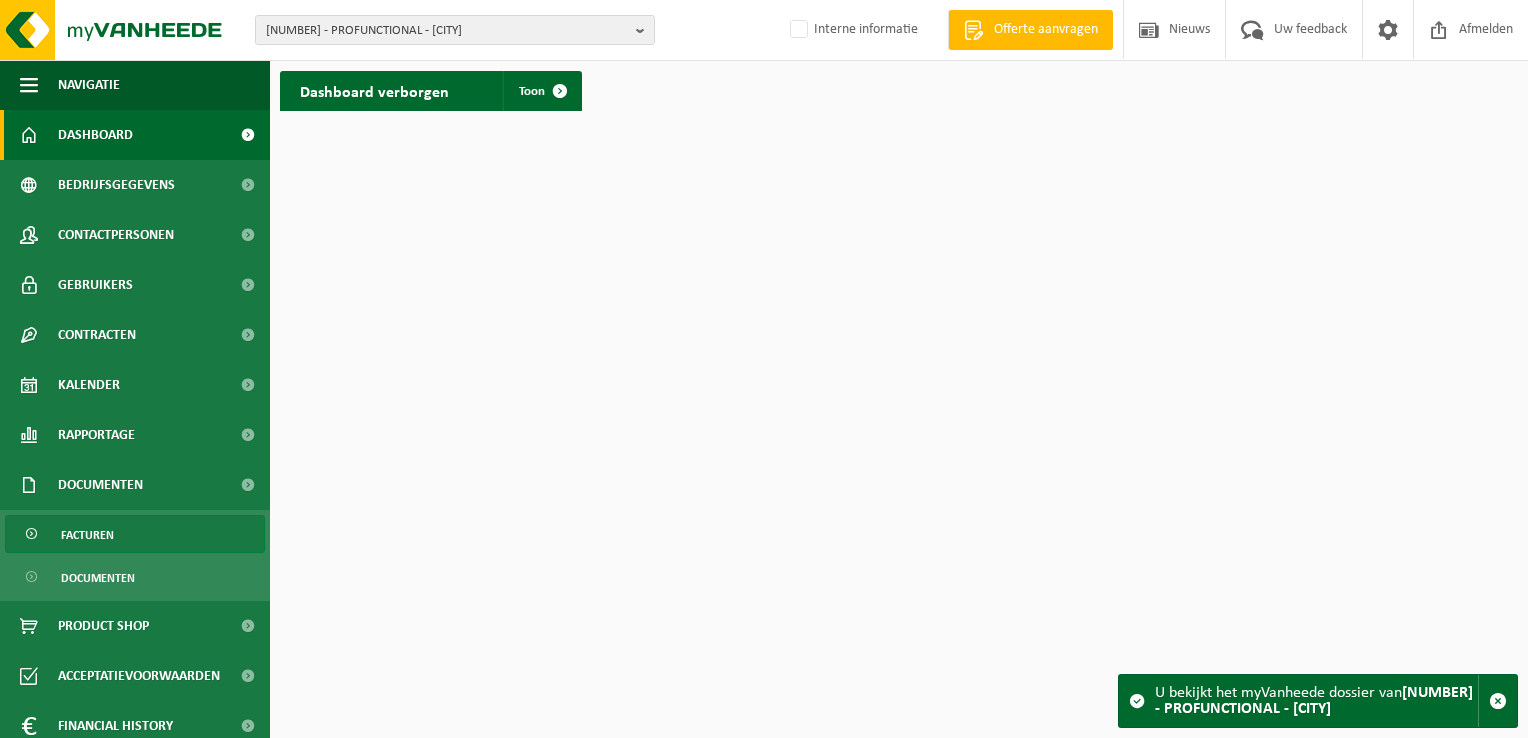 click on "Facturen" at bounding box center (135, 534) 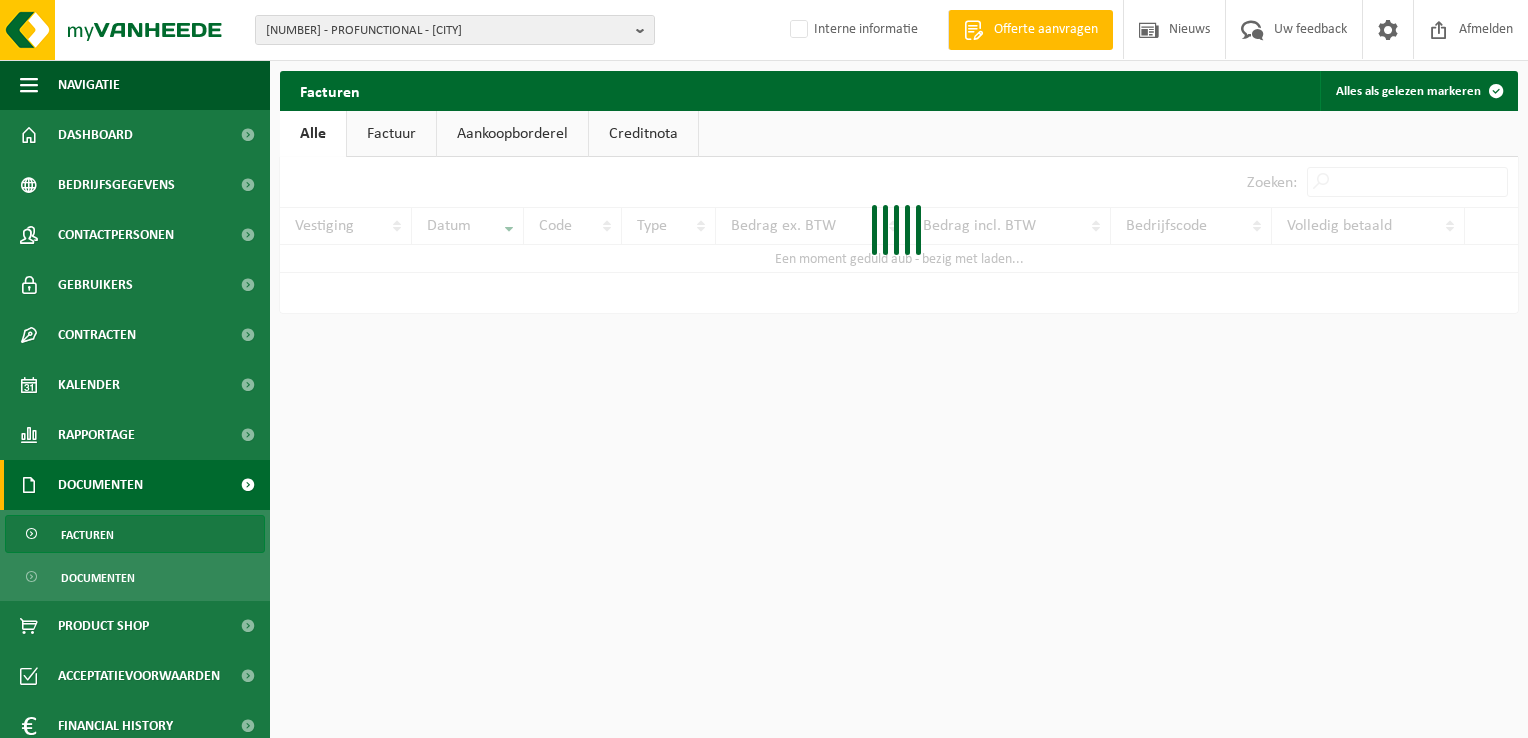 scroll, scrollTop: 0, scrollLeft: 0, axis: both 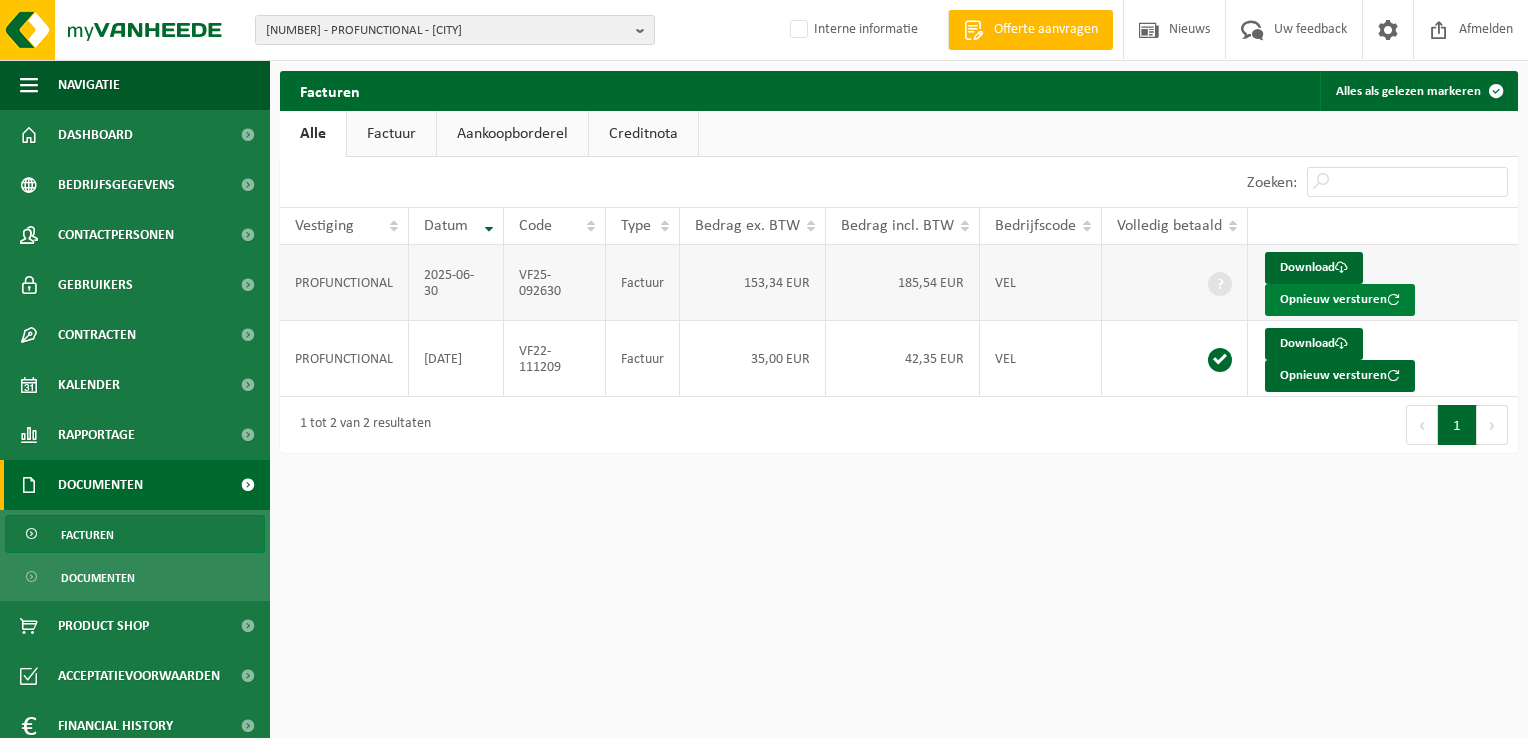 click on "Opnieuw versturen" at bounding box center [1340, 300] 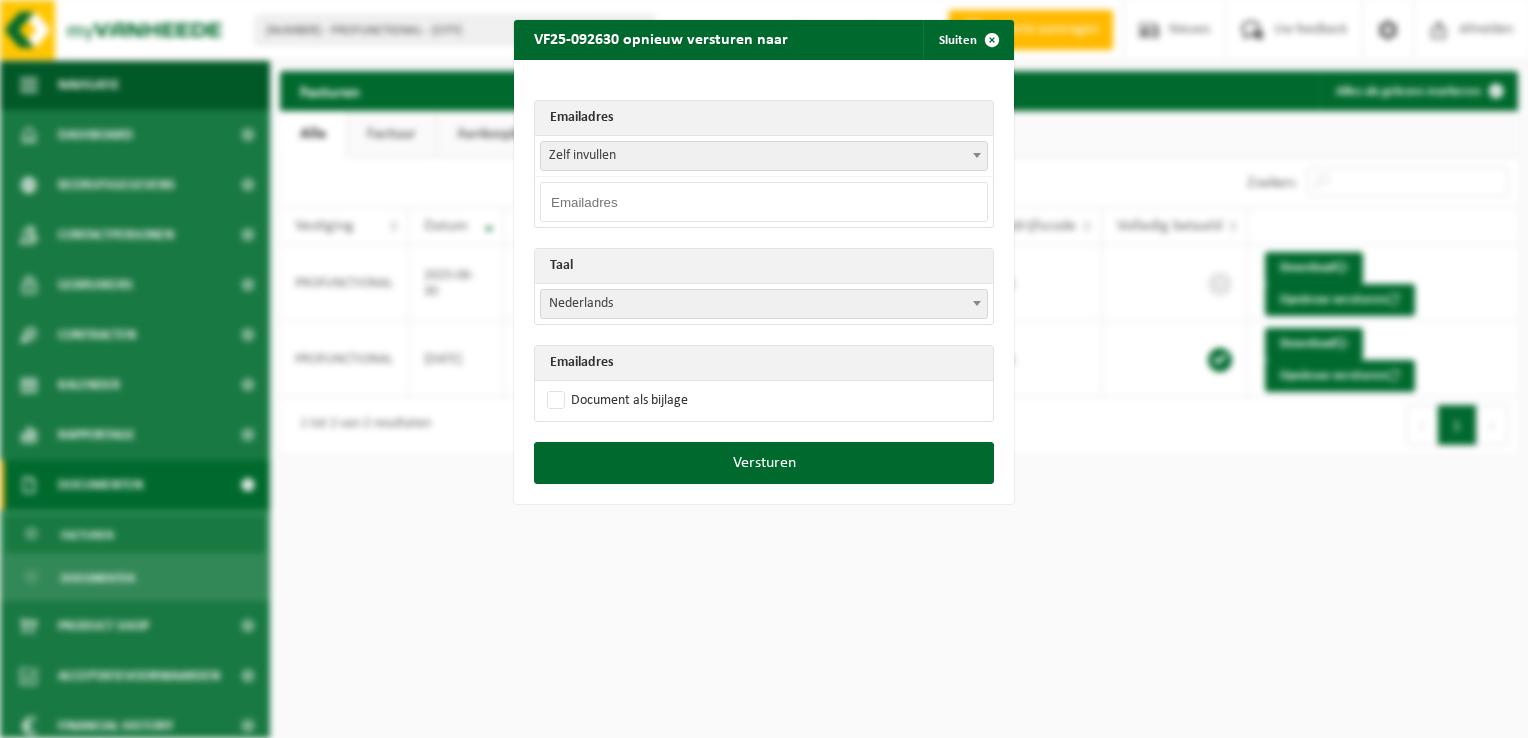 click at bounding box center (764, 202) 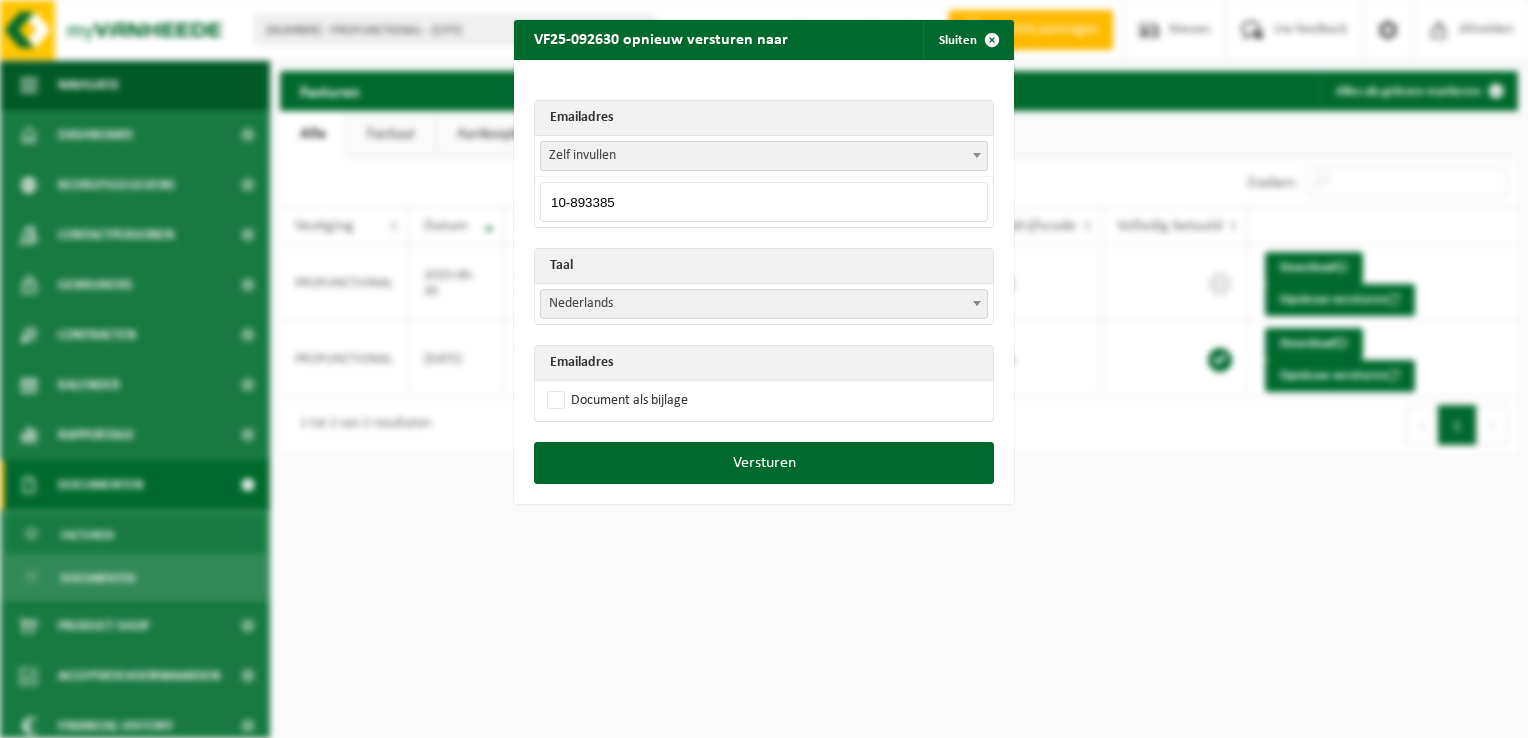 drag, startPoint x: 628, startPoint y: 197, endPoint x: 536, endPoint y: 183, distance: 93.05912 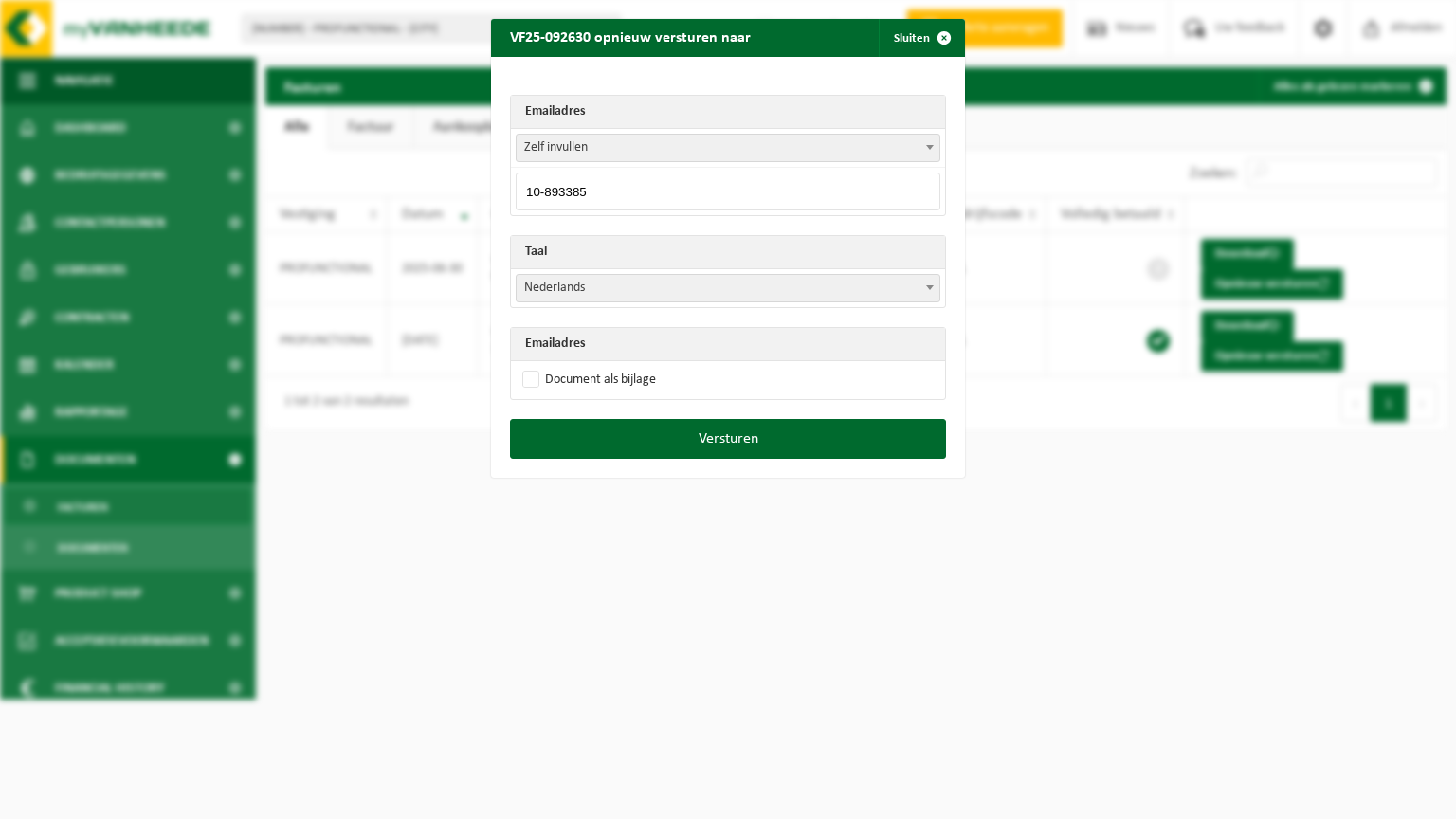 type on "10-893385" 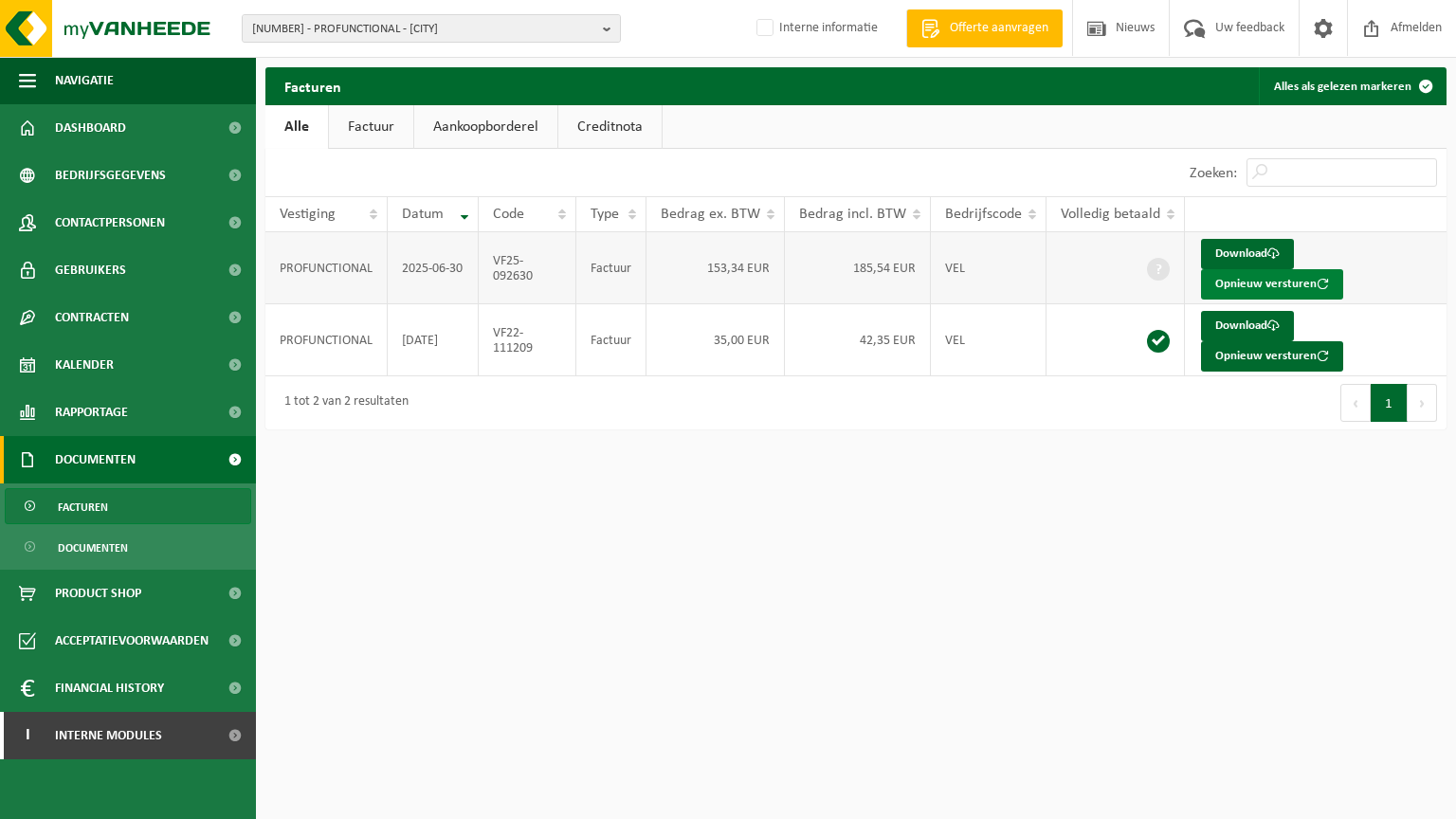 click on "Opnieuw versturen" at bounding box center [1272, 284] 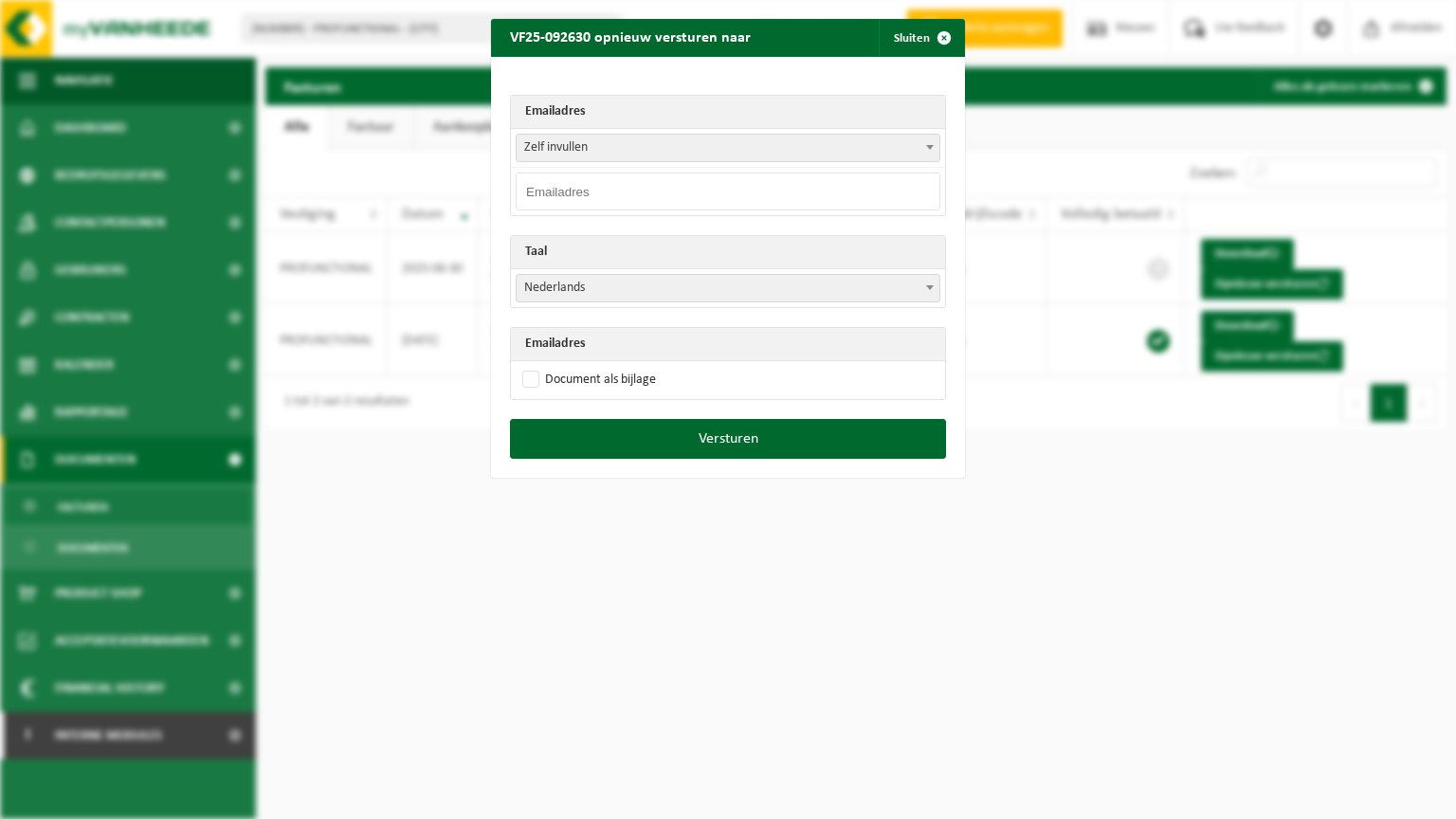 click at bounding box center (728, 191) 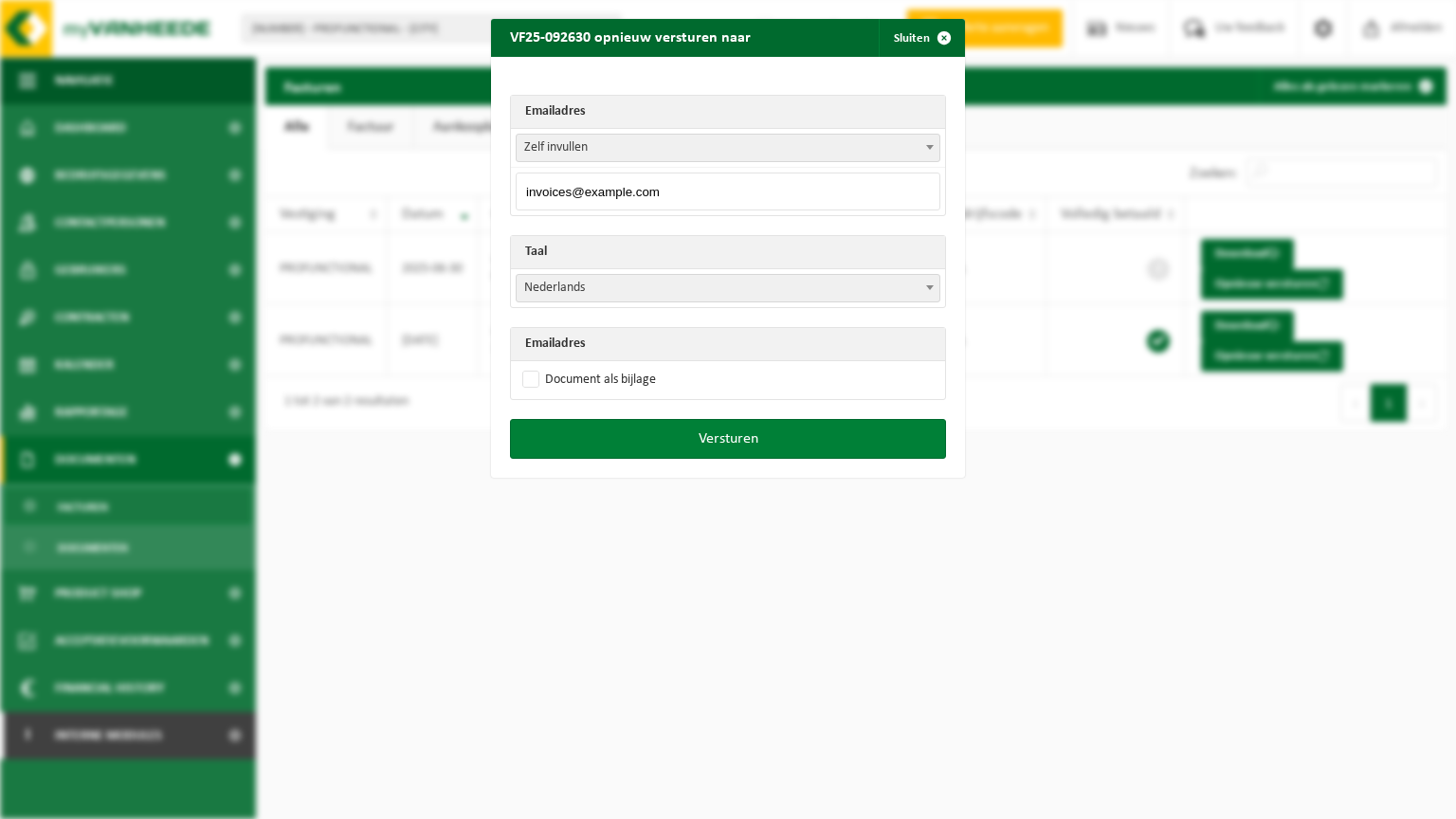 type on "invoices@profunctional.be" 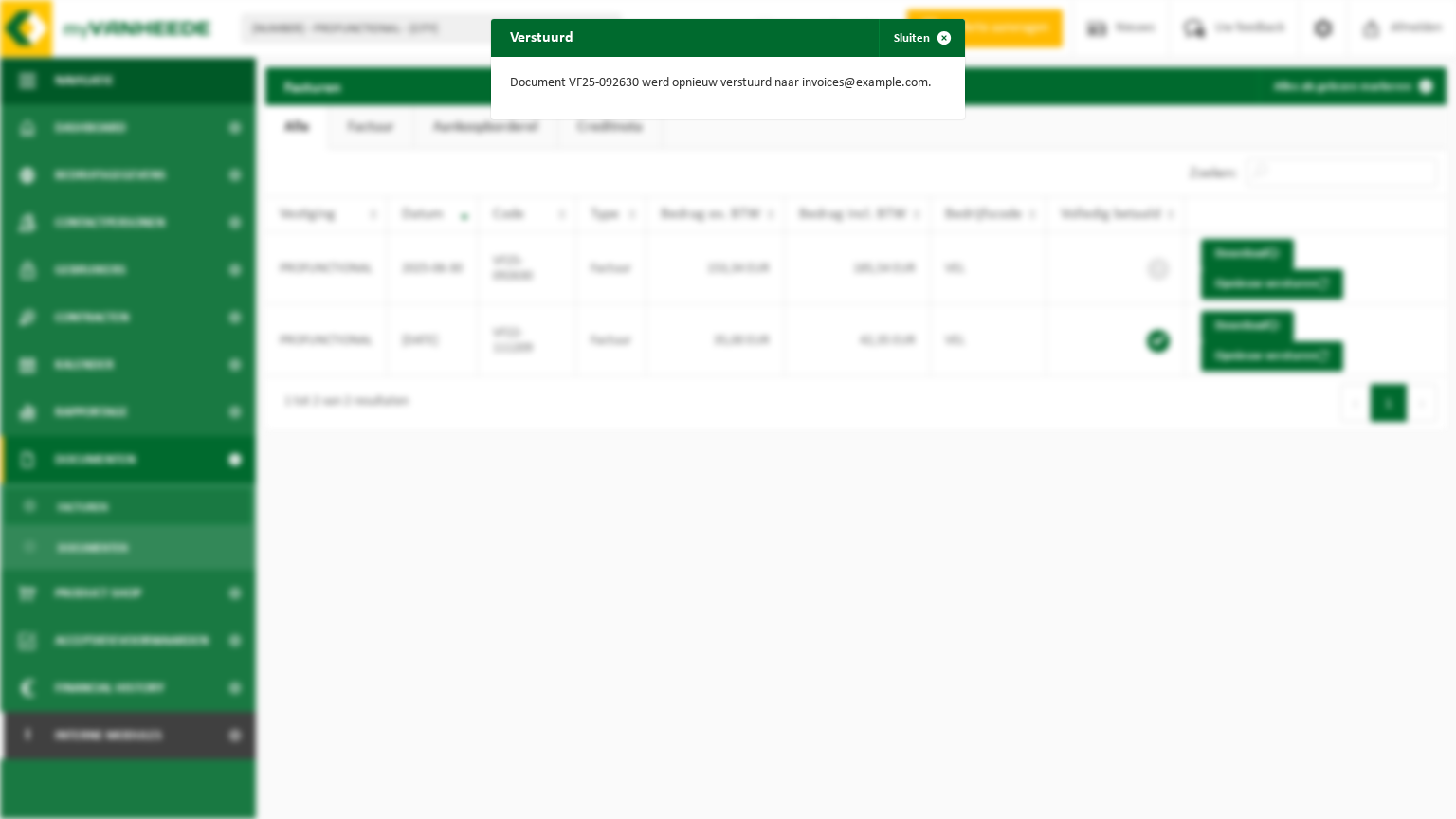 drag, startPoint x: 936, startPoint y: 42, endPoint x: 913, endPoint y: 102, distance: 64.2573 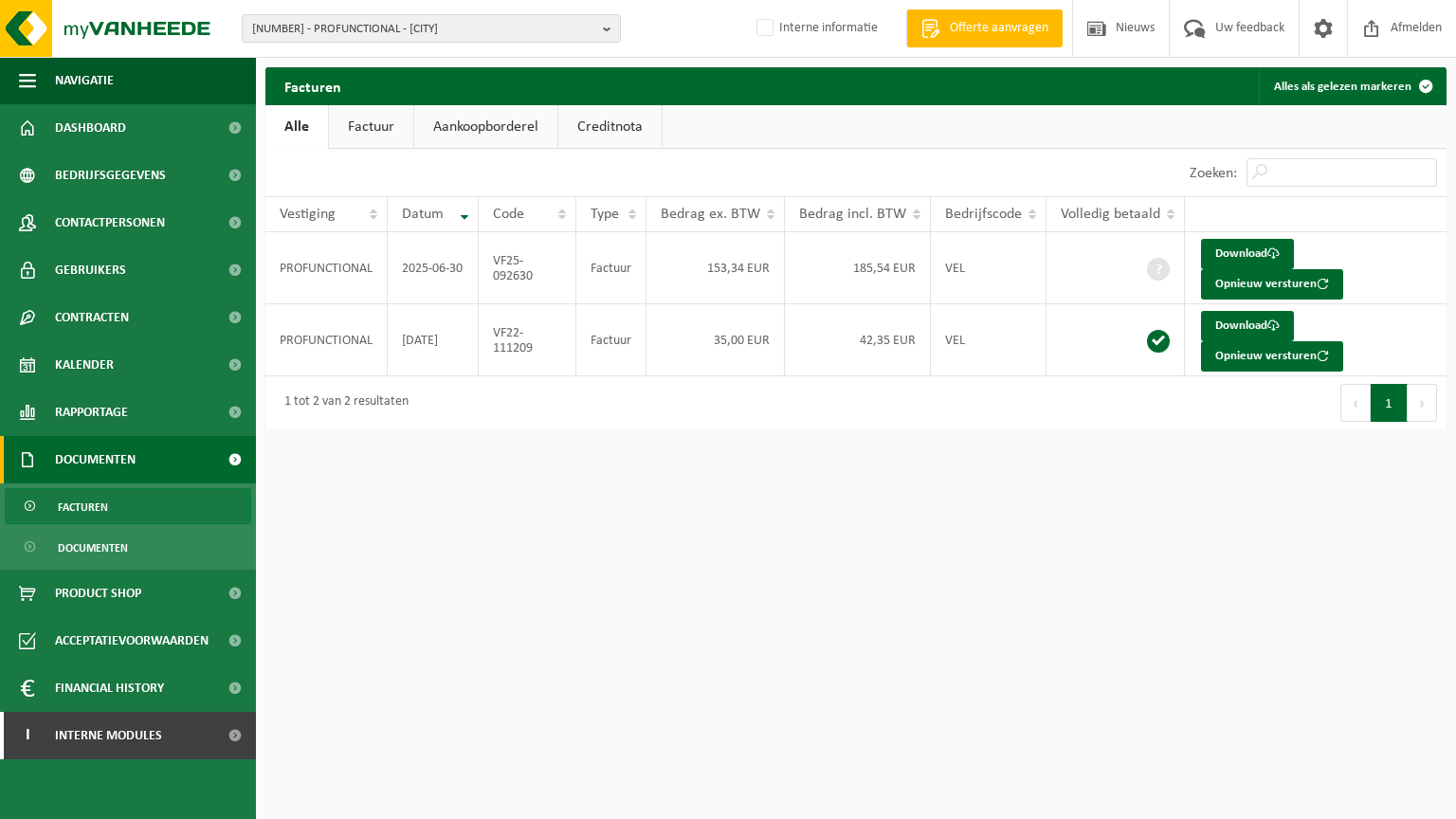 click on "10-893385 - PROFUNCTIONAL - KORTRIJK                           10-893385 - PROFUNCTIONAL - KORTRIJK                                         Interne informatie      Welkom  JILLE HOFLACK         Offerte aanvragen         Nieuws         Uw feedback               Afmelden                     Navigatie                 Offerte aanvragen         Nieuws         Uw feedback               Afmelden                 Dashboard               Bedrijfsgegevens               Contactpersonen               Gebruikers               Contracten               Actieve contracten             Historiek contracten                 Kalender               Rapportage               In grafiekvorm             In lijstvorm                 Documenten               Facturen             Documenten                 Product Shop               Acceptatievoorwaarden               Financial History               In grafiekvorm             In lijstvorm               I   Interne modules               Toolbox" at bounding box center (728, 410) 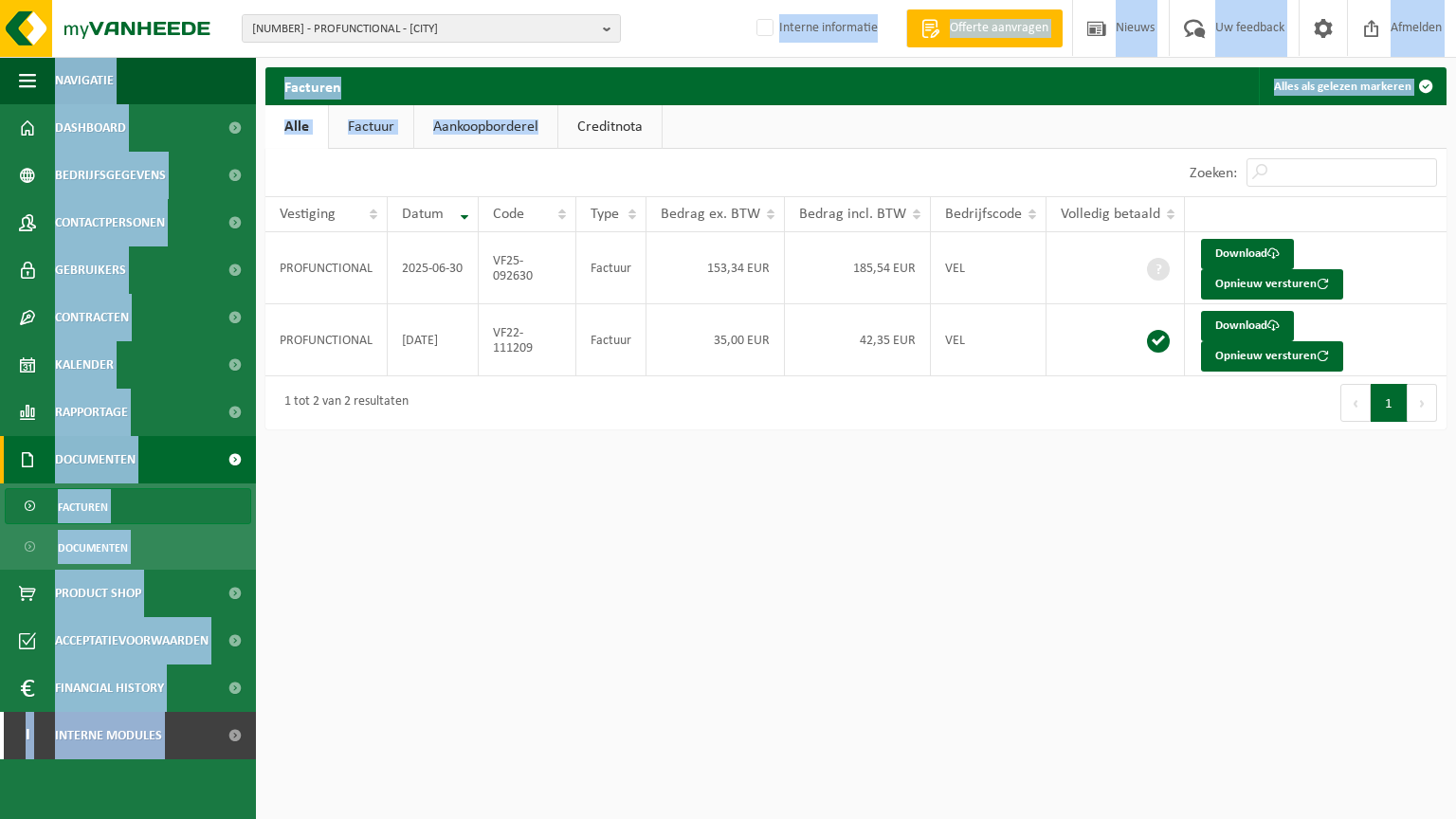 drag, startPoint x: 370, startPoint y: 0, endPoint x: 569, endPoint y: 125, distance: 235.00213 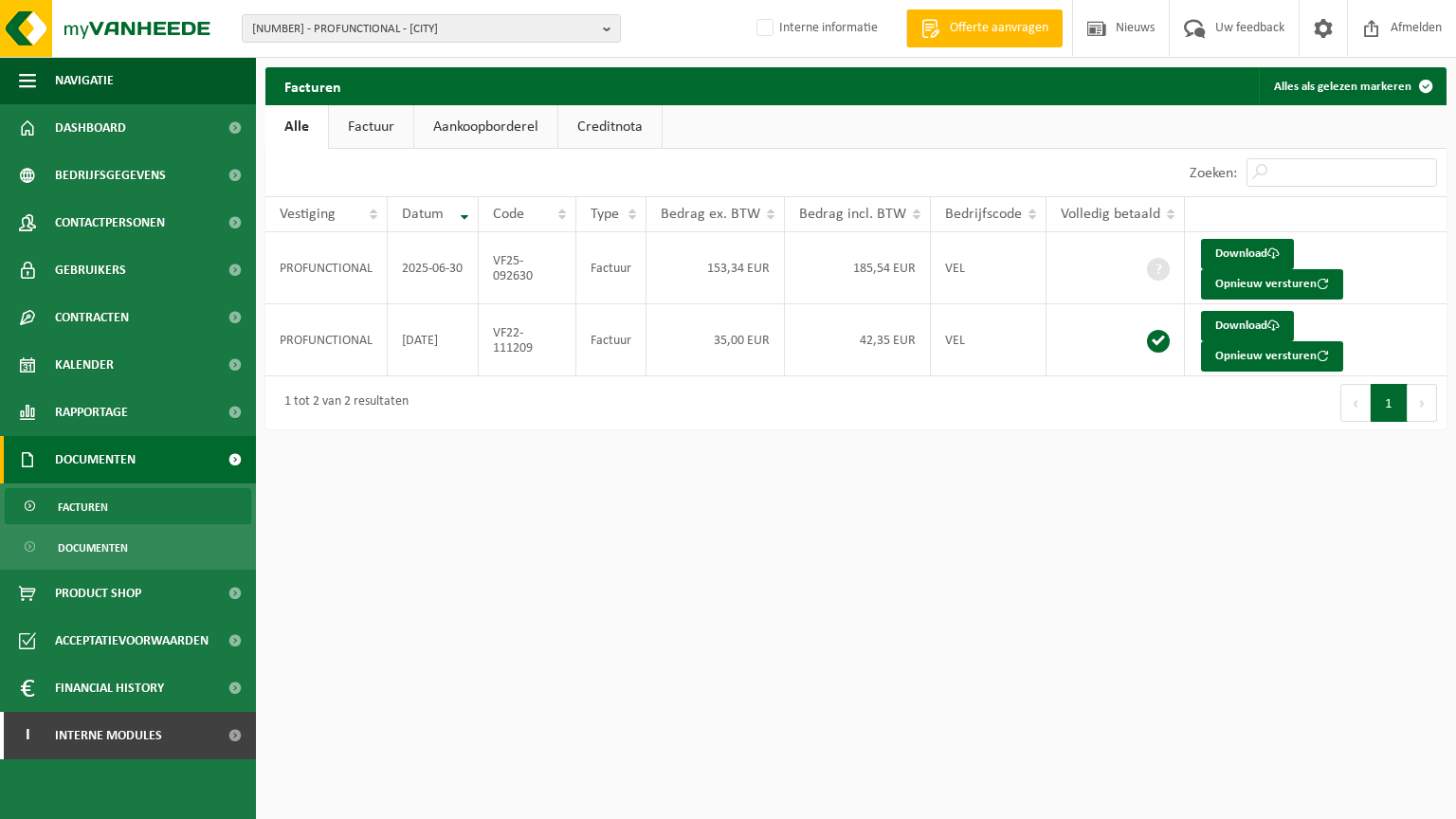 click on "10-893385 - PROFUNCTIONAL - KORTRIJK                           10-893385 - PROFUNCTIONAL - KORTRIJK                                         Interne informatie      Welkom  JILLE HOFLACK         Offerte aanvragen         Nieuws         Uw feedback               Afmelden                     Navigatie                 Offerte aanvragen         Nieuws         Uw feedback               Afmelden                 Dashboard               Bedrijfsgegevens               Contactpersonen               Gebruikers               Contracten               Actieve contracten             Historiek contracten                 Kalender               Rapportage               In grafiekvorm             In lijstvorm                 Documenten               Facturen             Documenten                 Product Shop               Acceptatievoorwaarden               Financial History               In grafiekvorm             In lijstvorm               I   Interne modules               Toolbox" at bounding box center [728, 410] 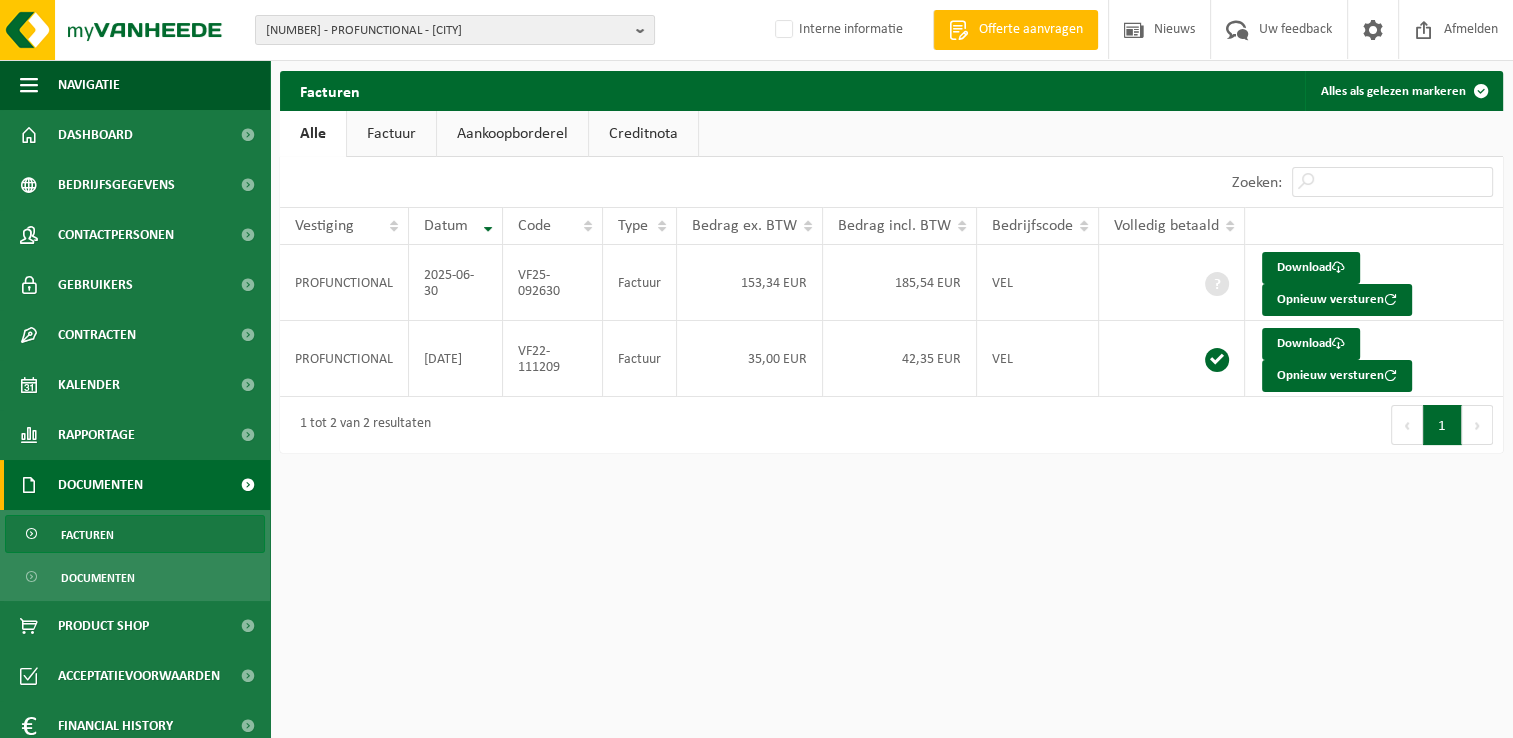 click on "10-893385 - PROFUNCTIONAL - KORTRIJK                           10-893385 - PROFUNCTIONAL - KORTRIJK                                         Interne informatie      Welkom  JILLE HOFLACK         Offerte aanvragen         Nieuws         Uw feedback               Afmelden                     Navigatie                 Offerte aanvragen         Nieuws         Uw feedback               Afmelden                 Dashboard               Bedrijfsgegevens               Contactpersonen               Gebruikers               Contracten               Actieve contracten             Historiek contracten                 Kalender               Rapportage               In grafiekvorm             In lijstvorm                 Documenten               Facturen             Documenten                 Product Shop               Acceptatievoorwaarden               Financial History               In grafiekvorm             In lijstvorm               I   Interne modules               Toolbox" at bounding box center (756, 432) 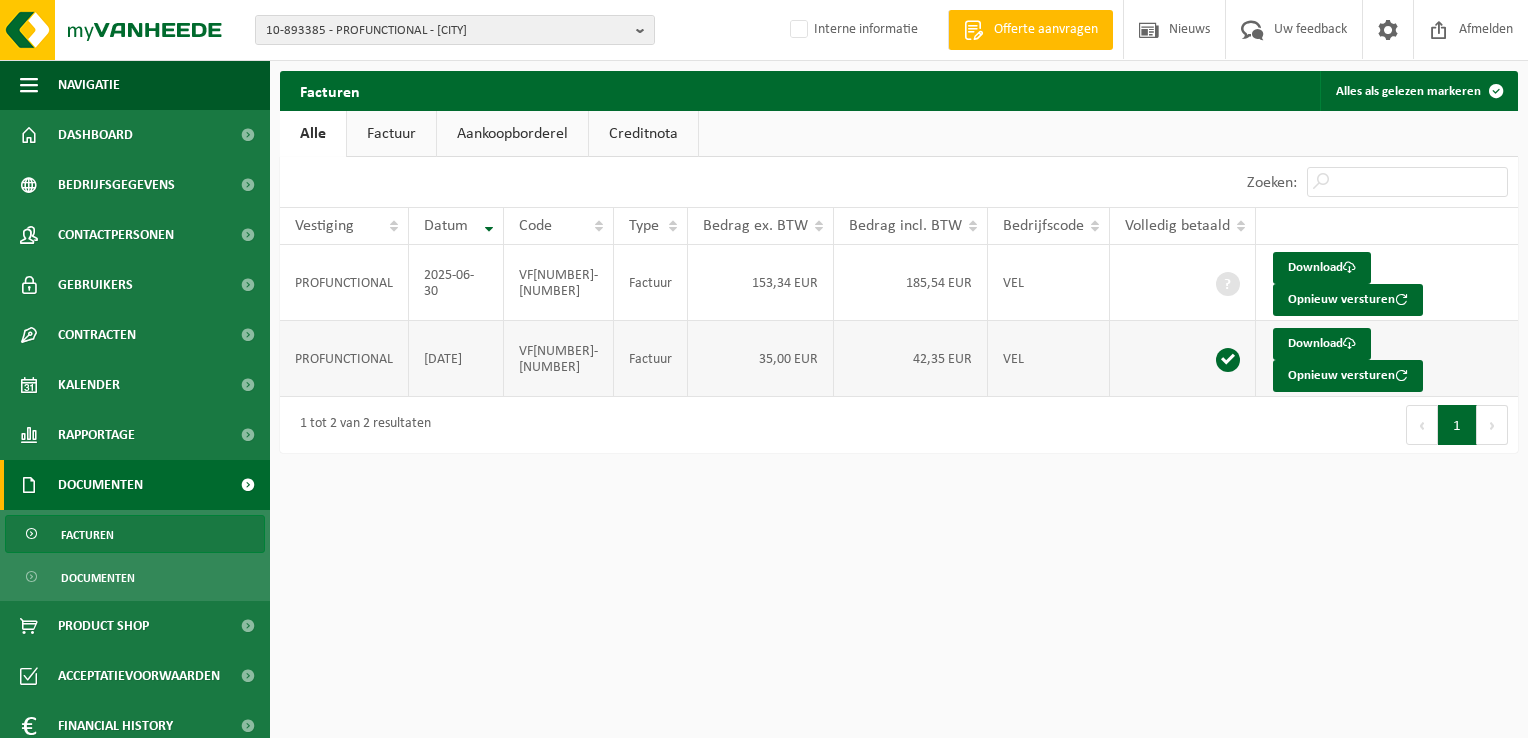 scroll, scrollTop: 0, scrollLeft: 0, axis: both 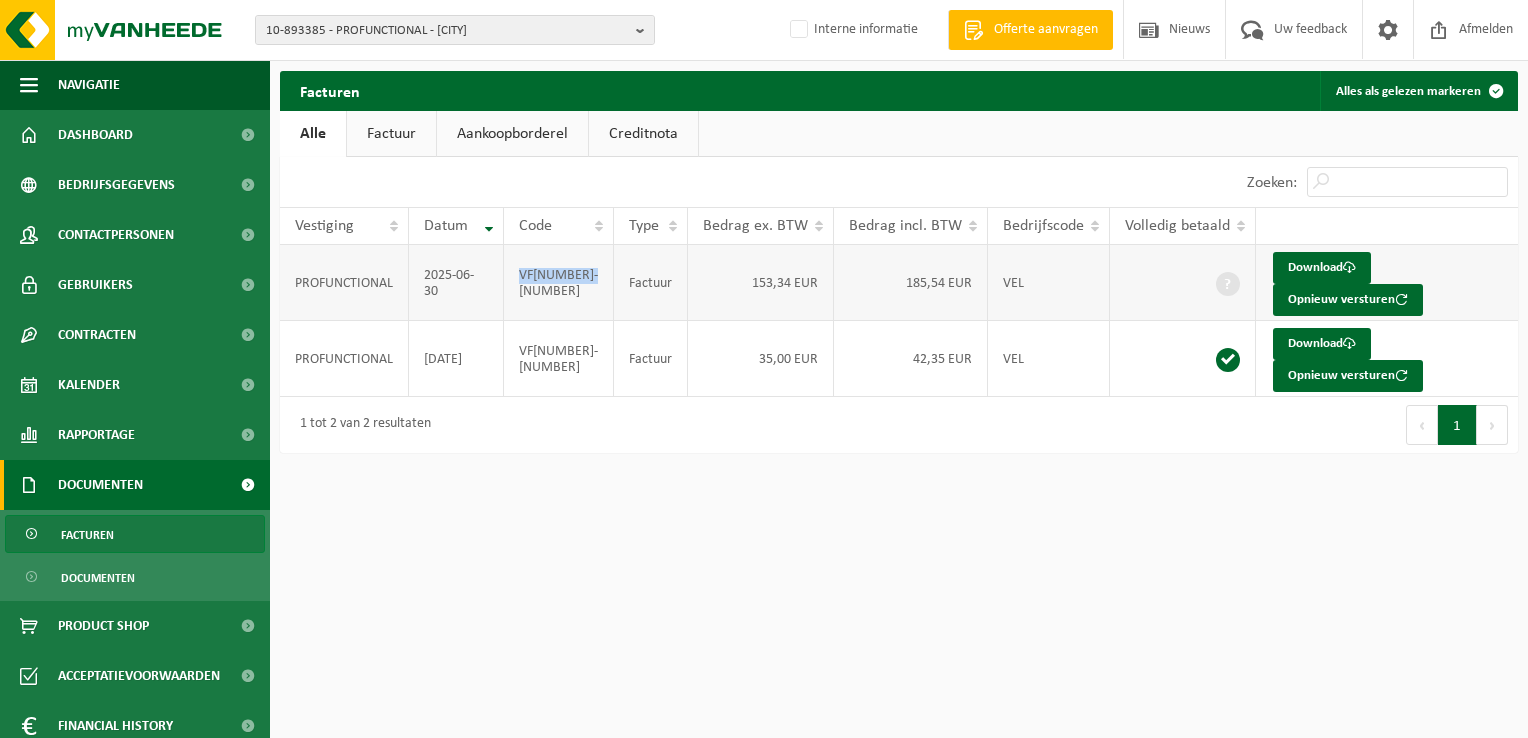 drag, startPoint x: 567, startPoint y: 293, endPoint x: 522, endPoint y: 274, distance: 48.8467 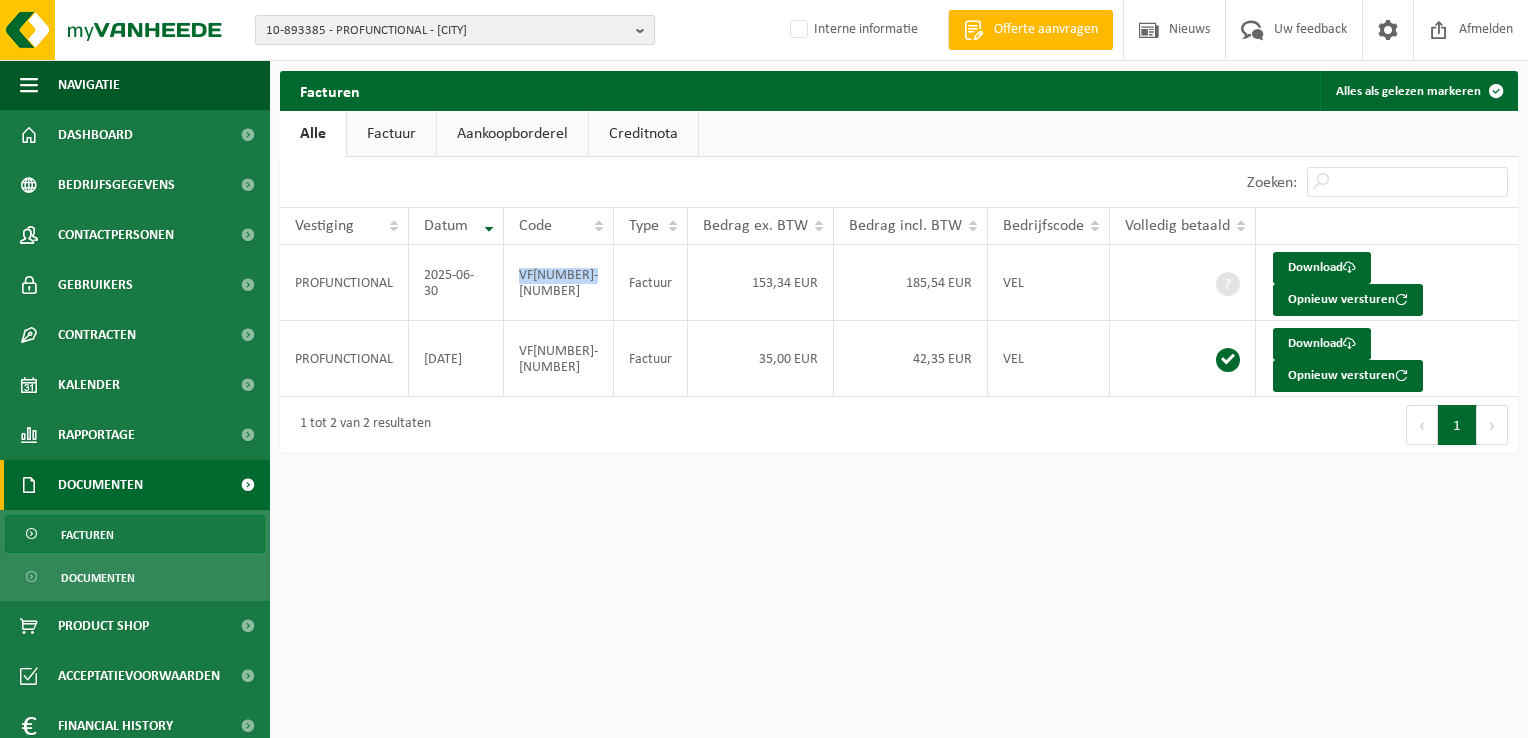 copy on "VF25-092630" 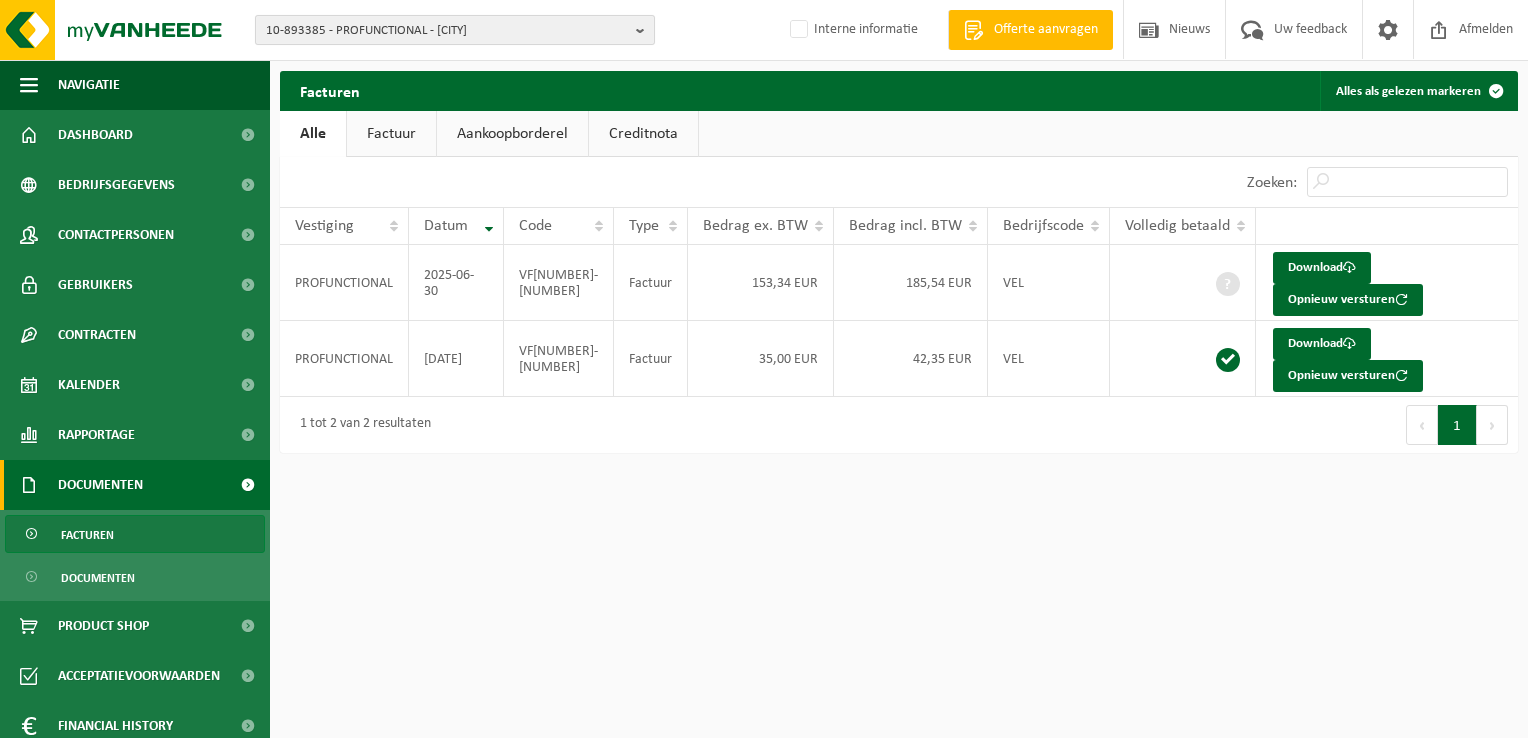 paste on "10-986153" 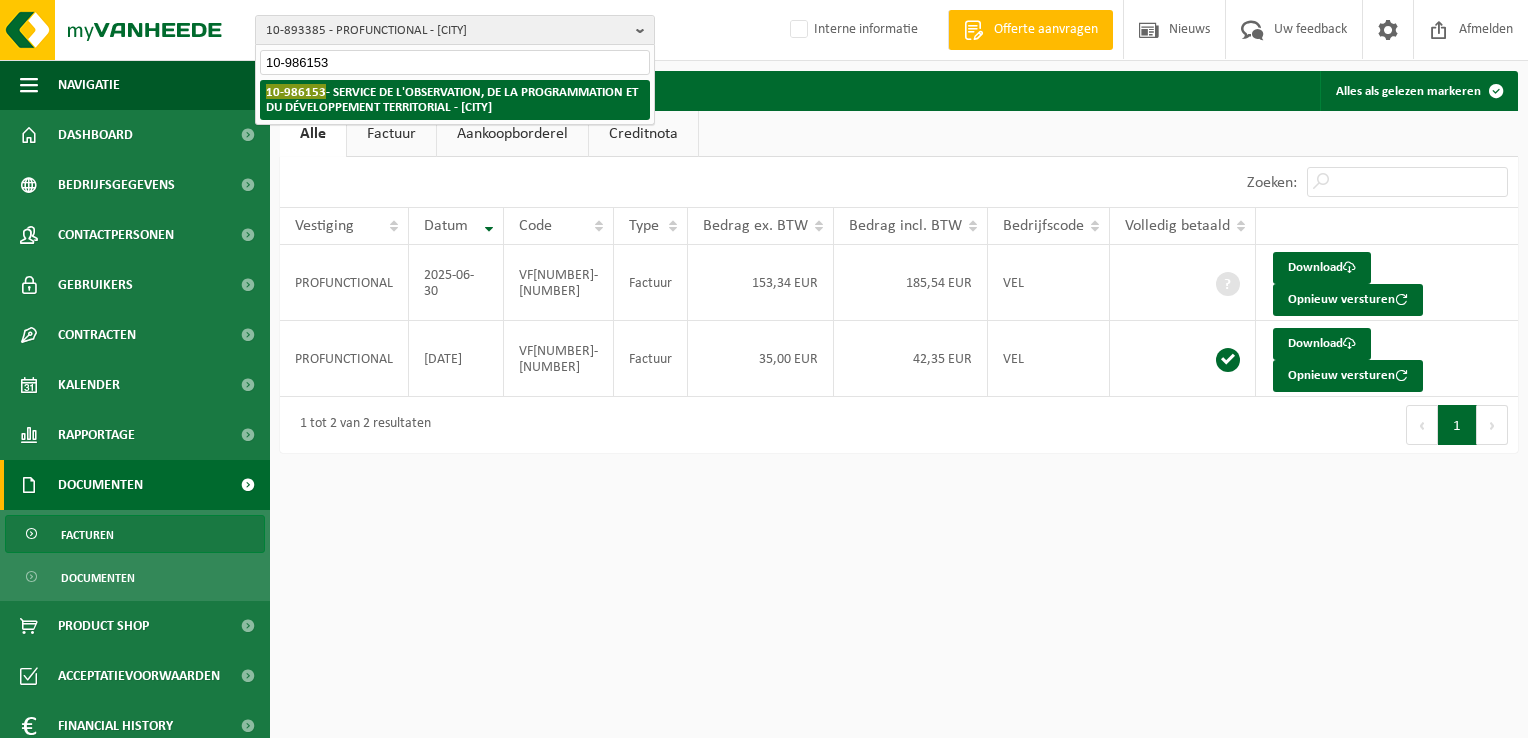 type on "10-986153" 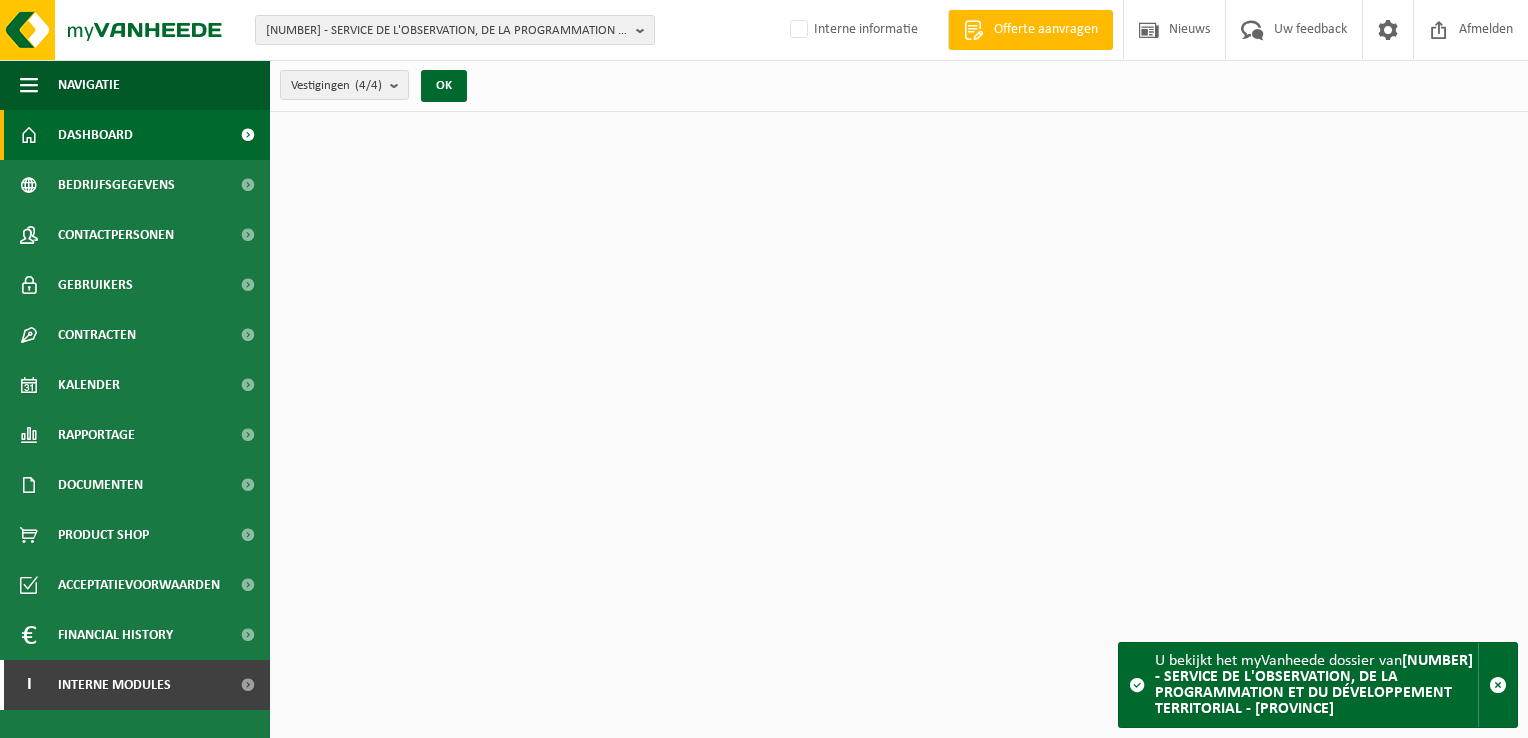 scroll, scrollTop: 0, scrollLeft: 0, axis: both 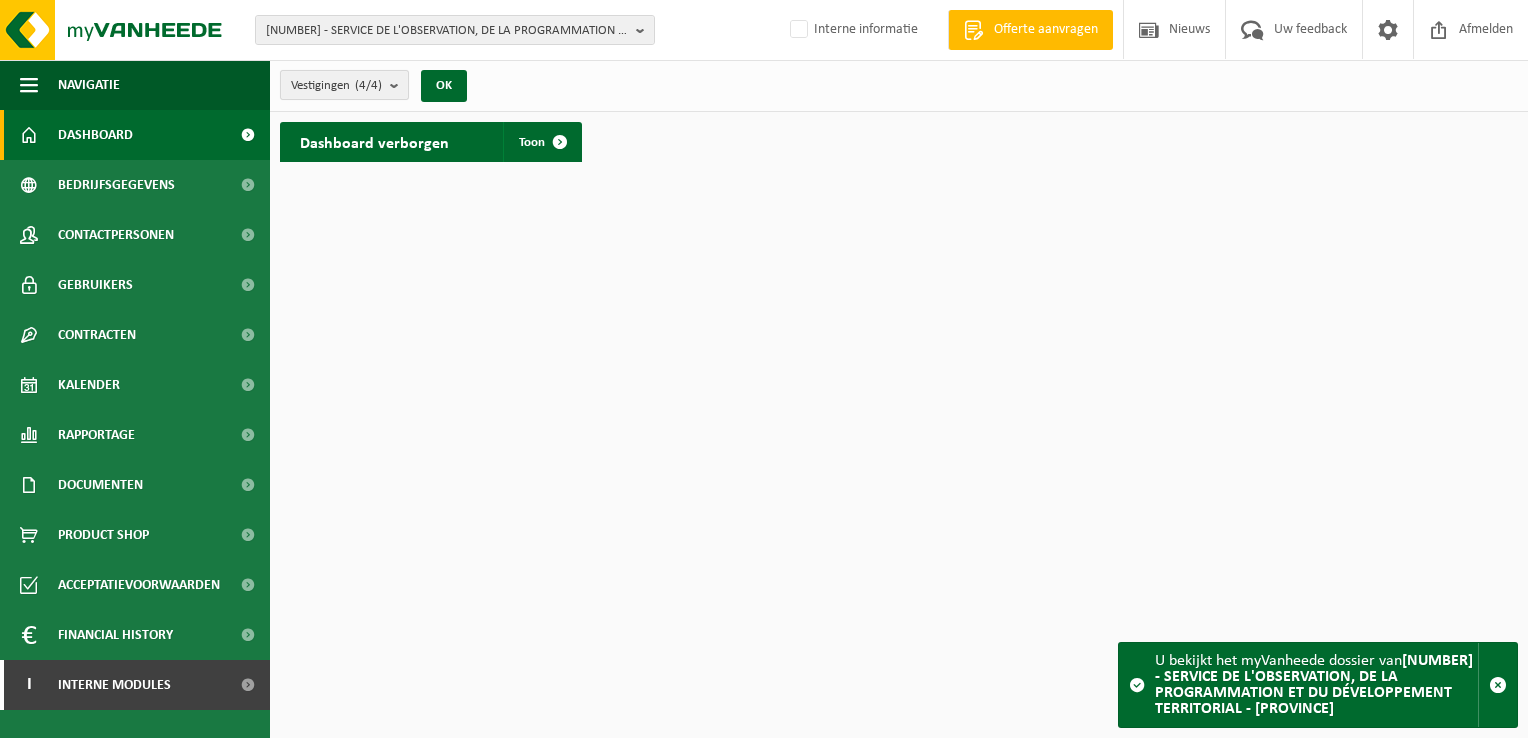 click on "Vestigingen  (4/4)" at bounding box center [336, 86] 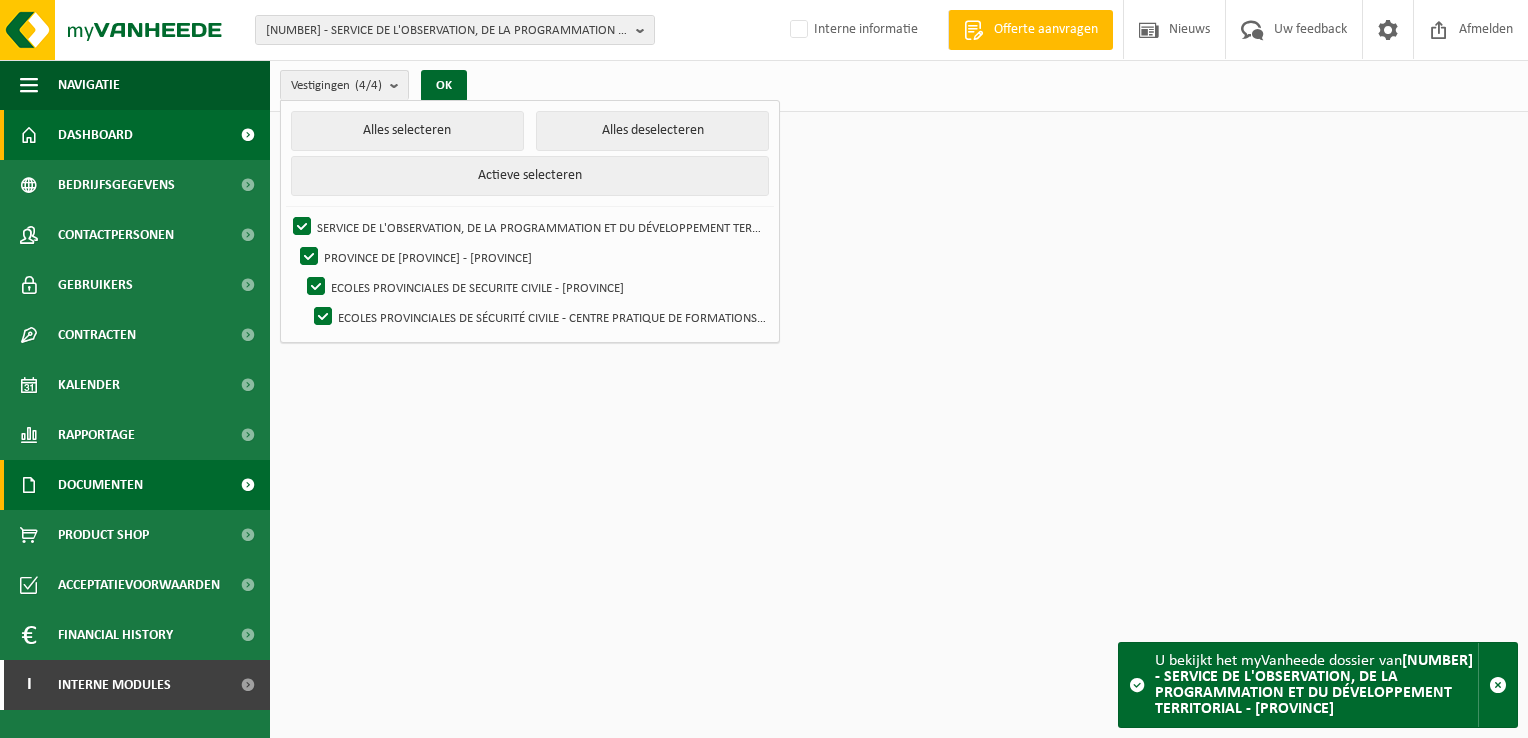 click on "Documenten" at bounding box center [100, 485] 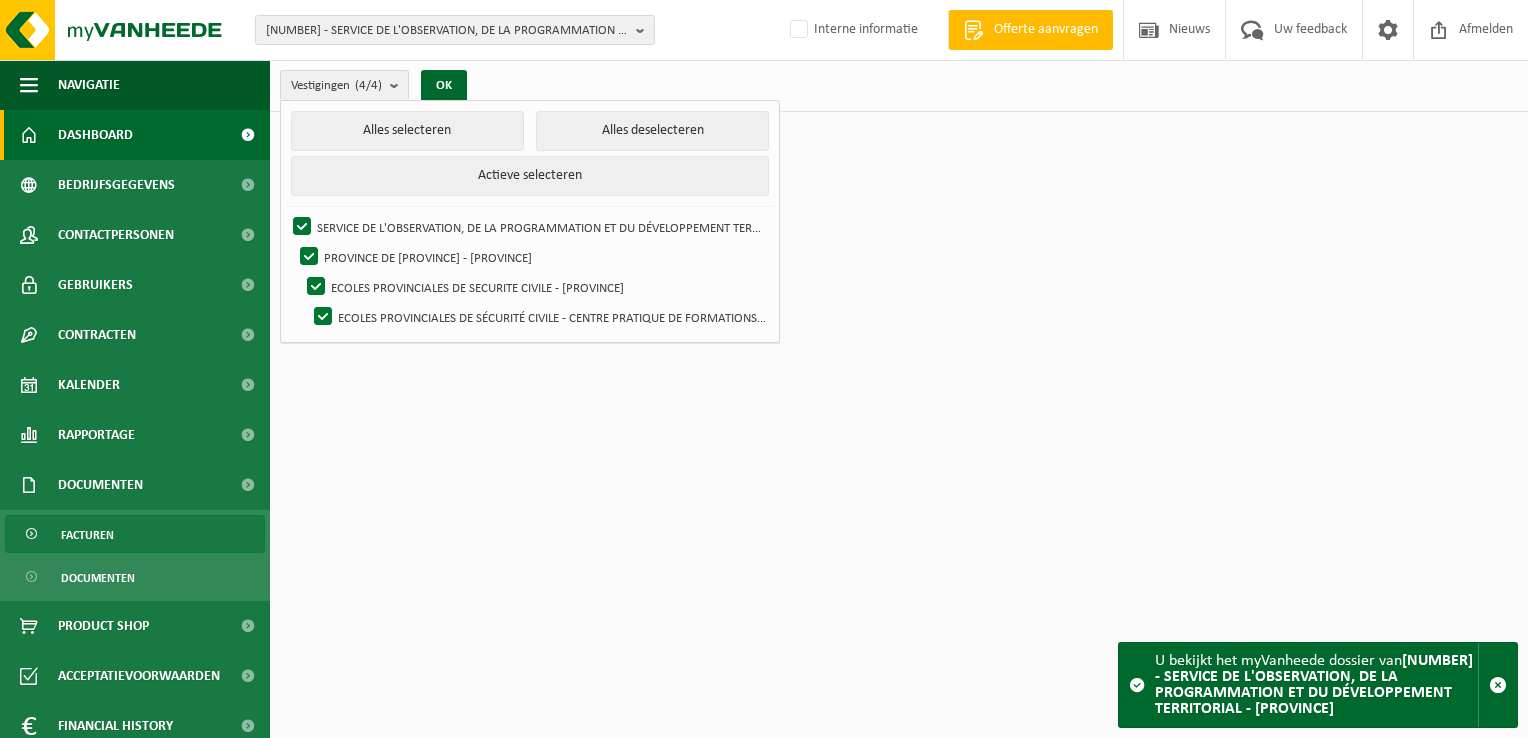 click on "Facturen" at bounding box center [135, 534] 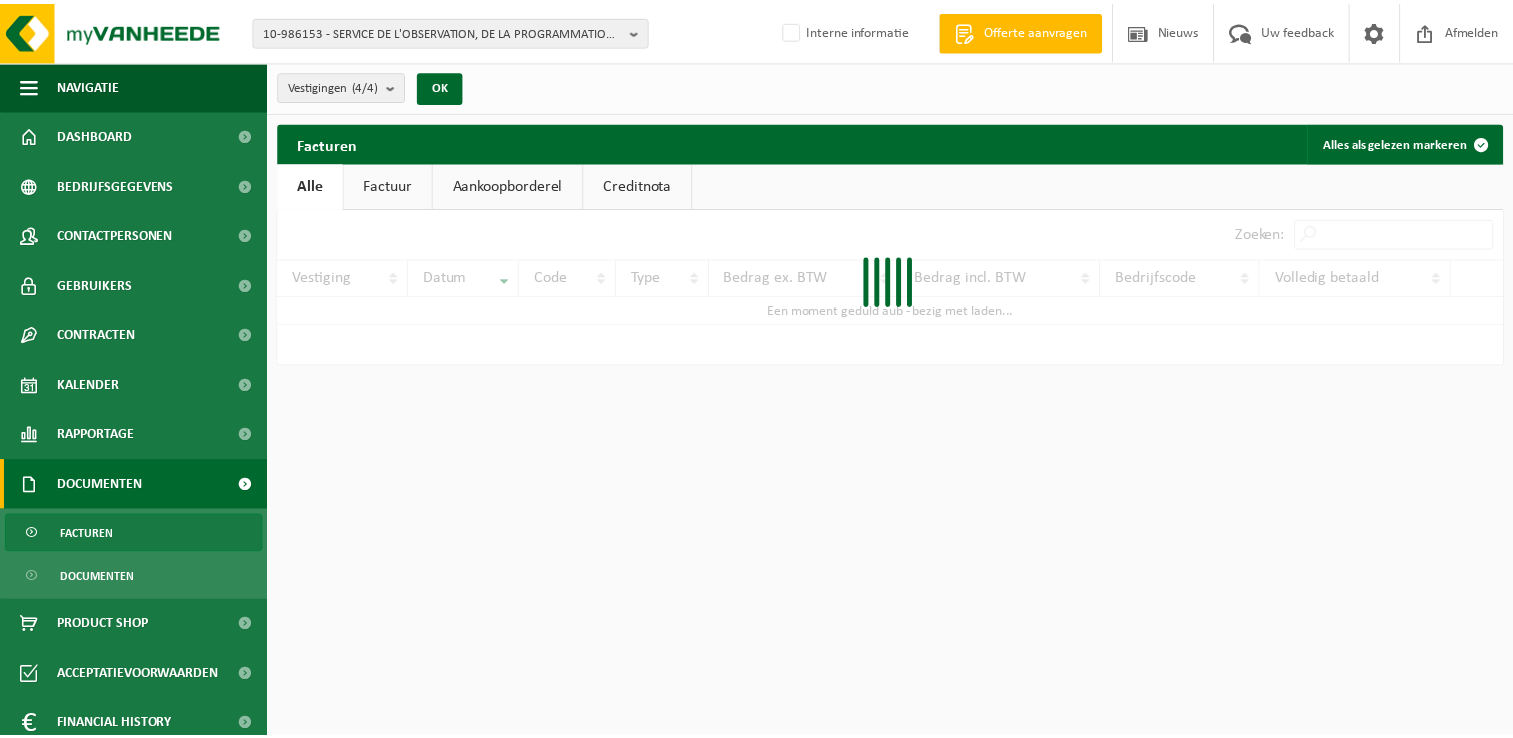 scroll, scrollTop: 0, scrollLeft: 0, axis: both 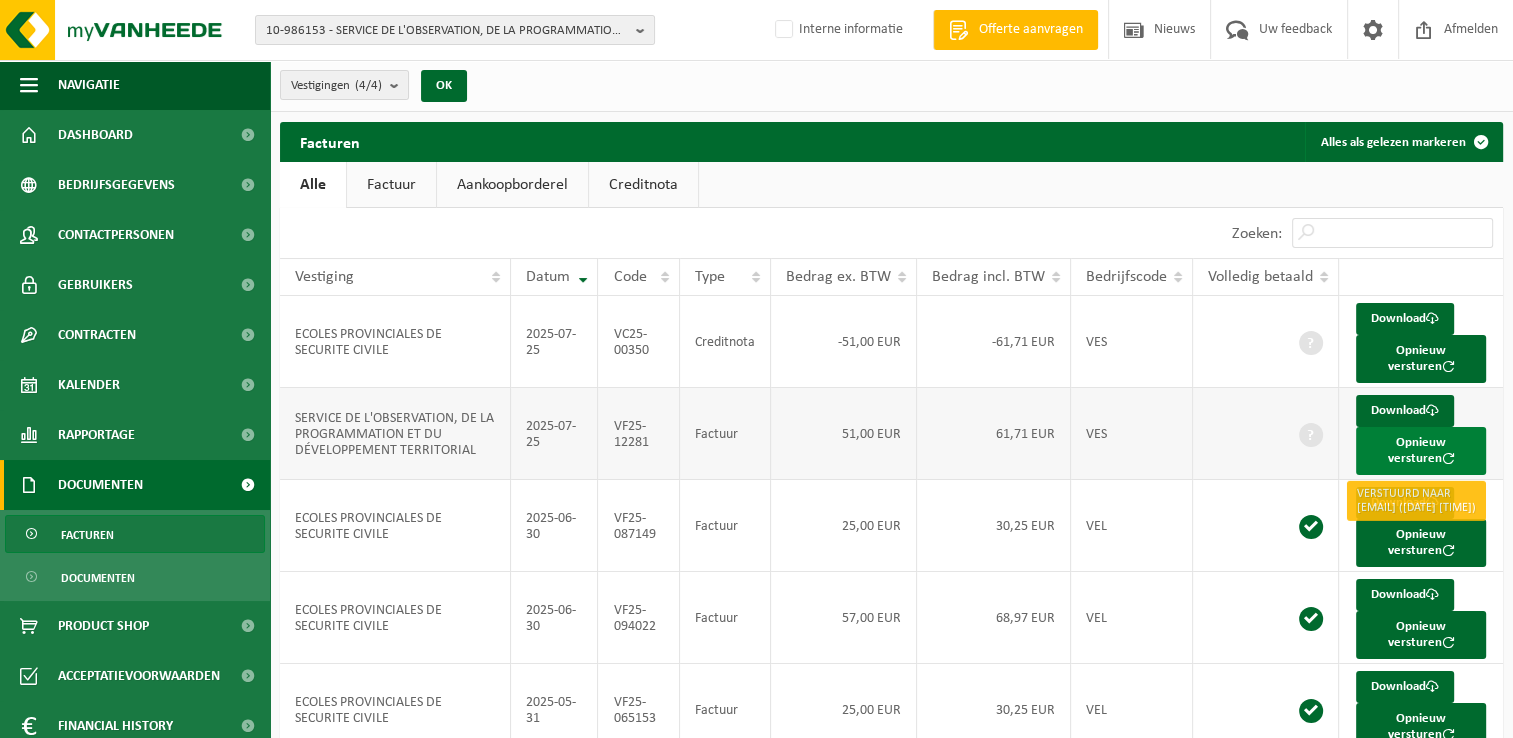 click on "Opnieuw versturen" at bounding box center (1421, 451) 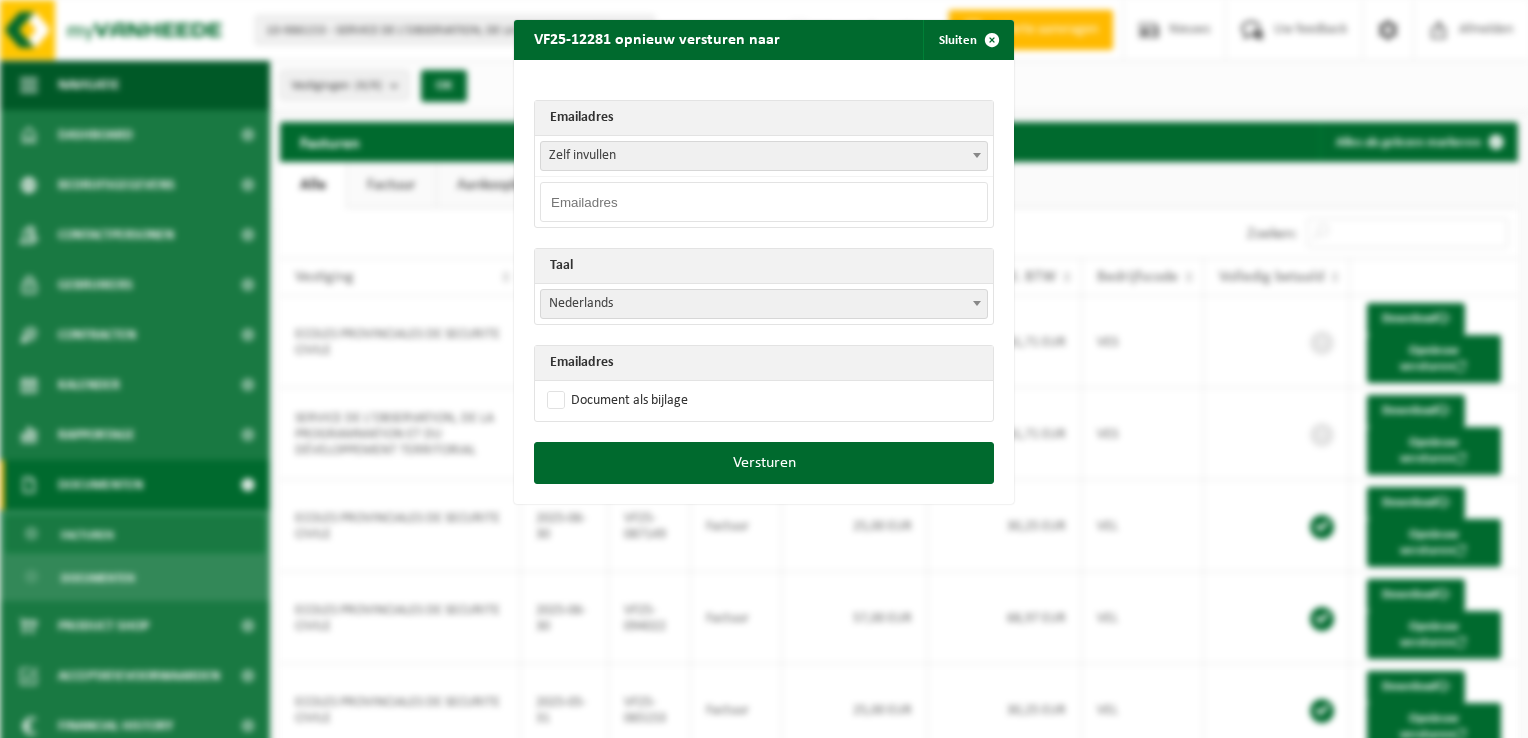 click on "Zelf invullen" at bounding box center (764, 156) 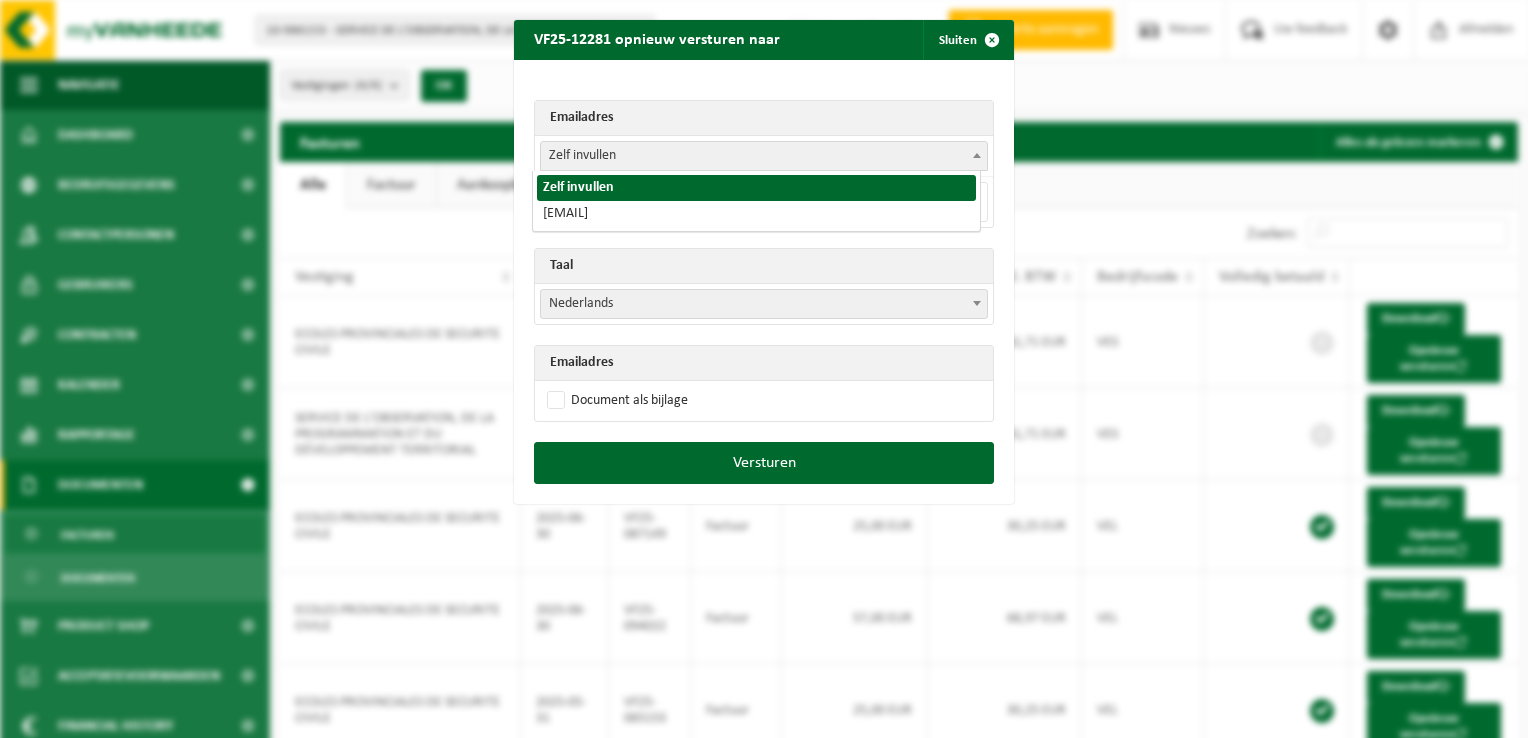 click on "Emailadres               Zelf invullen   francis.ista@privince.namur.be   Zelf invullen                           Taal               Nederlands   Français   English   Nederlands                 Emailadres                Document als bijlage" at bounding box center [764, 251] 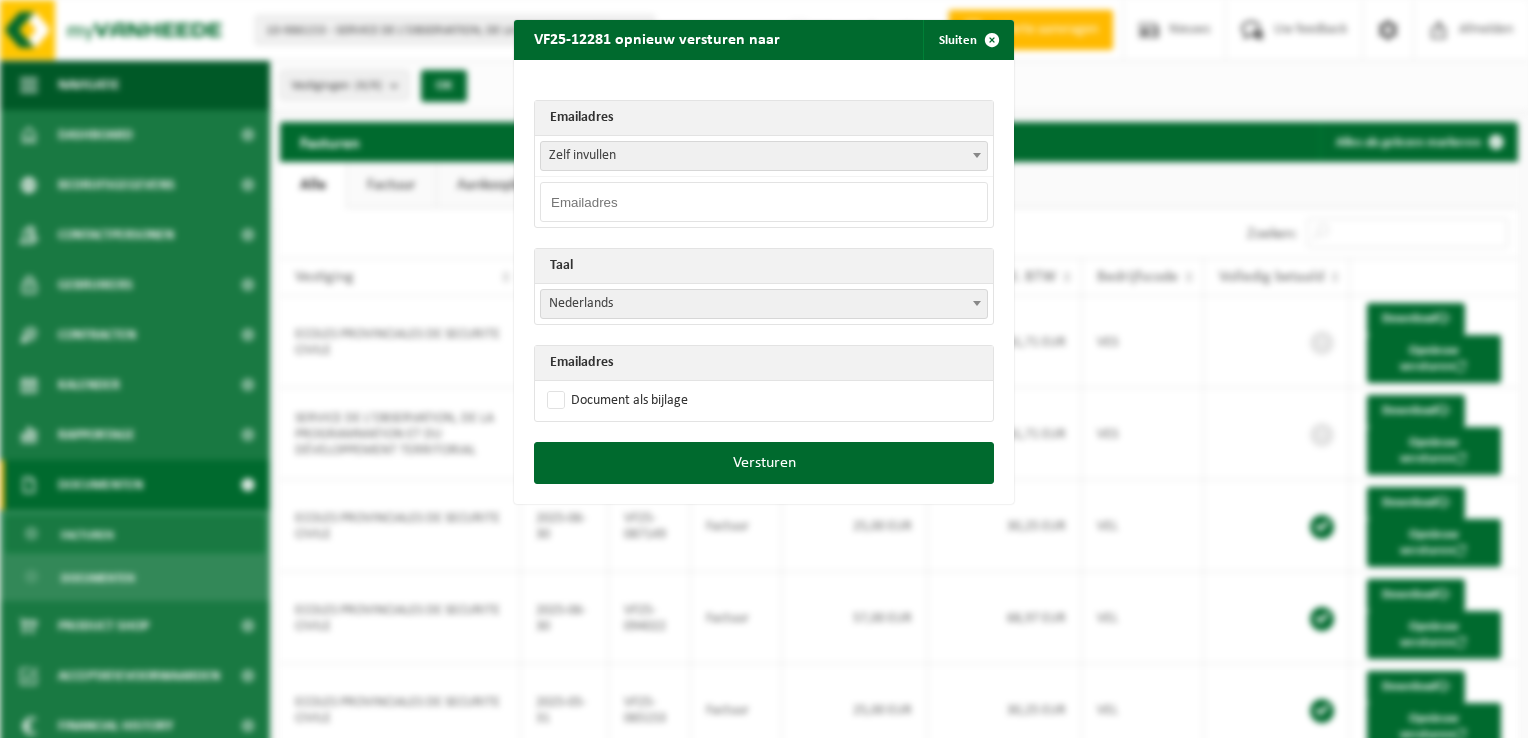 click at bounding box center (764, 202) 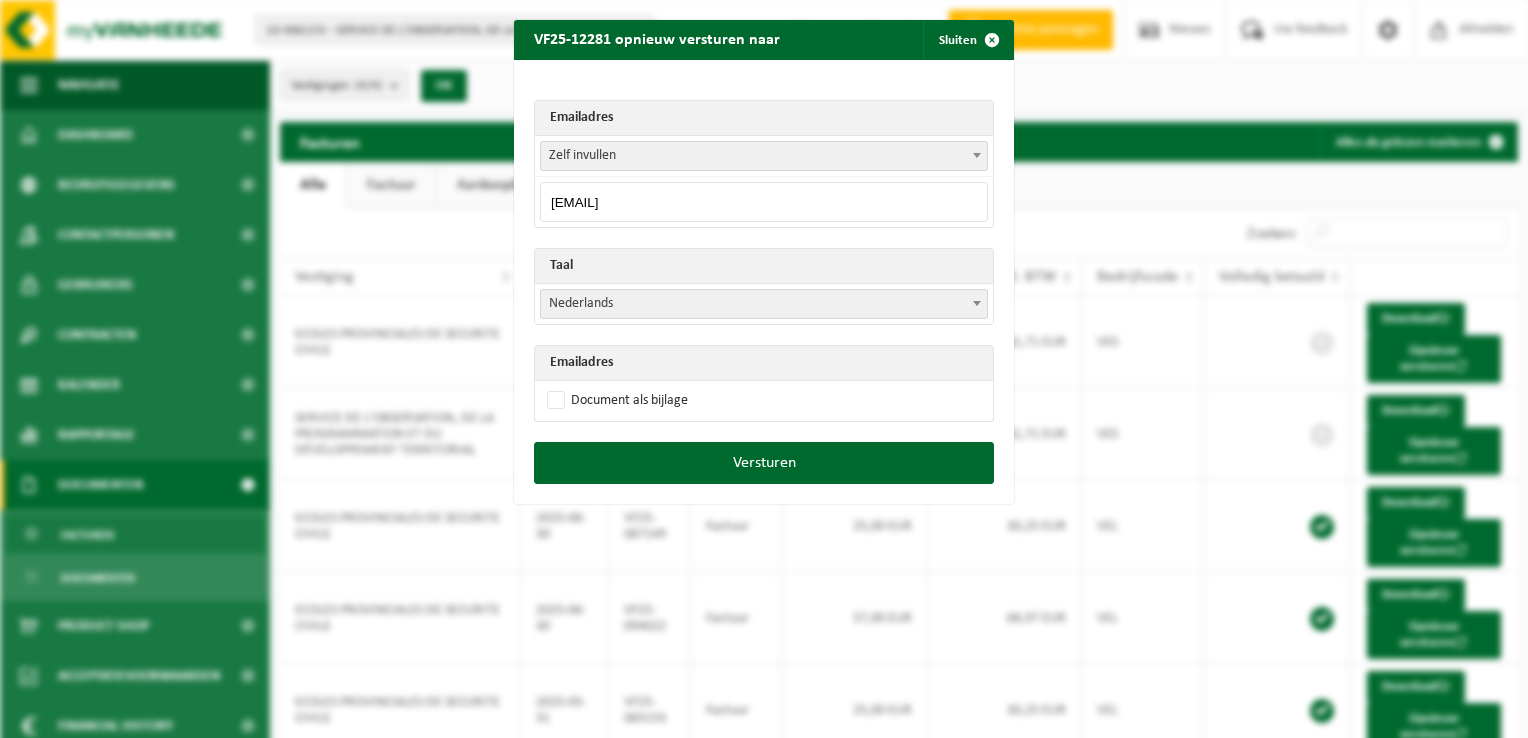 type on "francis.ista@province.namur.be" 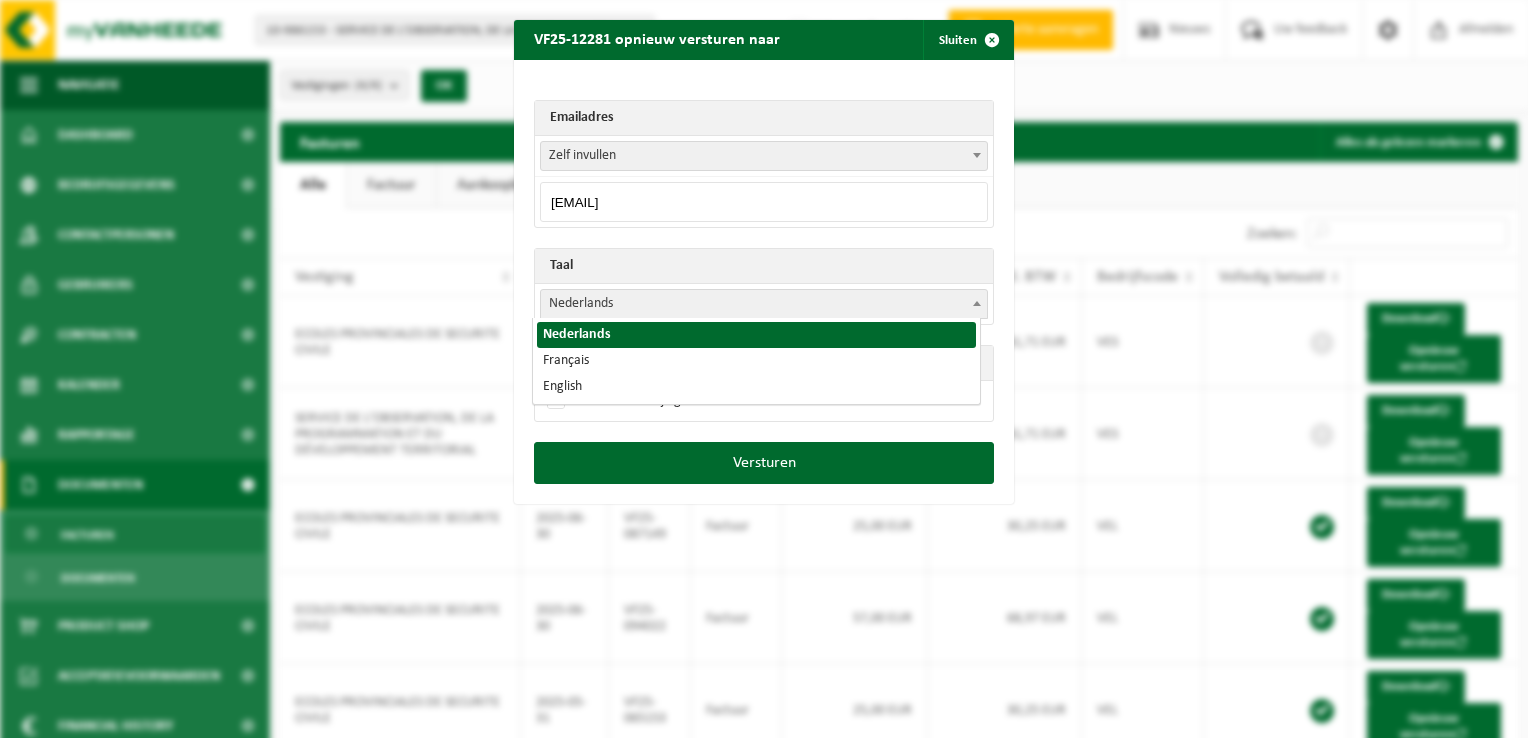 click on "Nederlands" at bounding box center [764, 304] 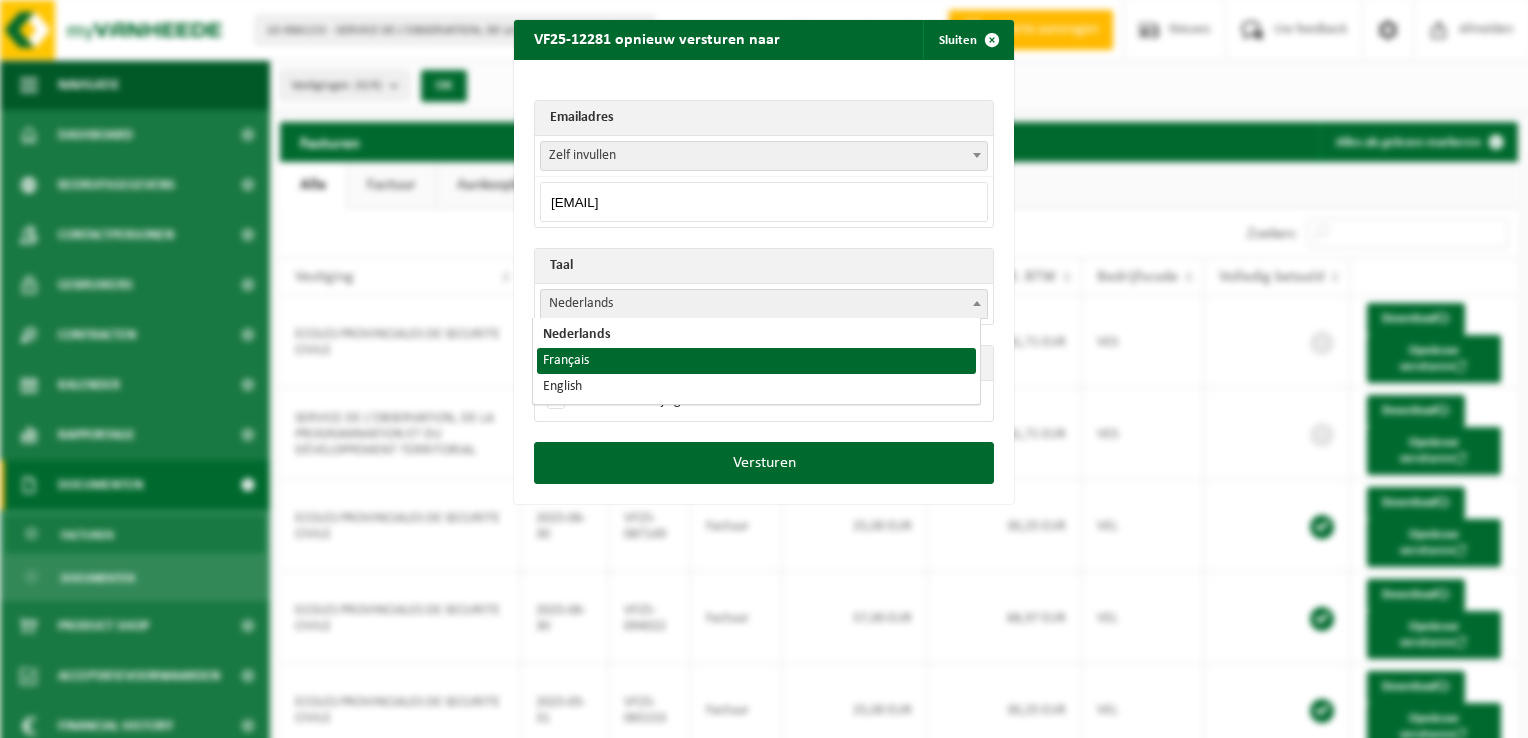 select on "fr" 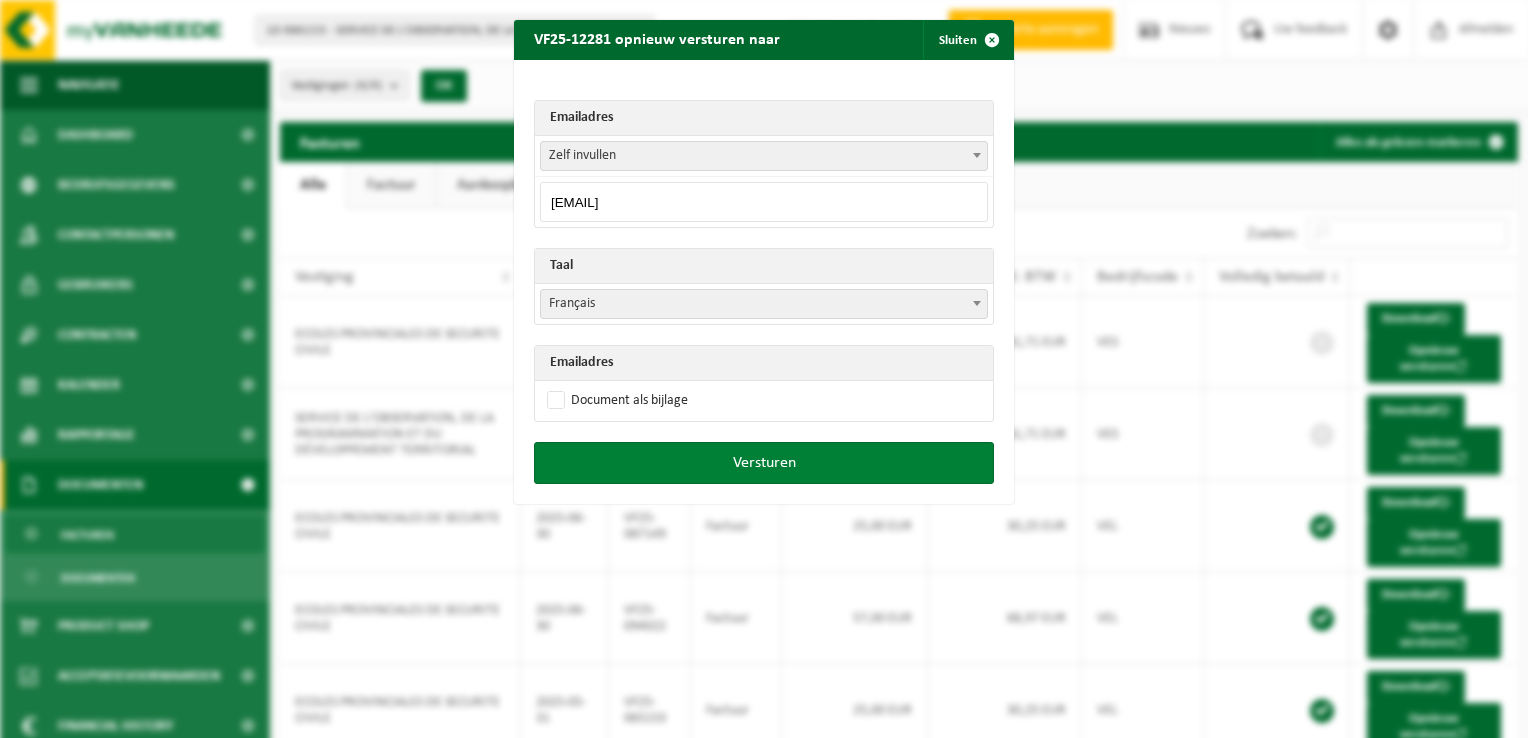 click on "Versturen" at bounding box center [764, 463] 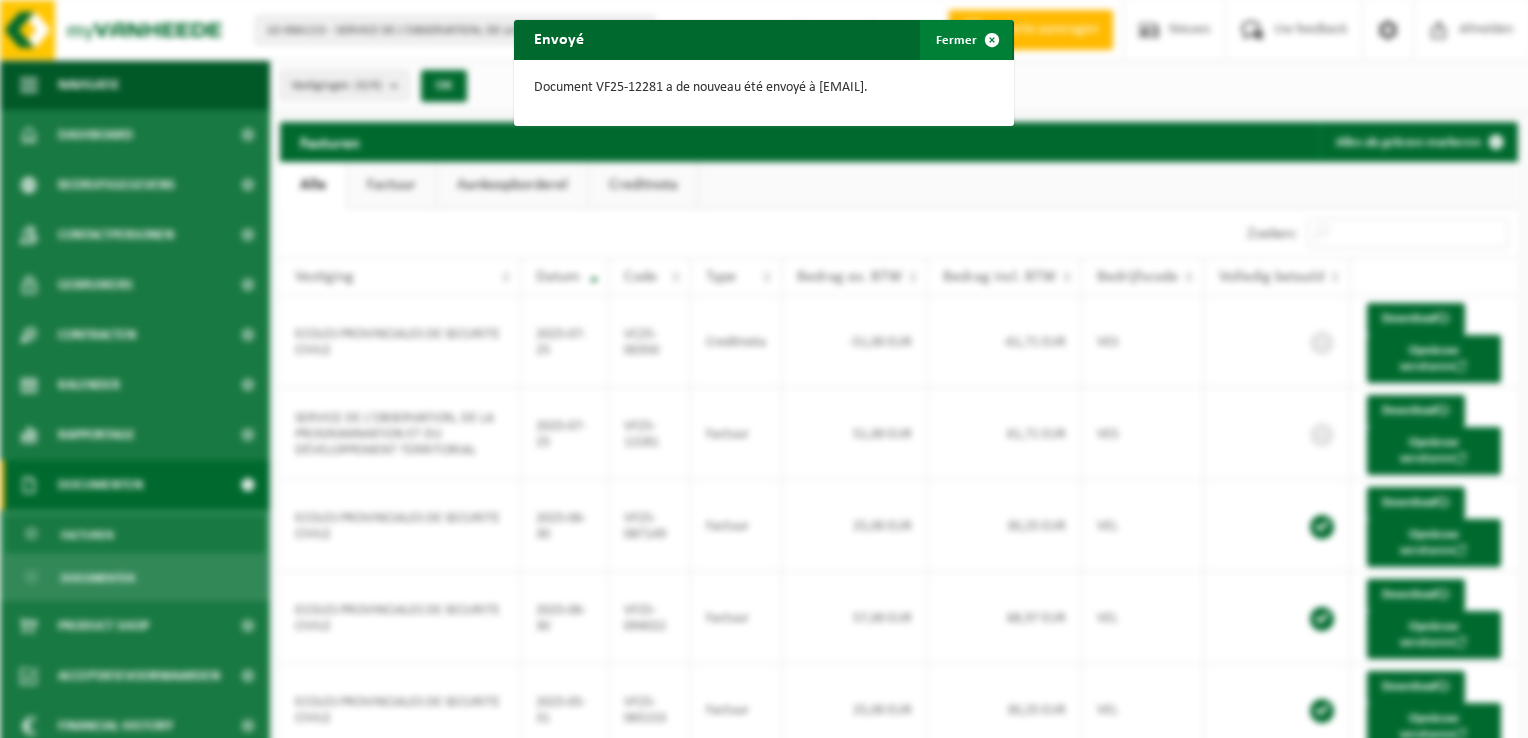 click at bounding box center (992, 40) 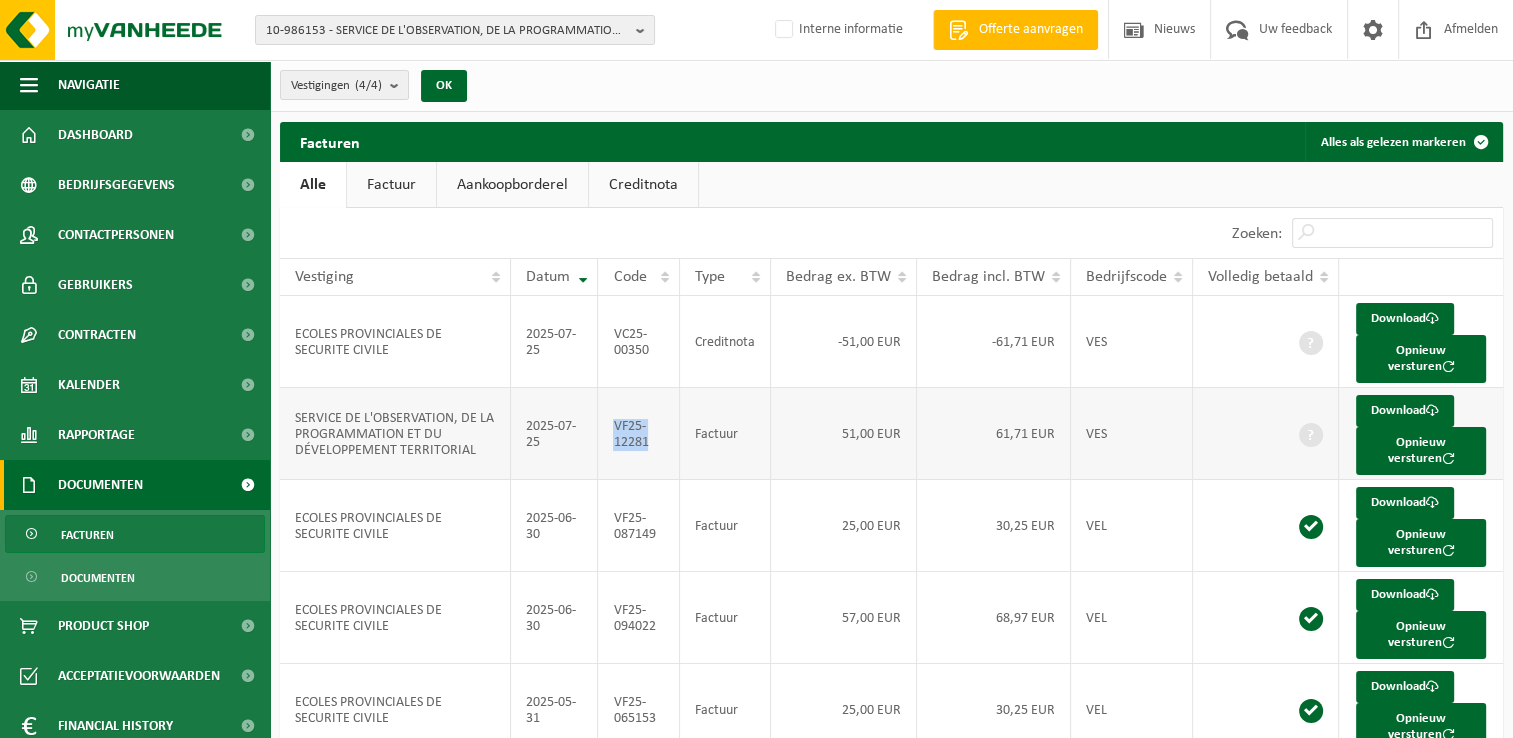 drag, startPoint x: 656, startPoint y: 445, endPoint x: 619, endPoint y: 427, distance: 41.14608 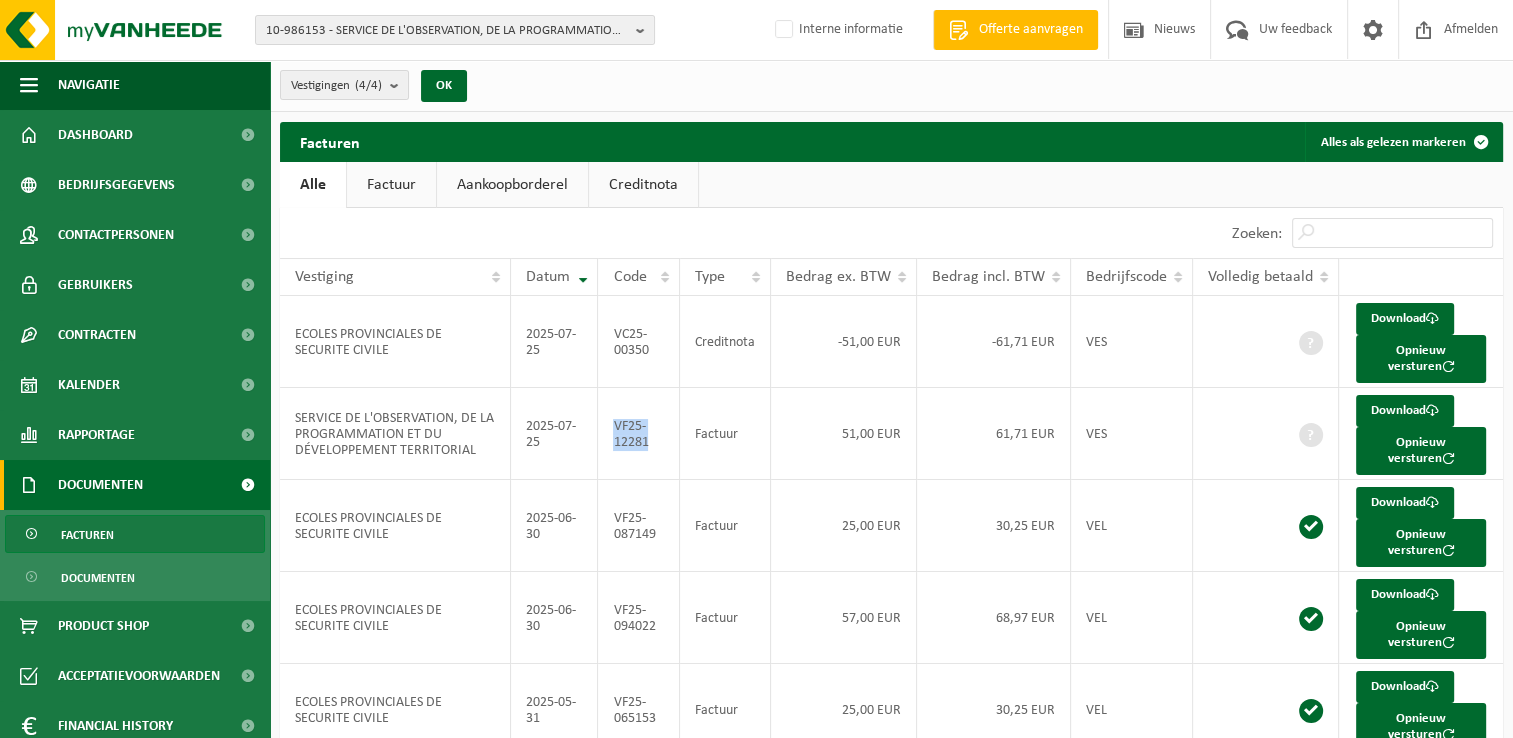 copy on "VF25-12281" 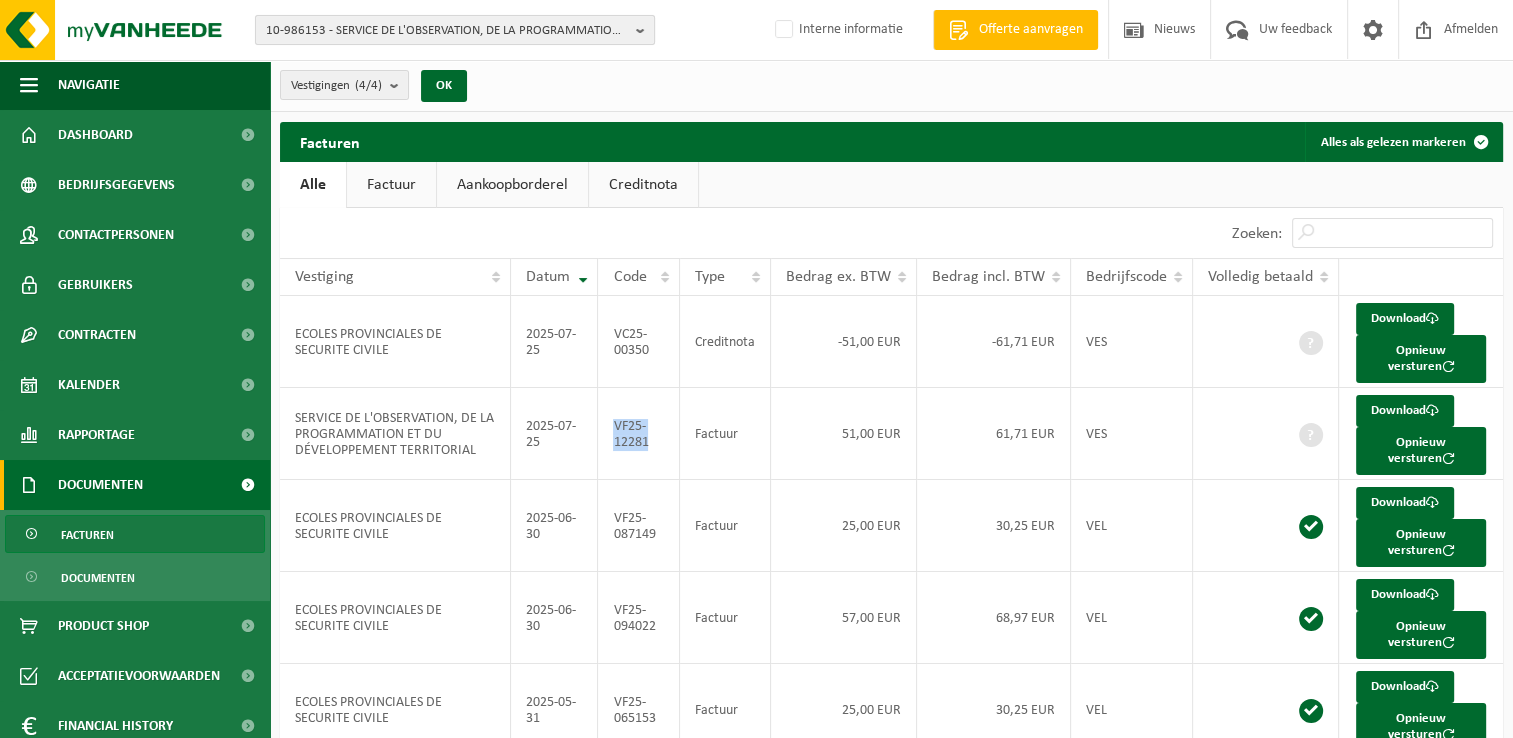 click on "10-986153 - SERVICE DE L'OBSERVATION, DE LA PROGRAMMATION ET DU DÉVELOPPEMENT TERRITORIAL - NAMUR" at bounding box center (447, 31) 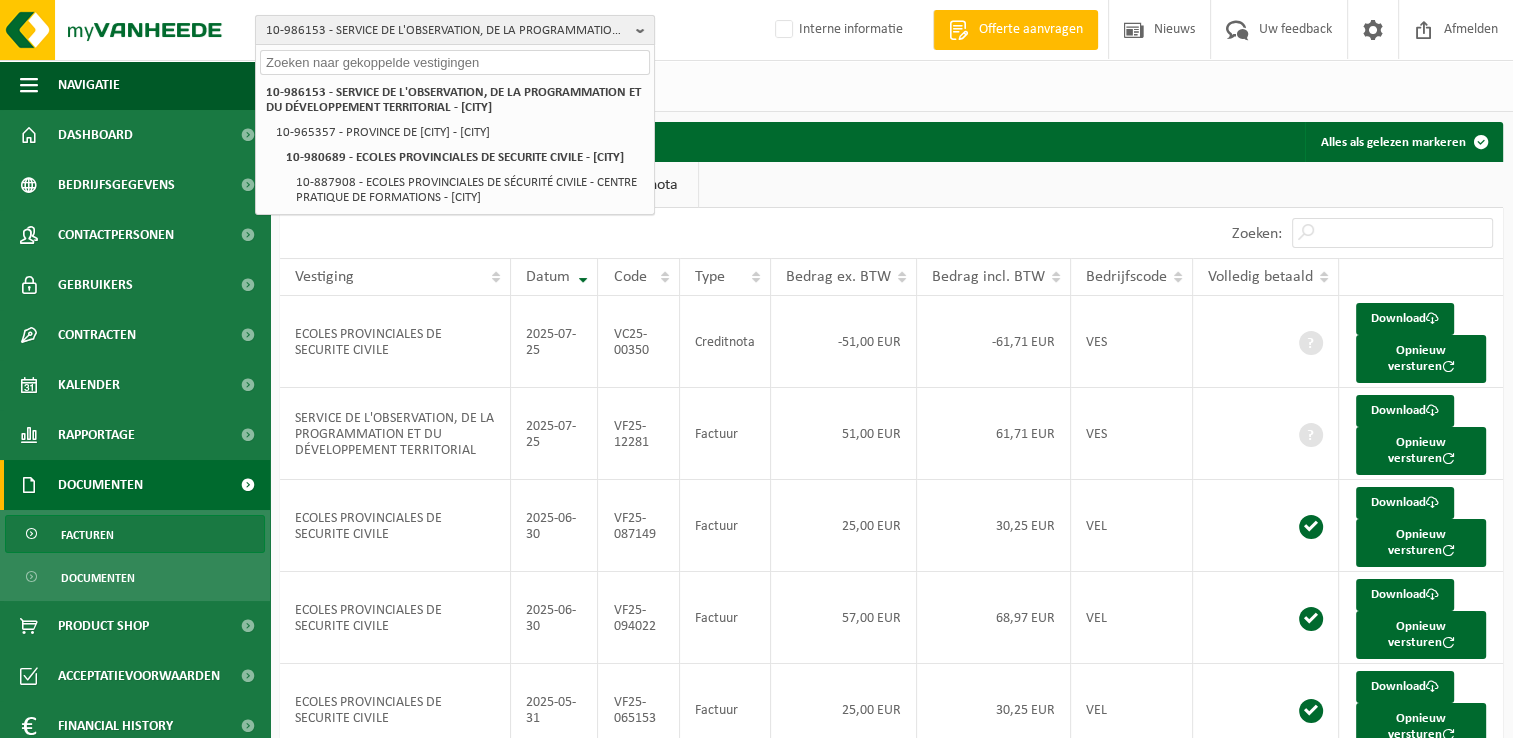 paste on "10-915142" 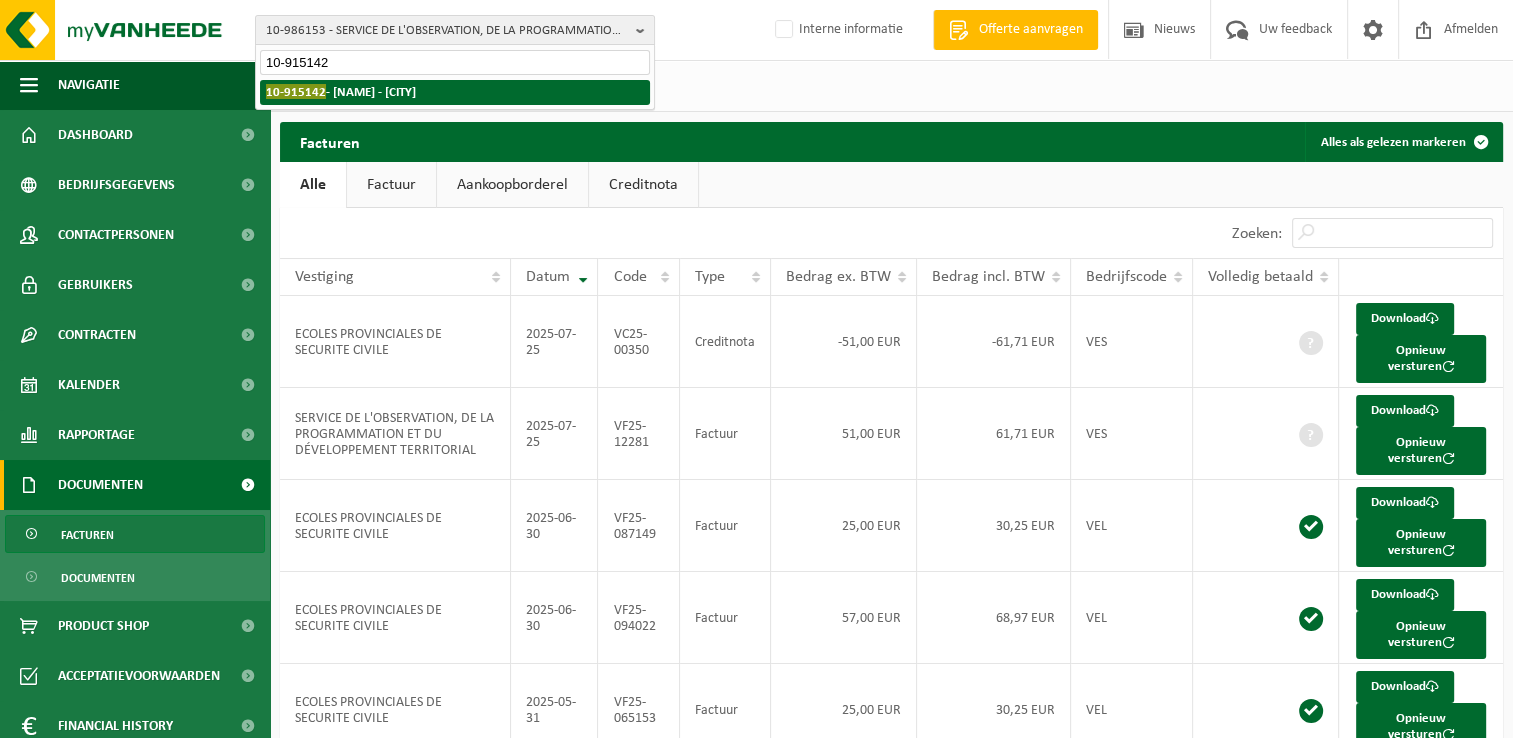 type on "10-915142" 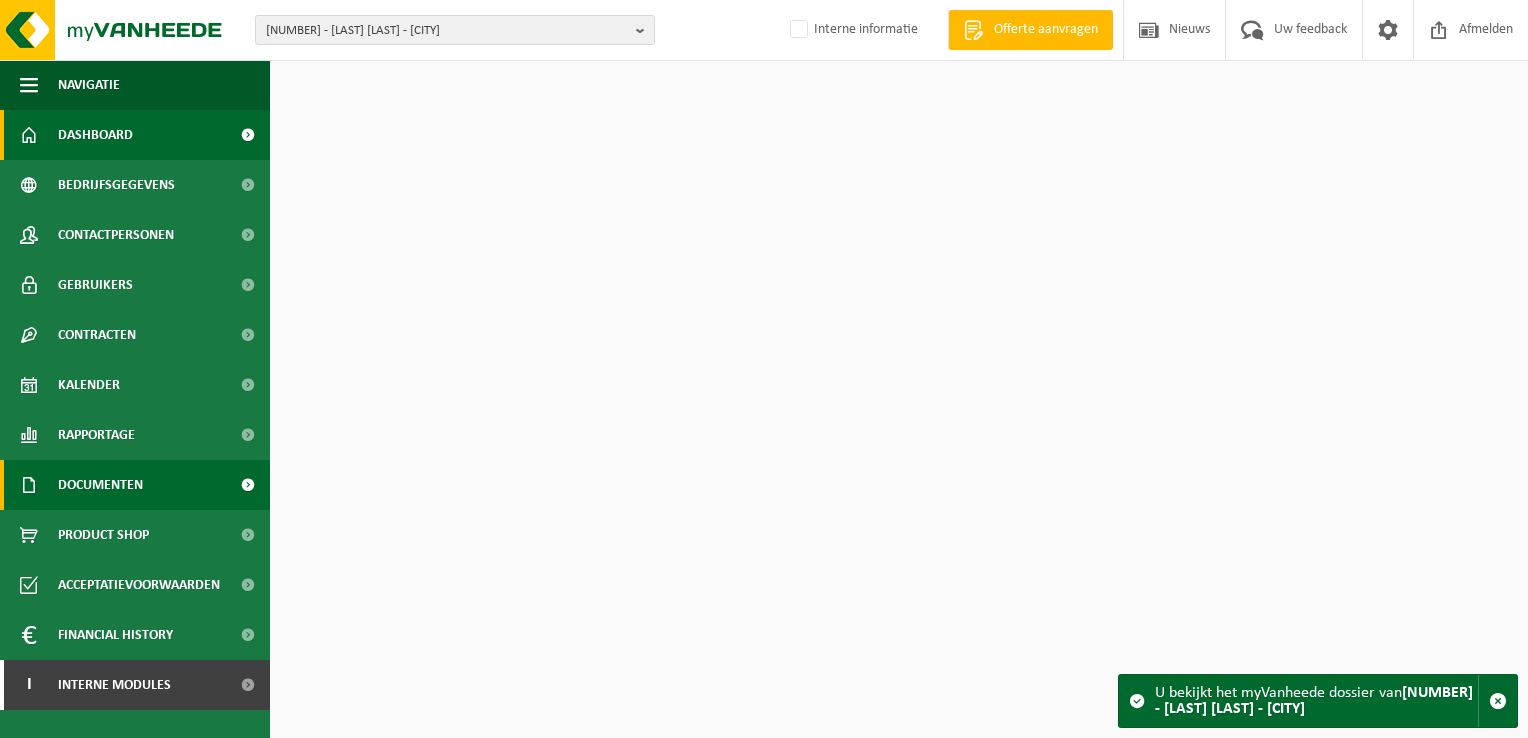 scroll, scrollTop: 0, scrollLeft: 0, axis: both 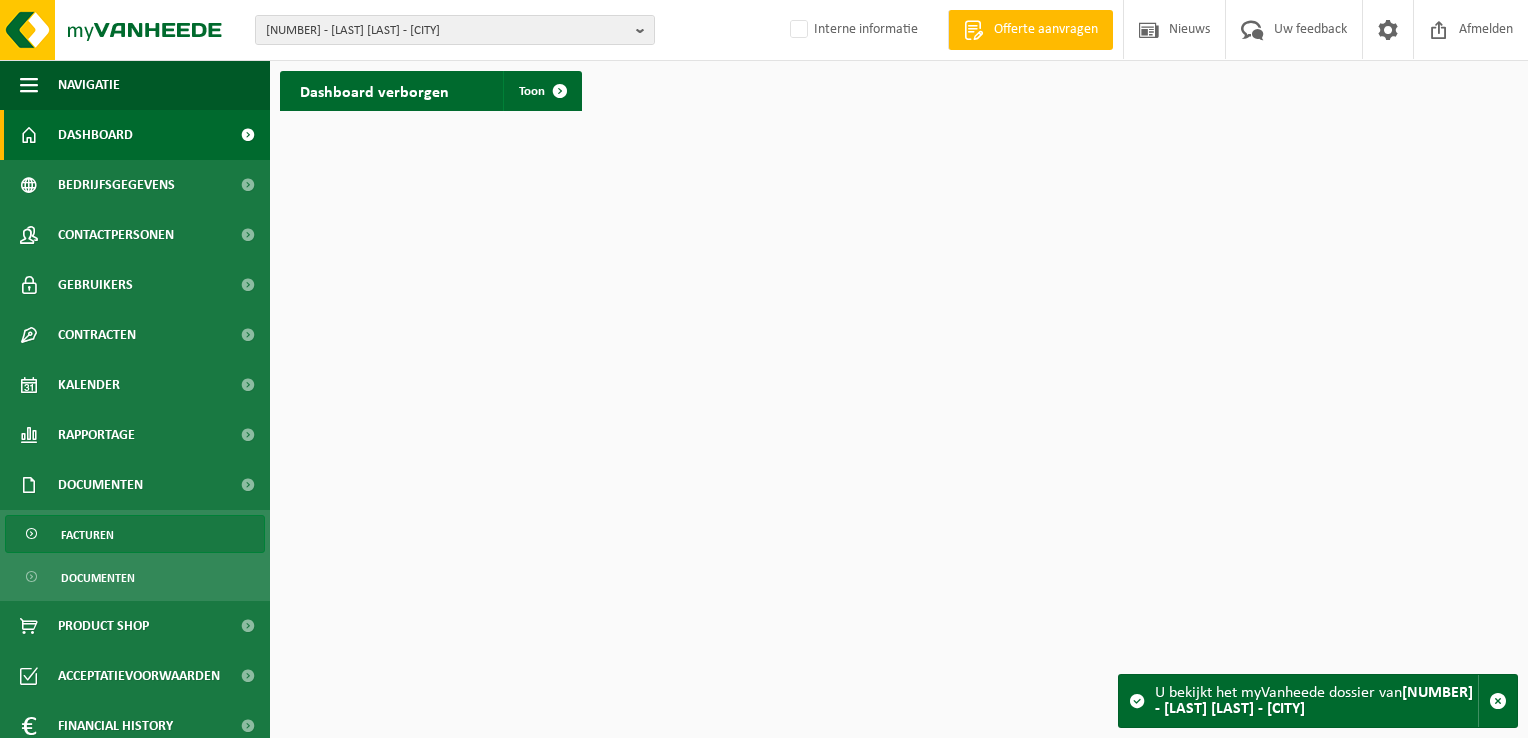 click on "Facturen" at bounding box center [87, 535] 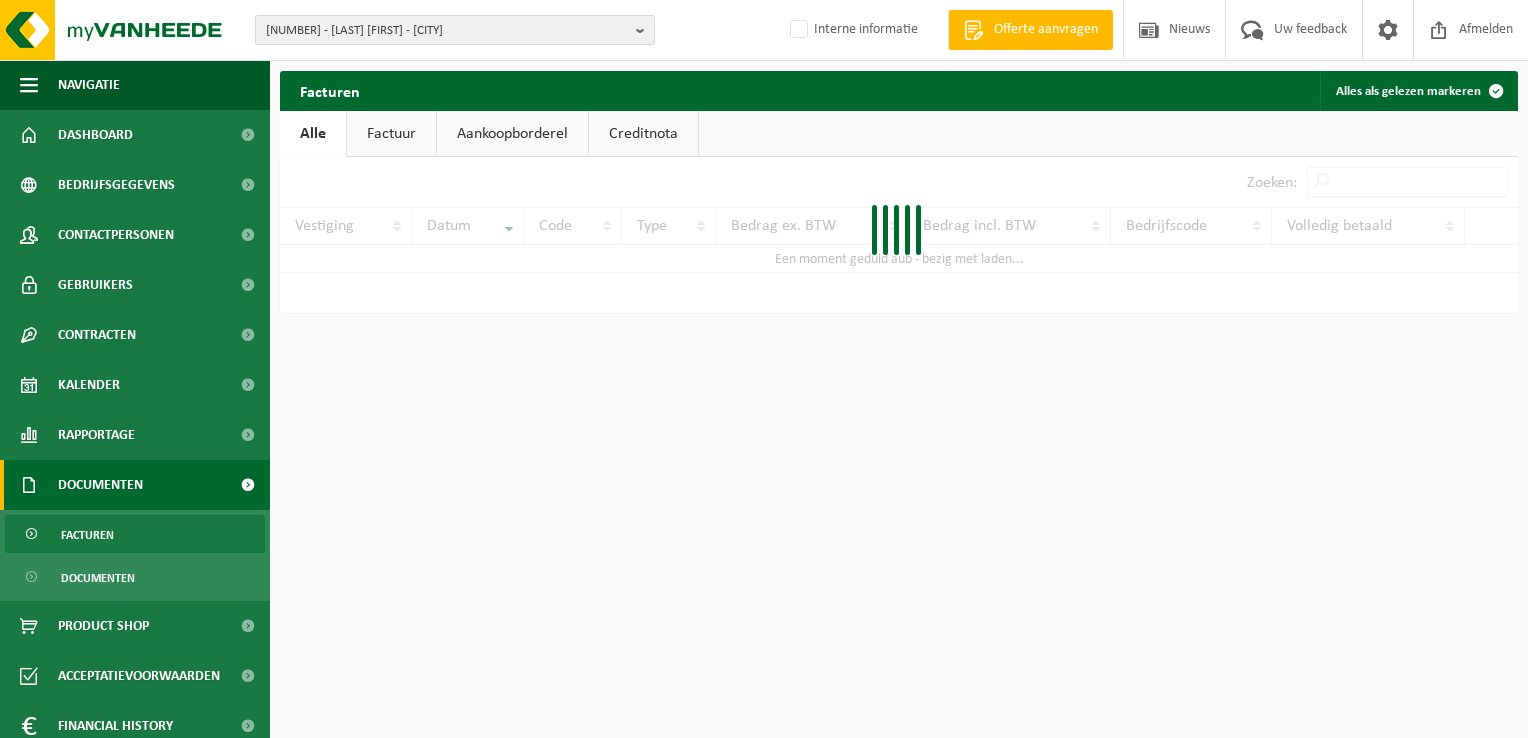 scroll, scrollTop: 0, scrollLeft: 0, axis: both 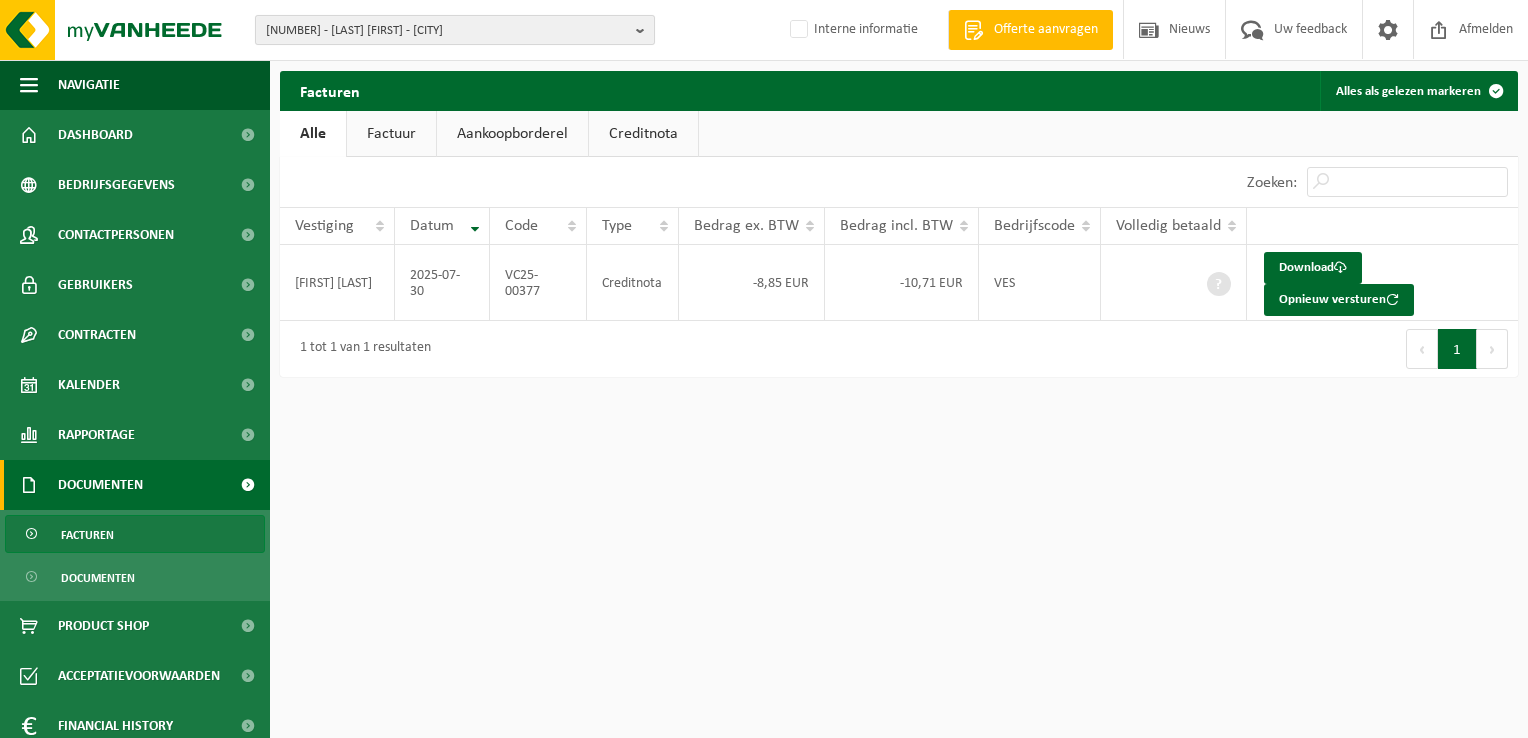 click on "[NUMBER] - [LAST] [FIRST] - [CITY]" at bounding box center (447, 31) 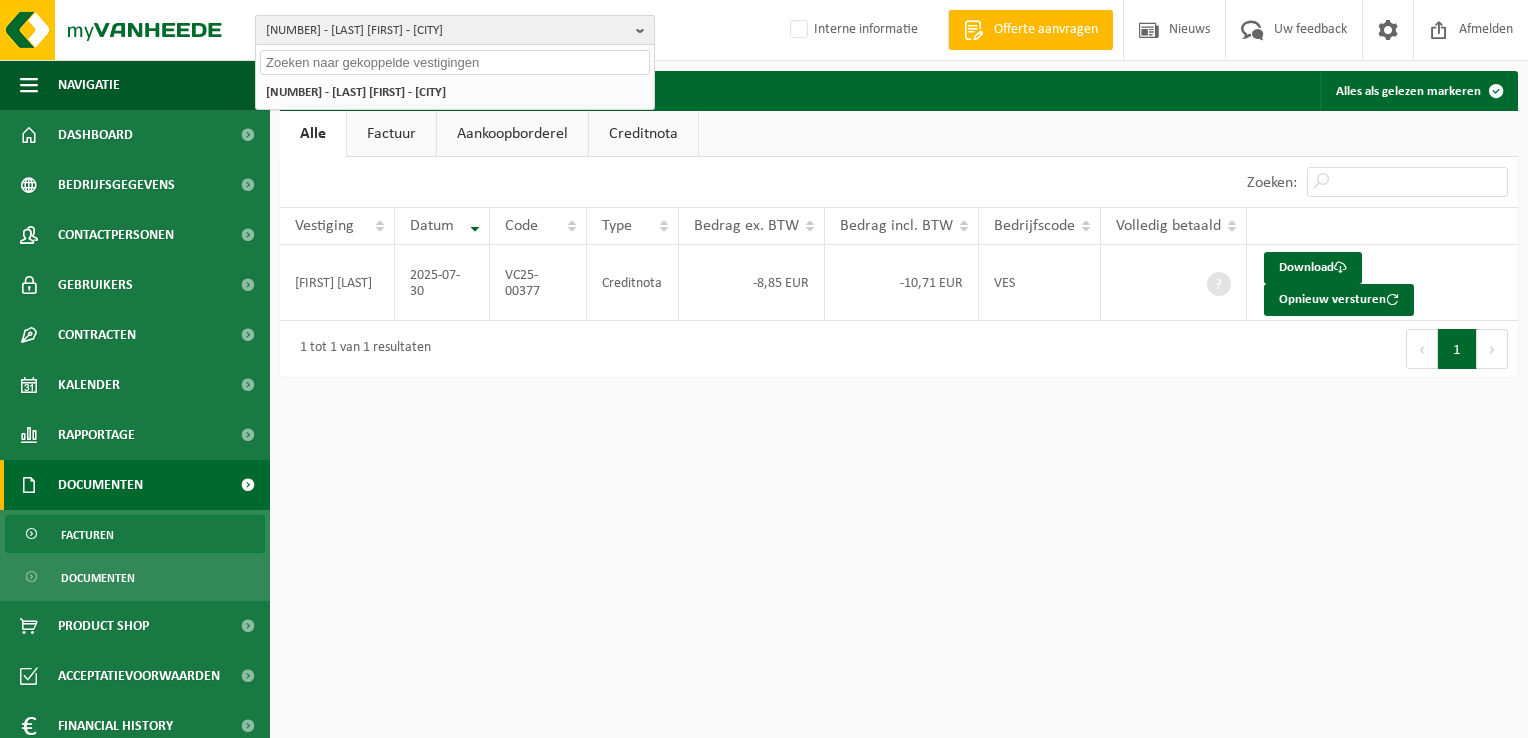 paste on "10-902389" 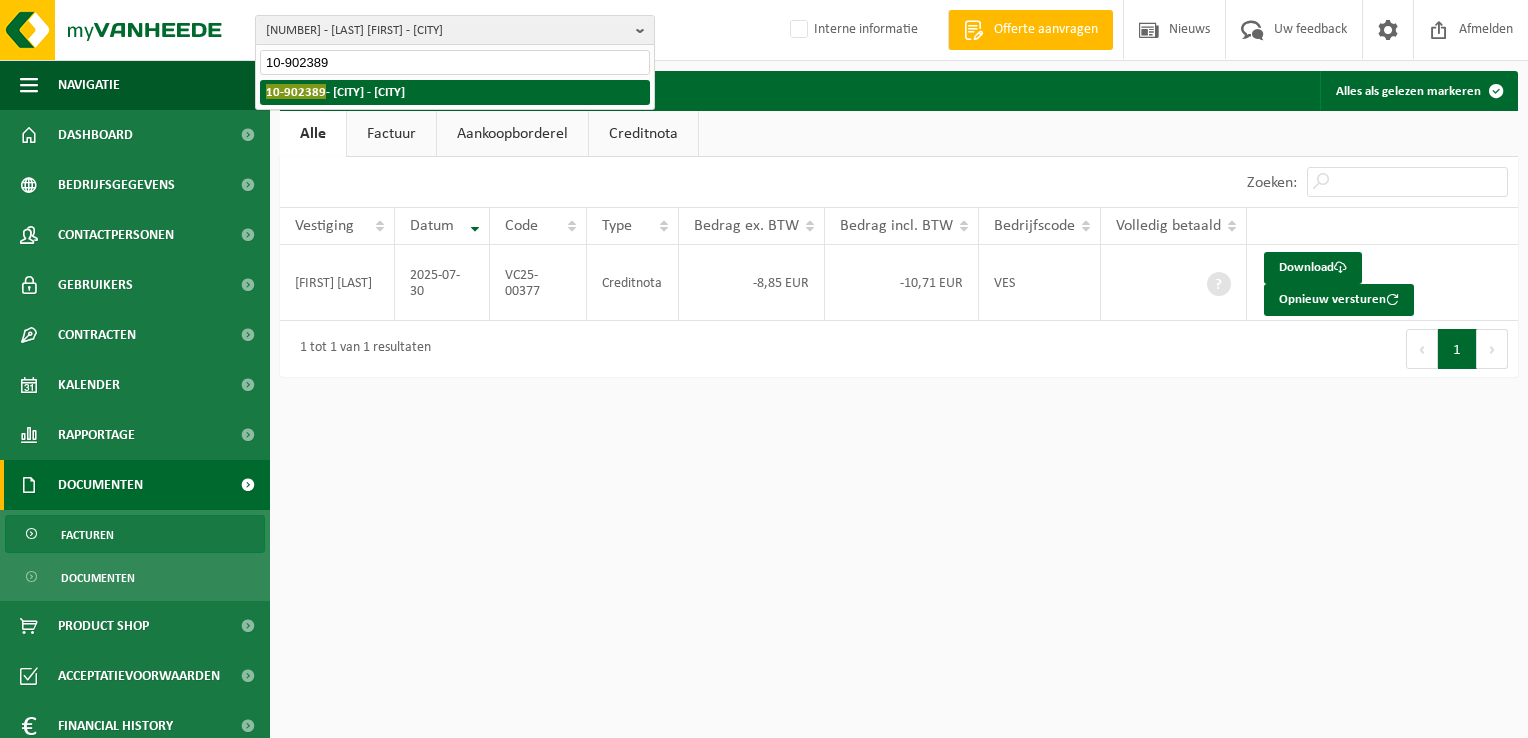 type on "10-902389" 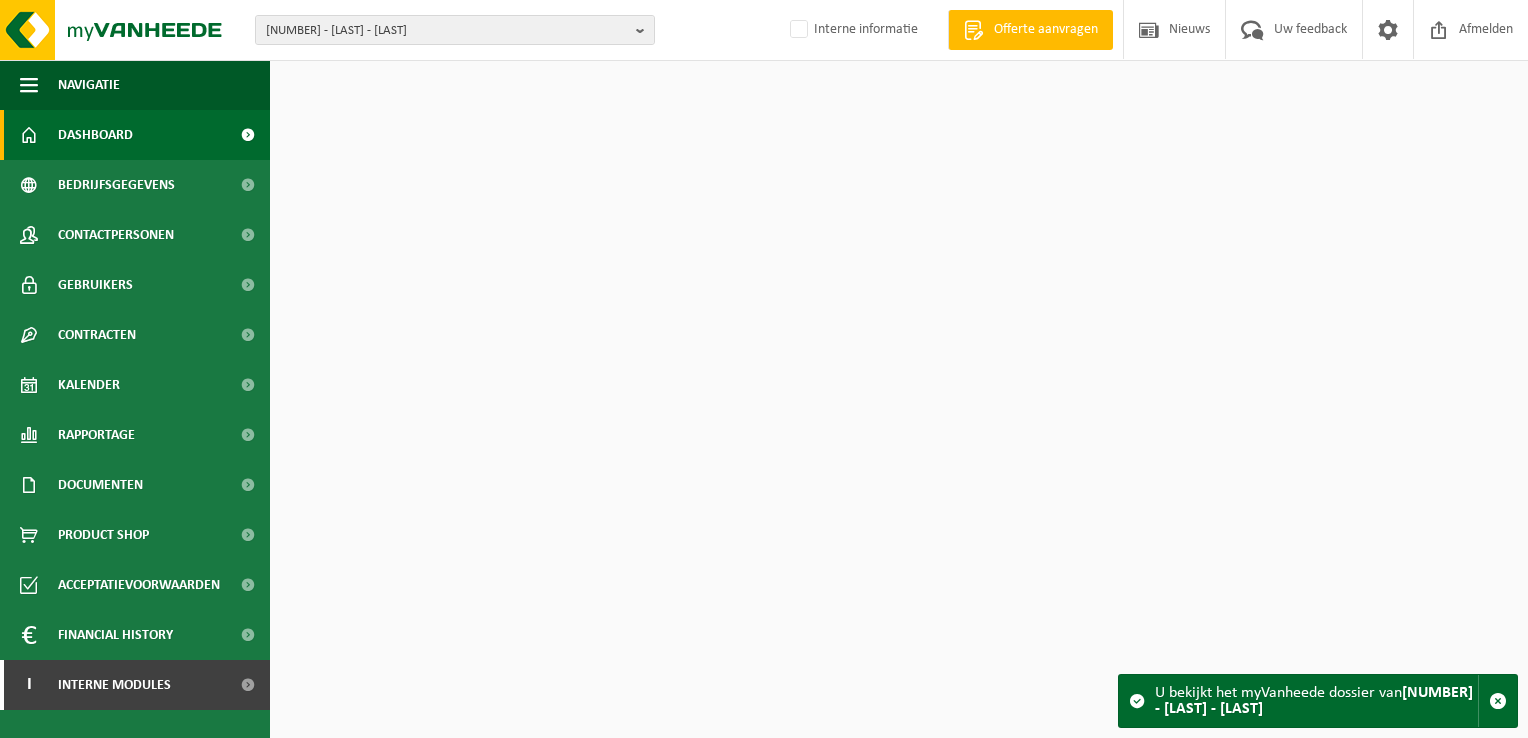 scroll, scrollTop: 0, scrollLeft: 0, axis: both 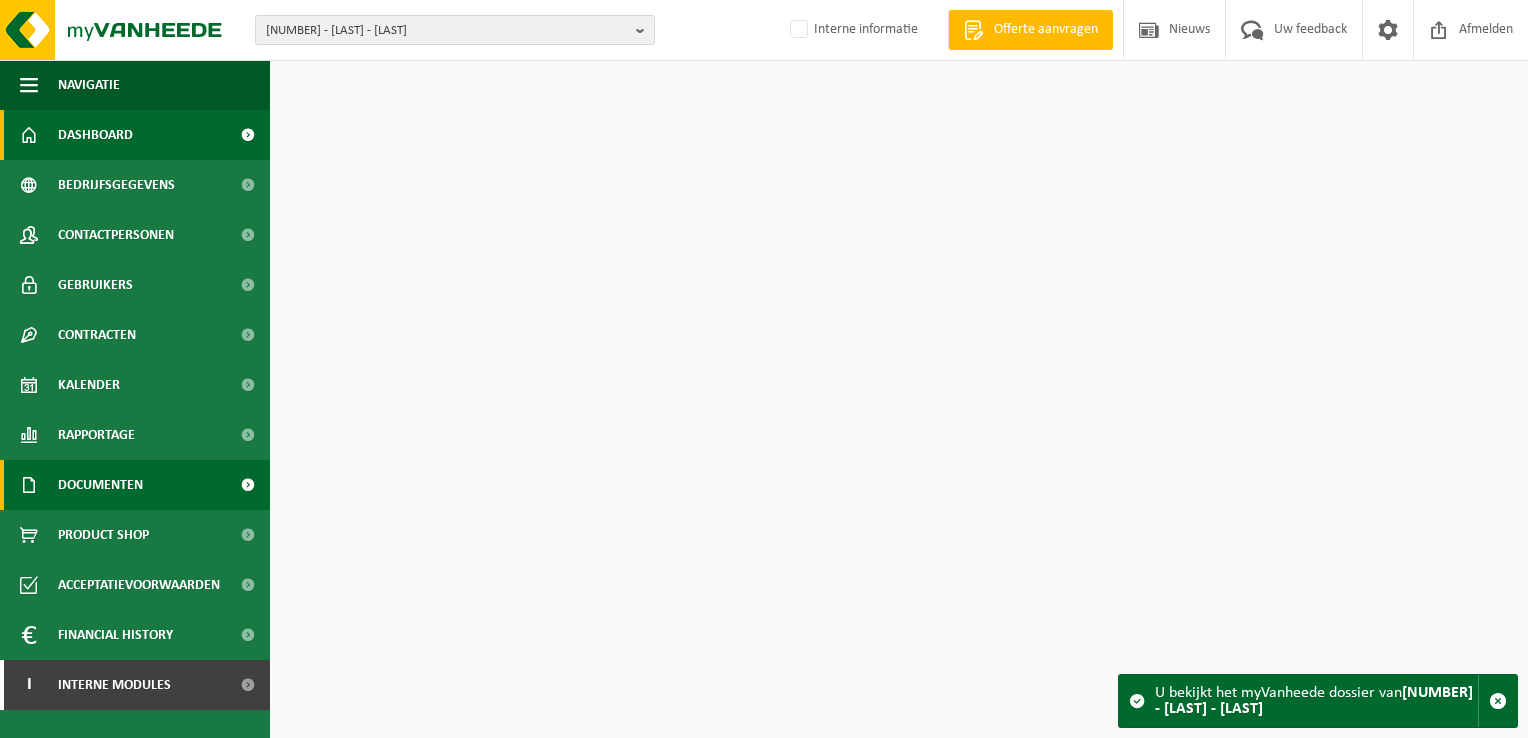 click on "Documenten" at bounding box center [100, 485] 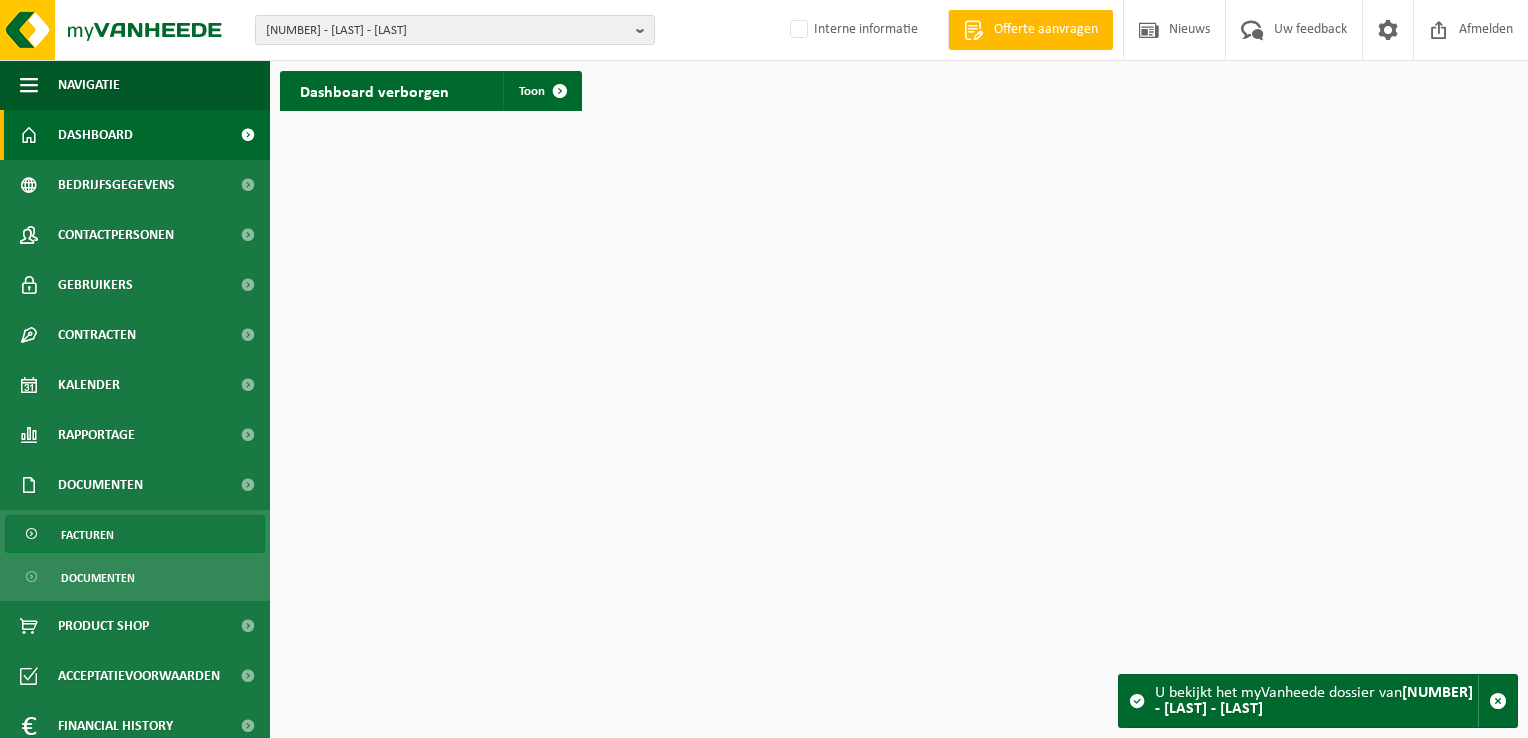 click on "Facturen" at bounding box center [135, 534] 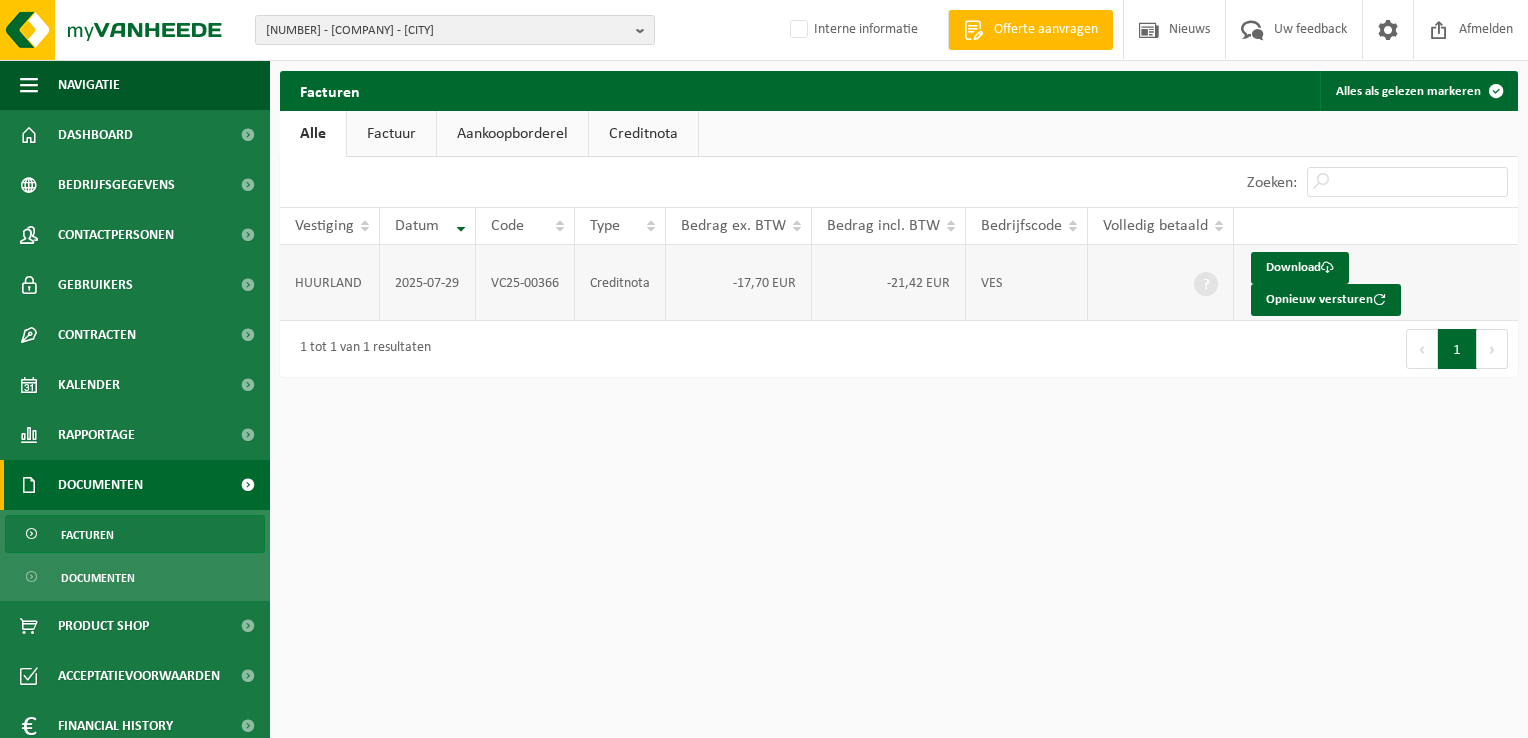 scroll, scrollTop: 0, scrollLeft: 0, axis: both 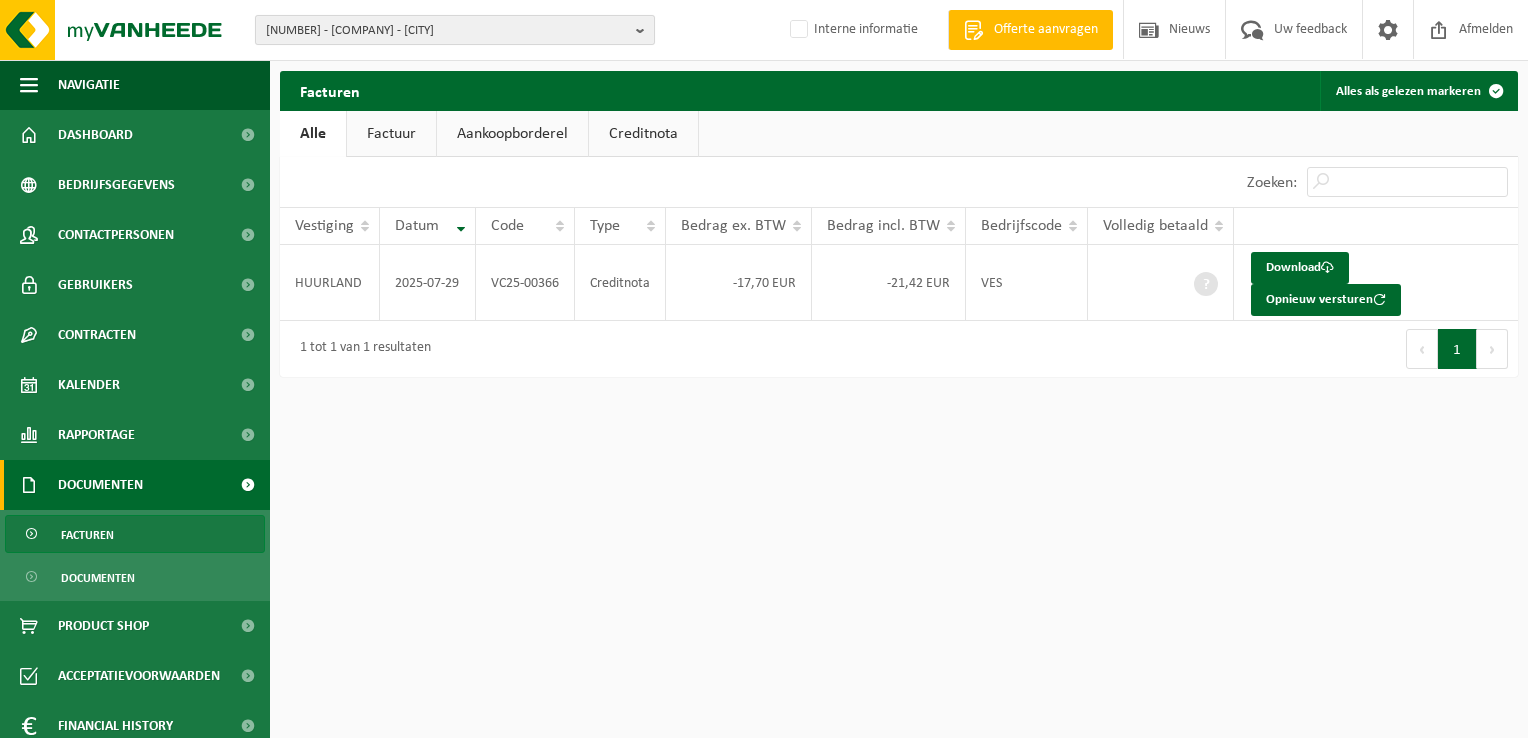 click on "[NUMBER] - [COMPANY] - [CITY]" at bounding box center [447, 31] 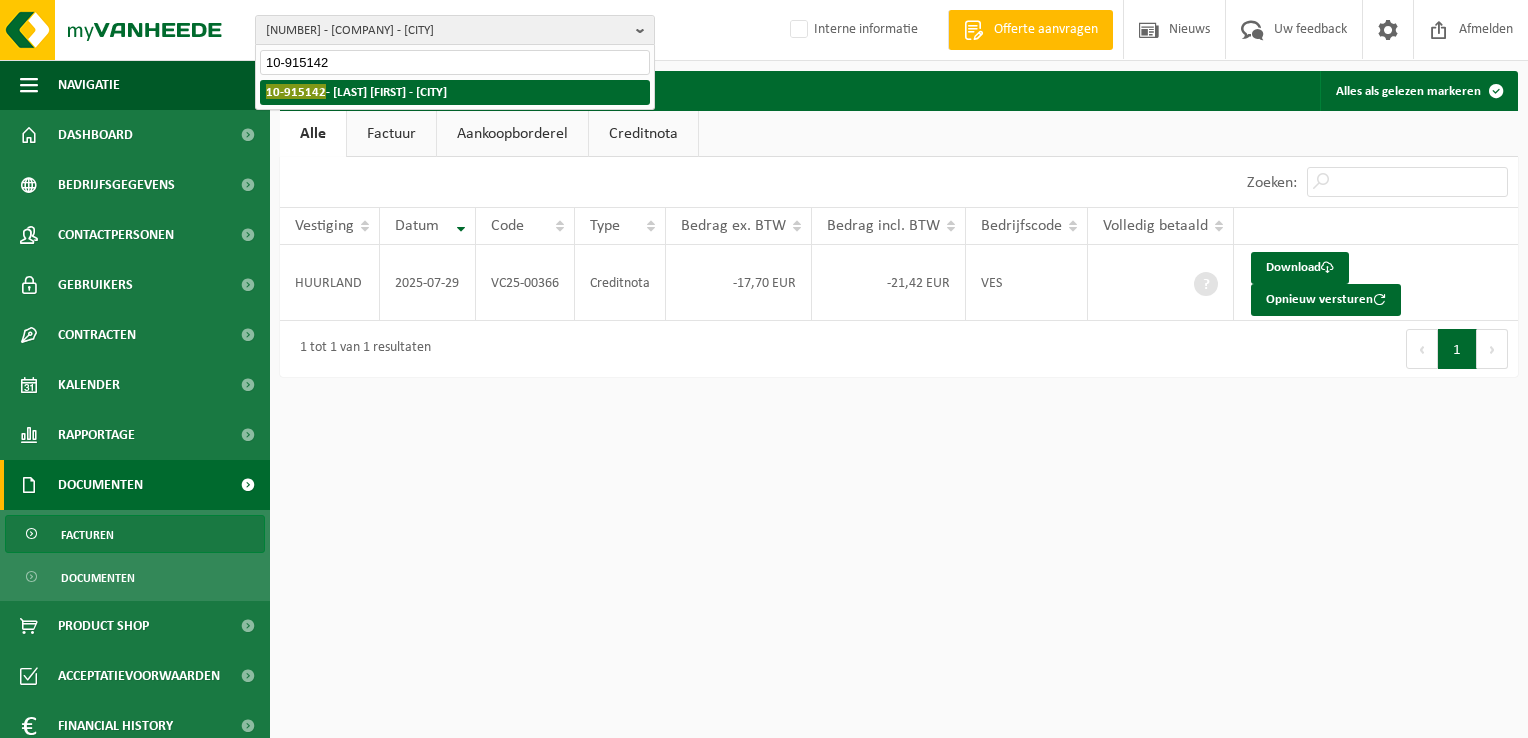 type on "10-915142" 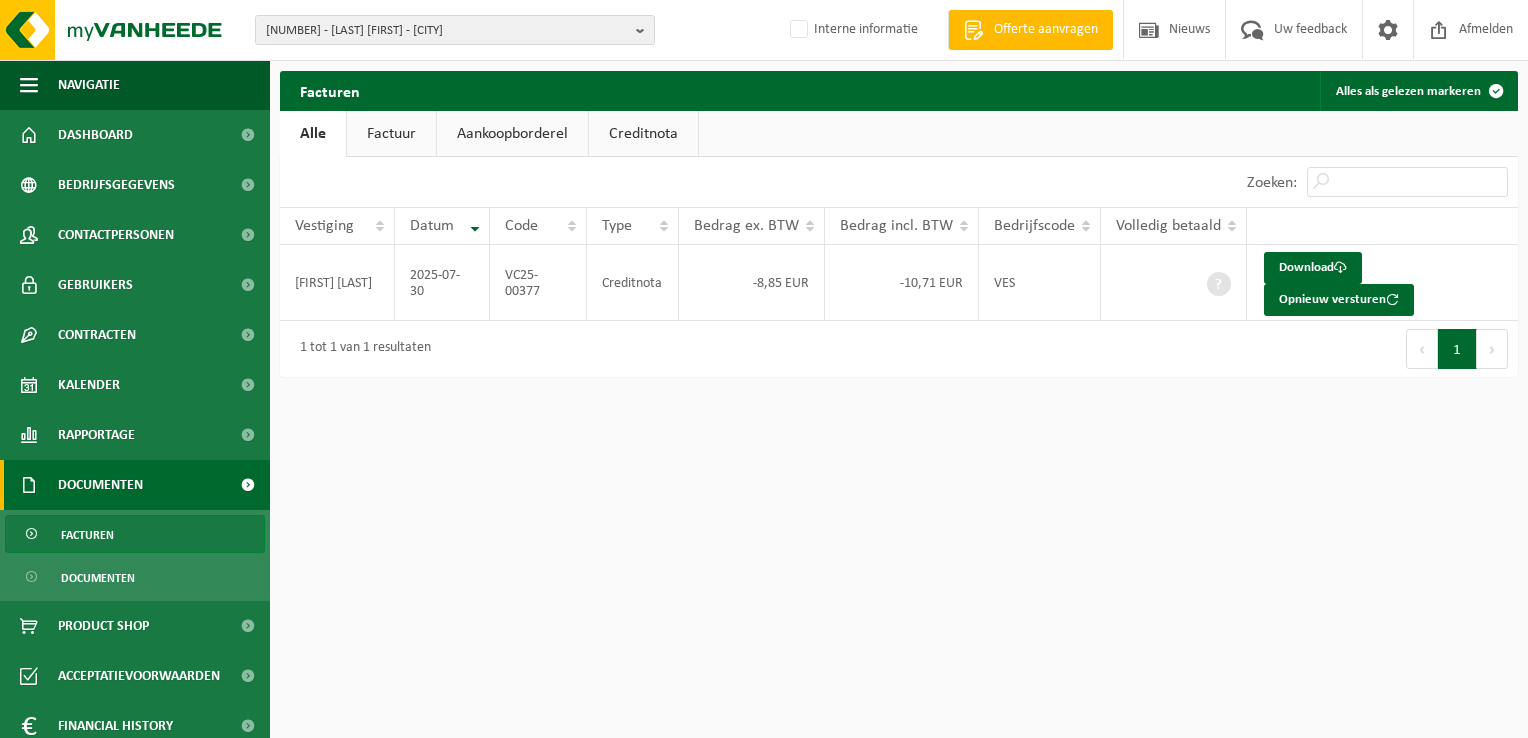 scroll, scrollTop: 0, scrollLeft: 0, axis: both 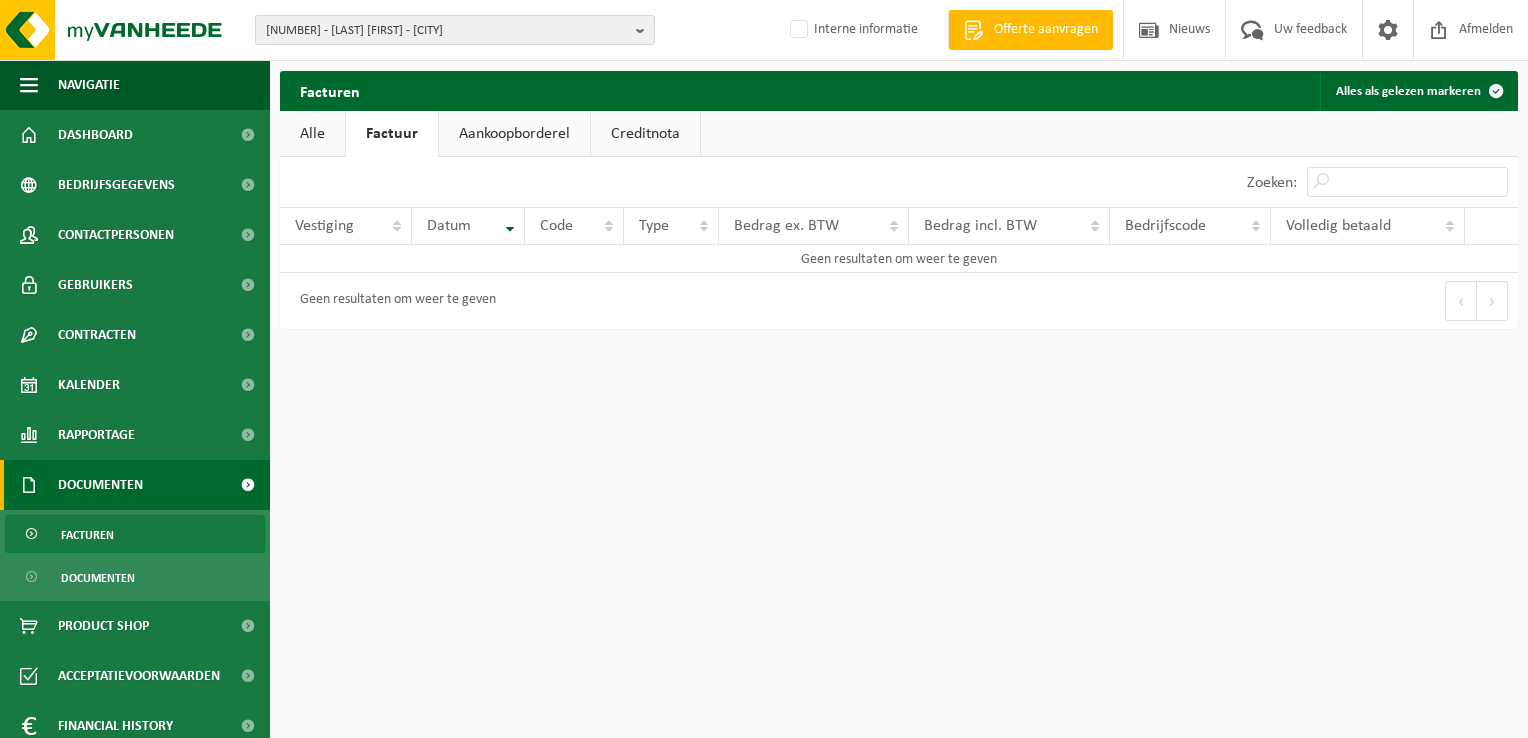 click on "Alle" at bounding box center (312, 134) 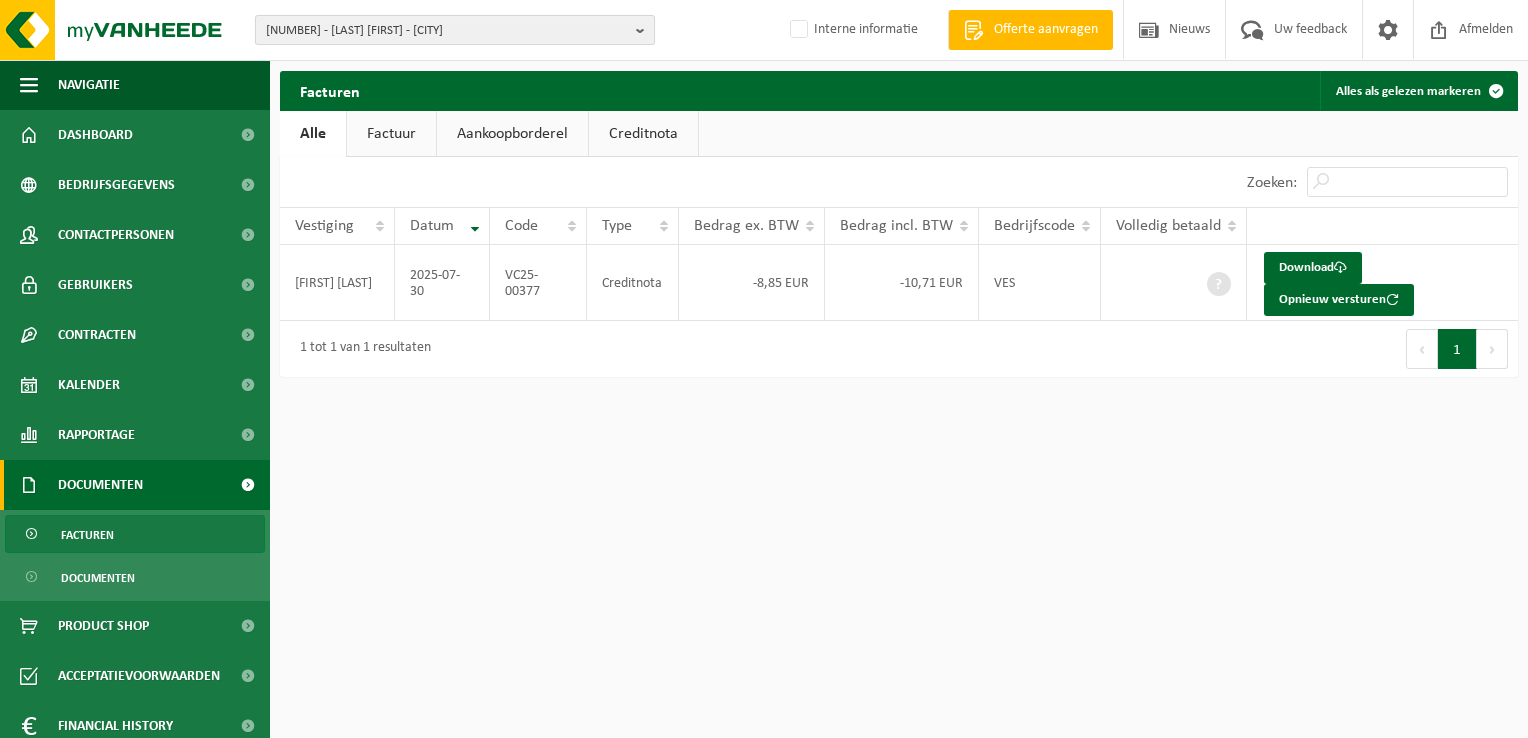 click on "10-915142 - POPPE JURGEN - TIELT" at bounding box center (447, 31) 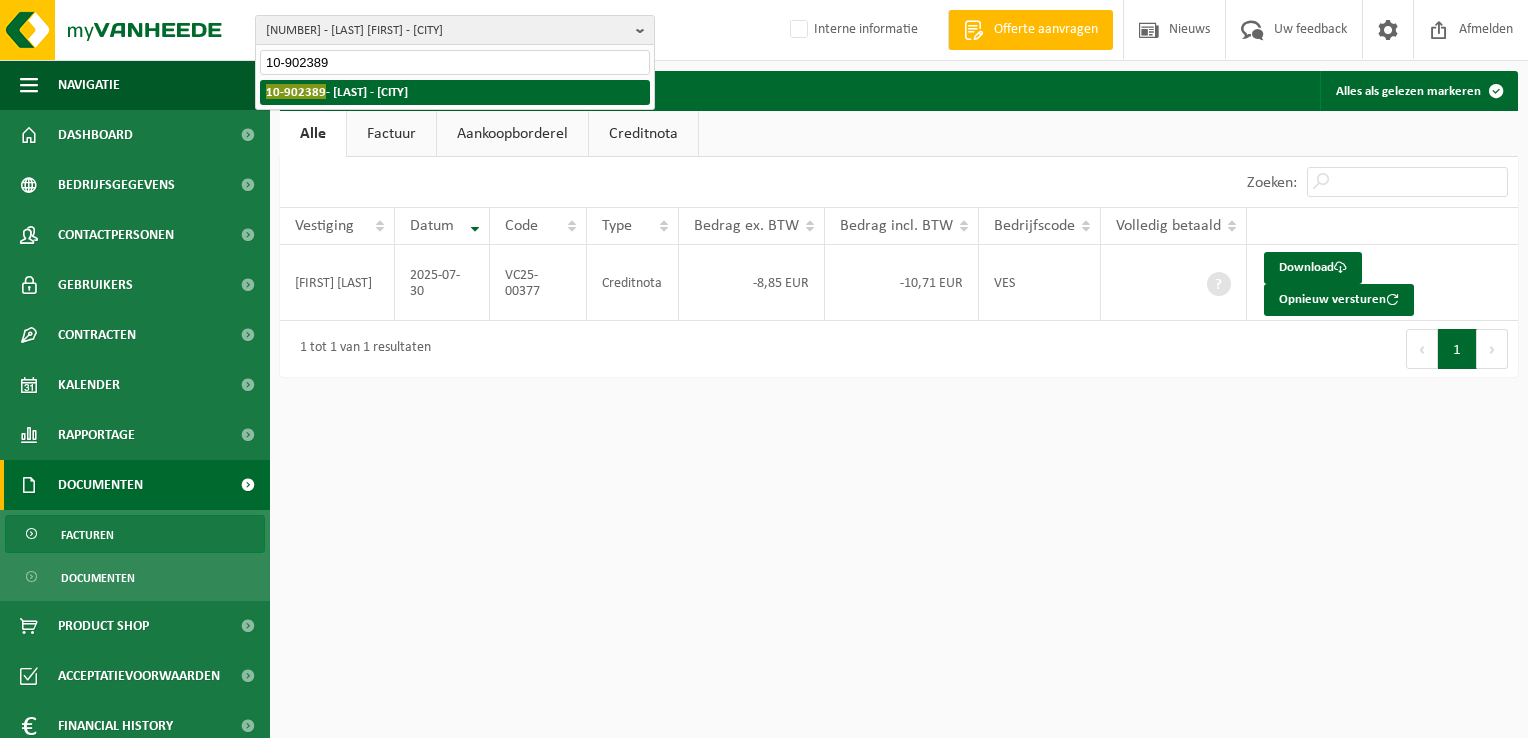 type on "10-902389" 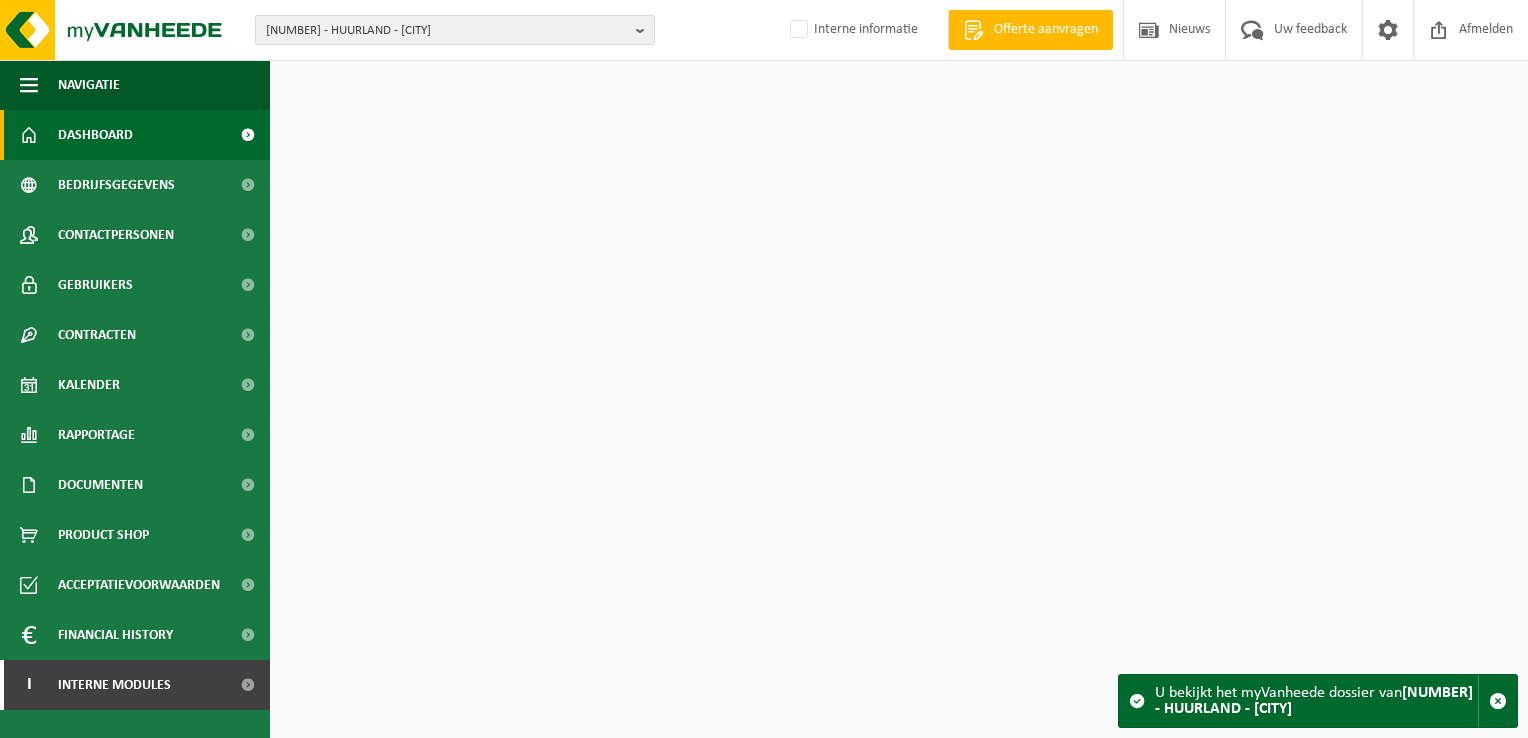 scroll, scrollTop: 0, scrollLeft: 0, axis: both 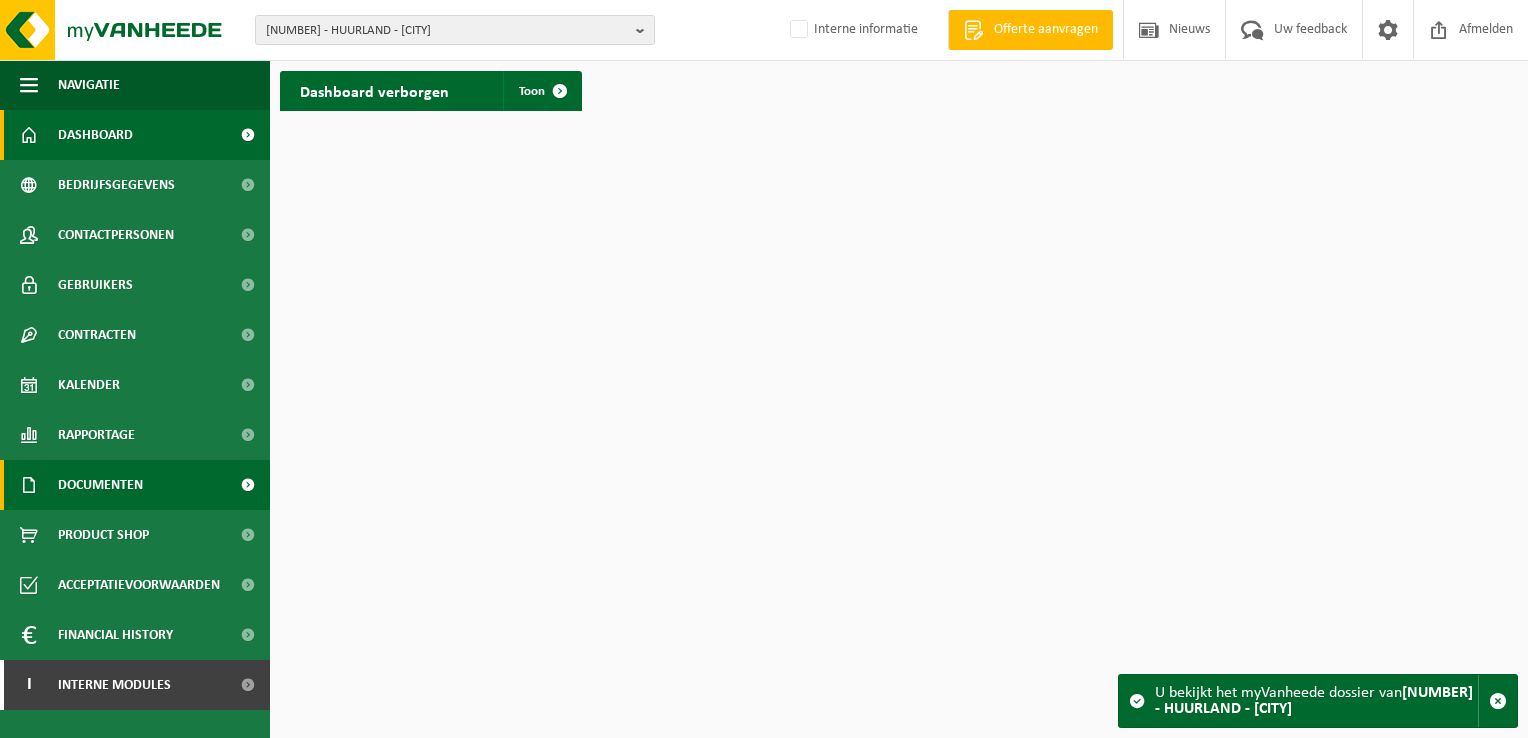 click on "Documenten" at bounding box center [100, 485] 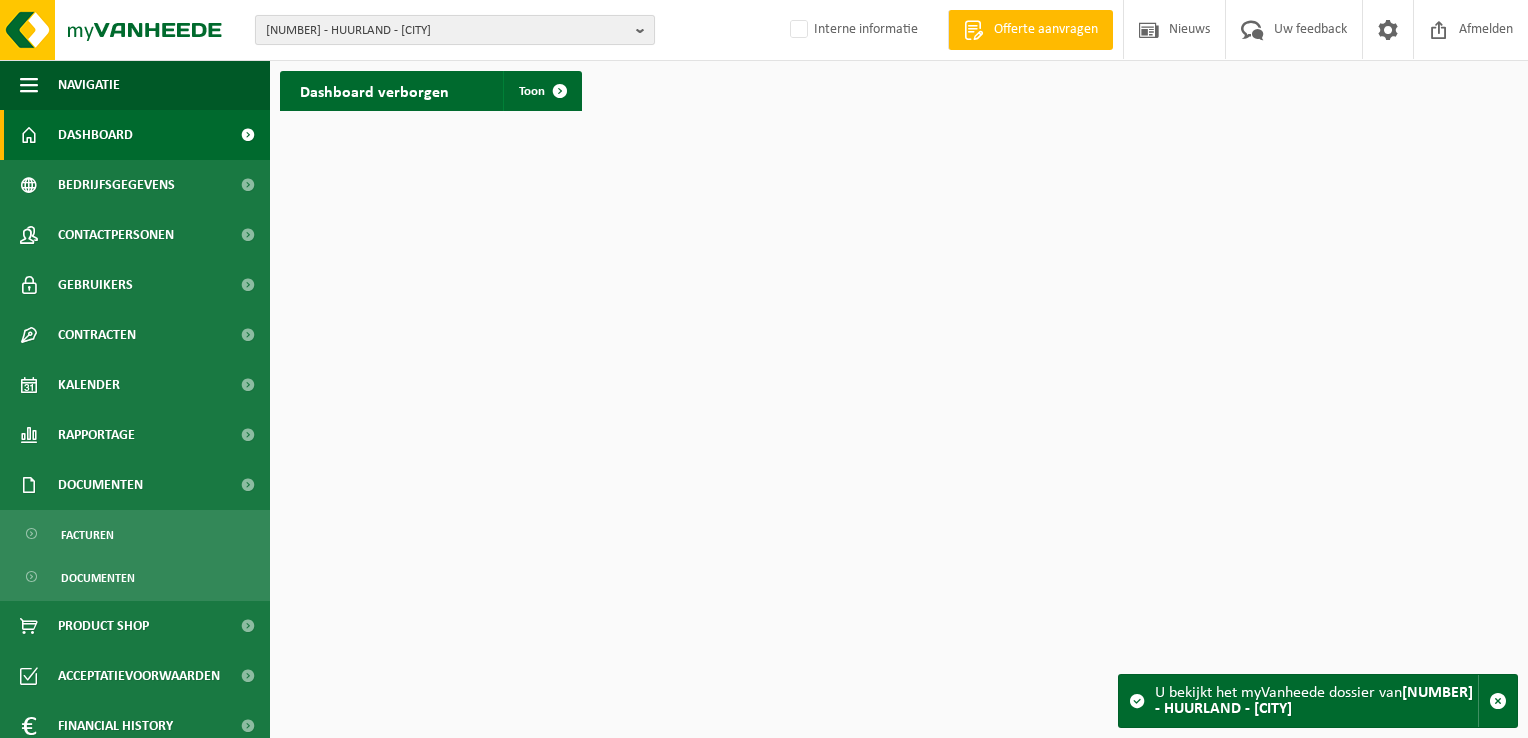 click on "[NUMBER] - HUURLAND - [CITY]" at bounding box center (447, 31) 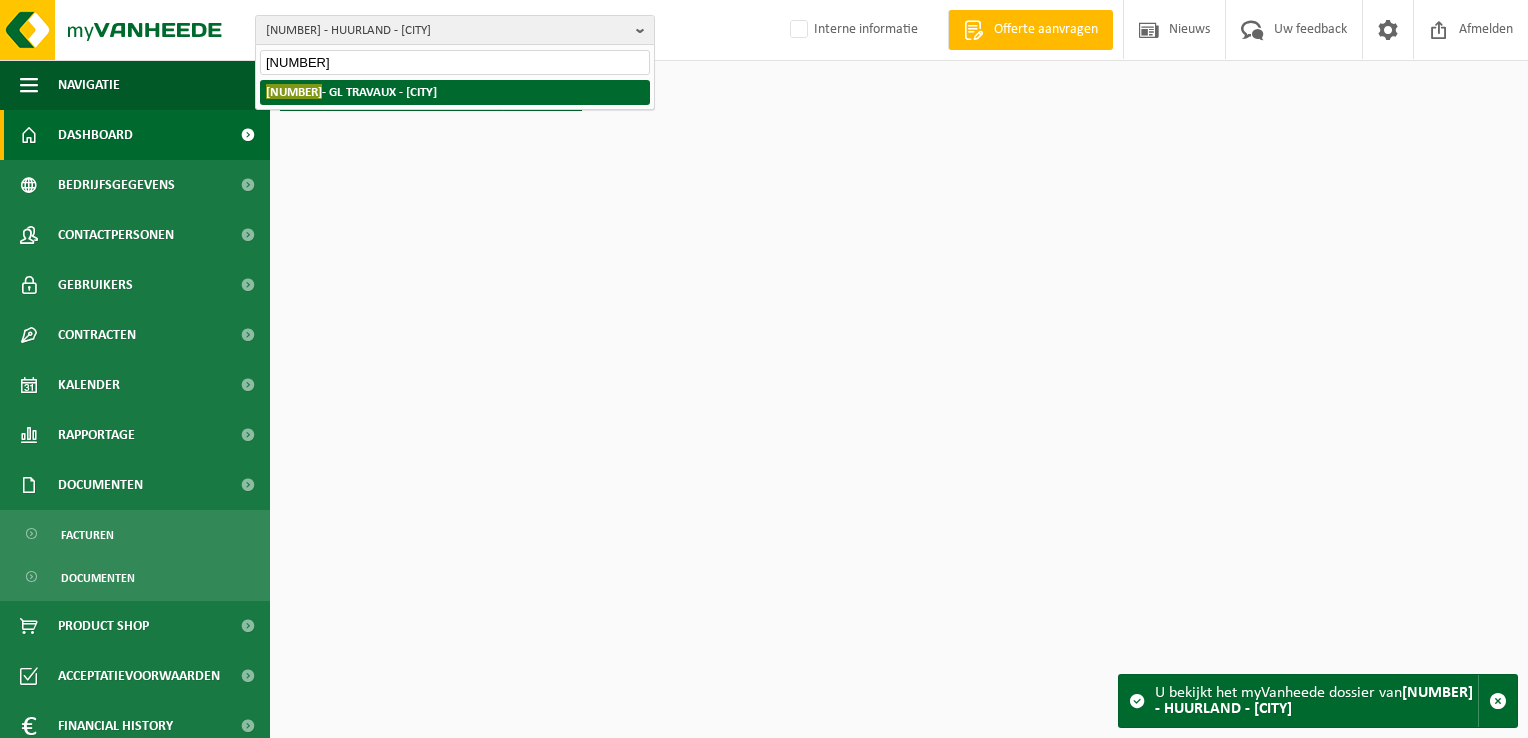 type on "[NUMBER]" 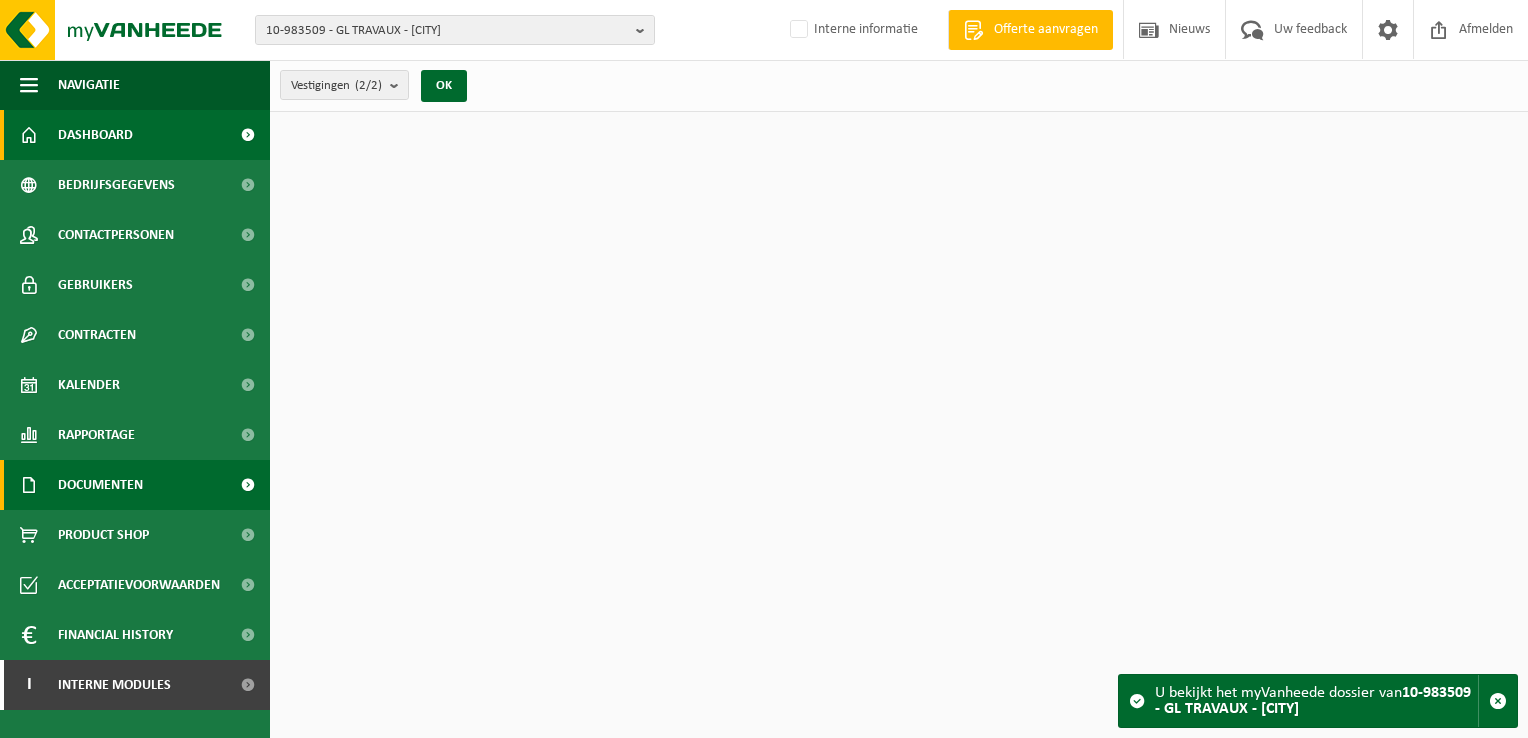 scroll, scrollTop: 0, scrollLeft: 0, axis: both 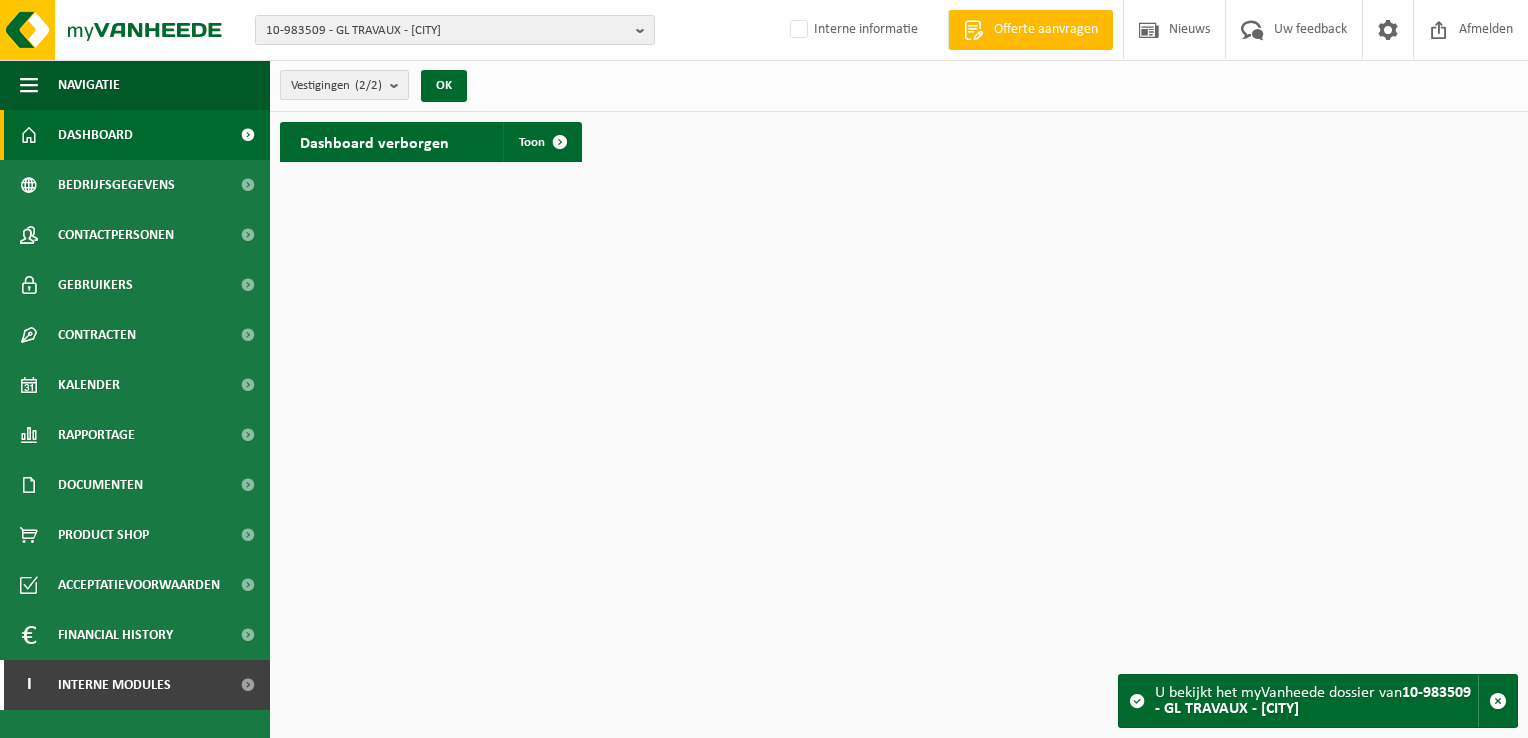 click on "Vestigingen  (2/2)" at bounding box center [336, 86] 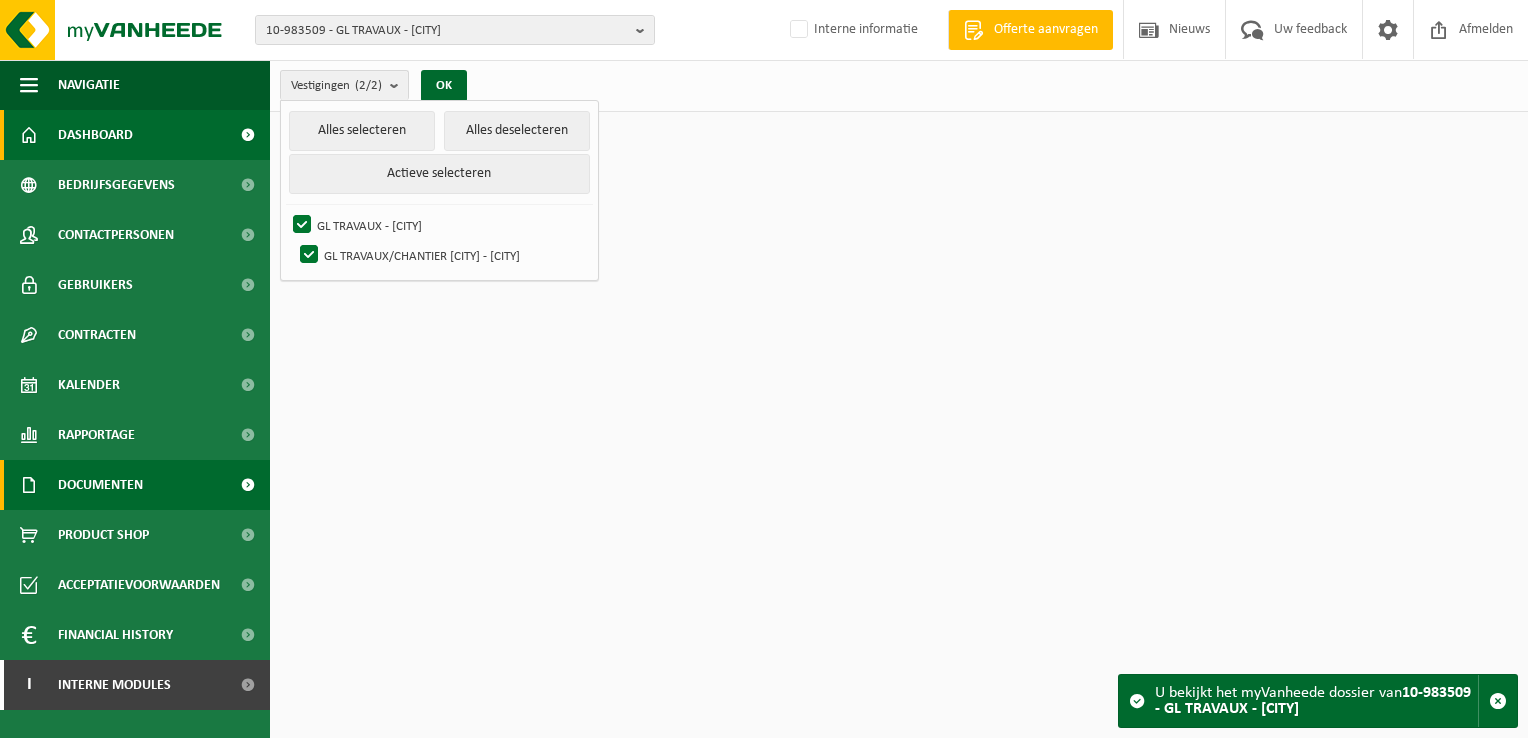 click on "Documenten" at bounding box center (100, 485) 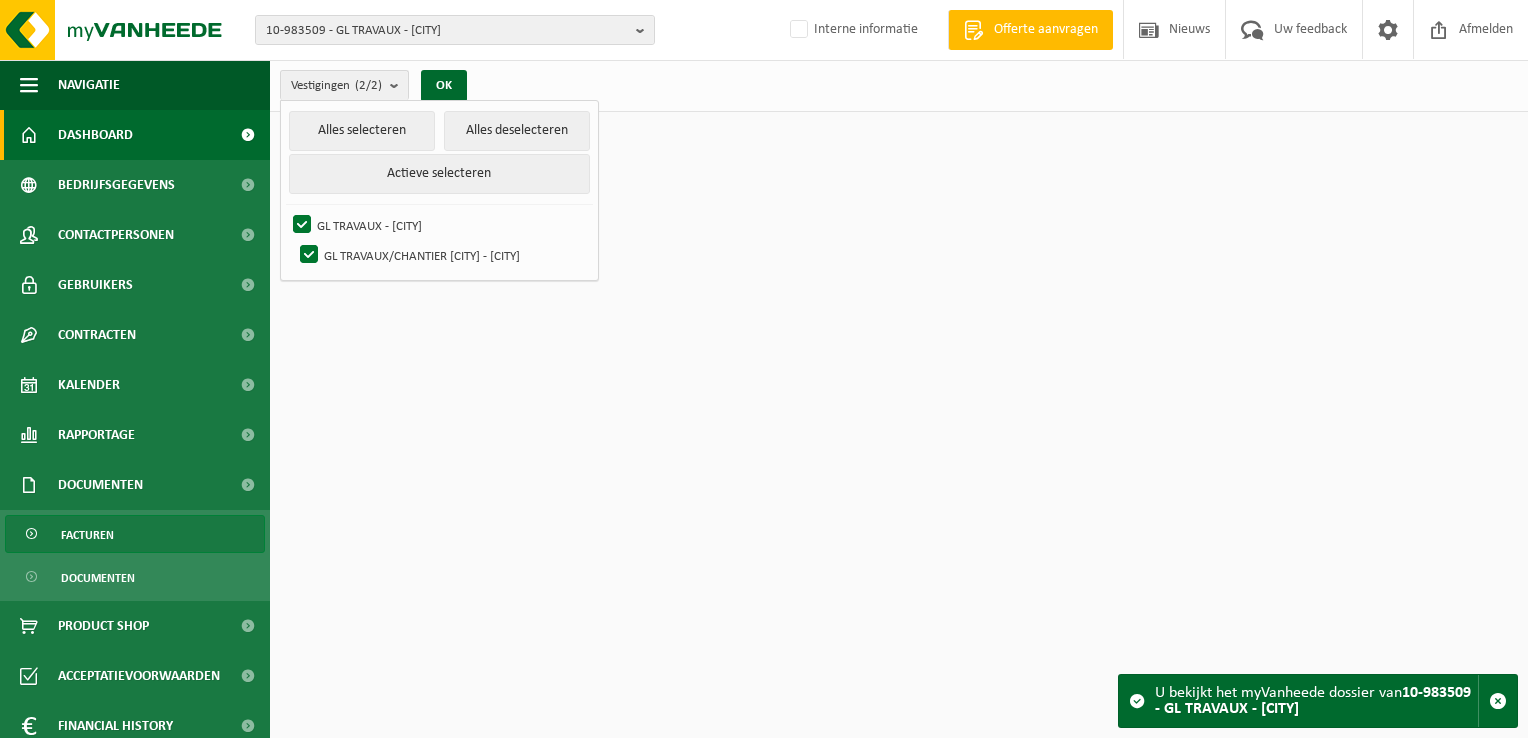 click on "Facturen" at bounding box center [135, 534] 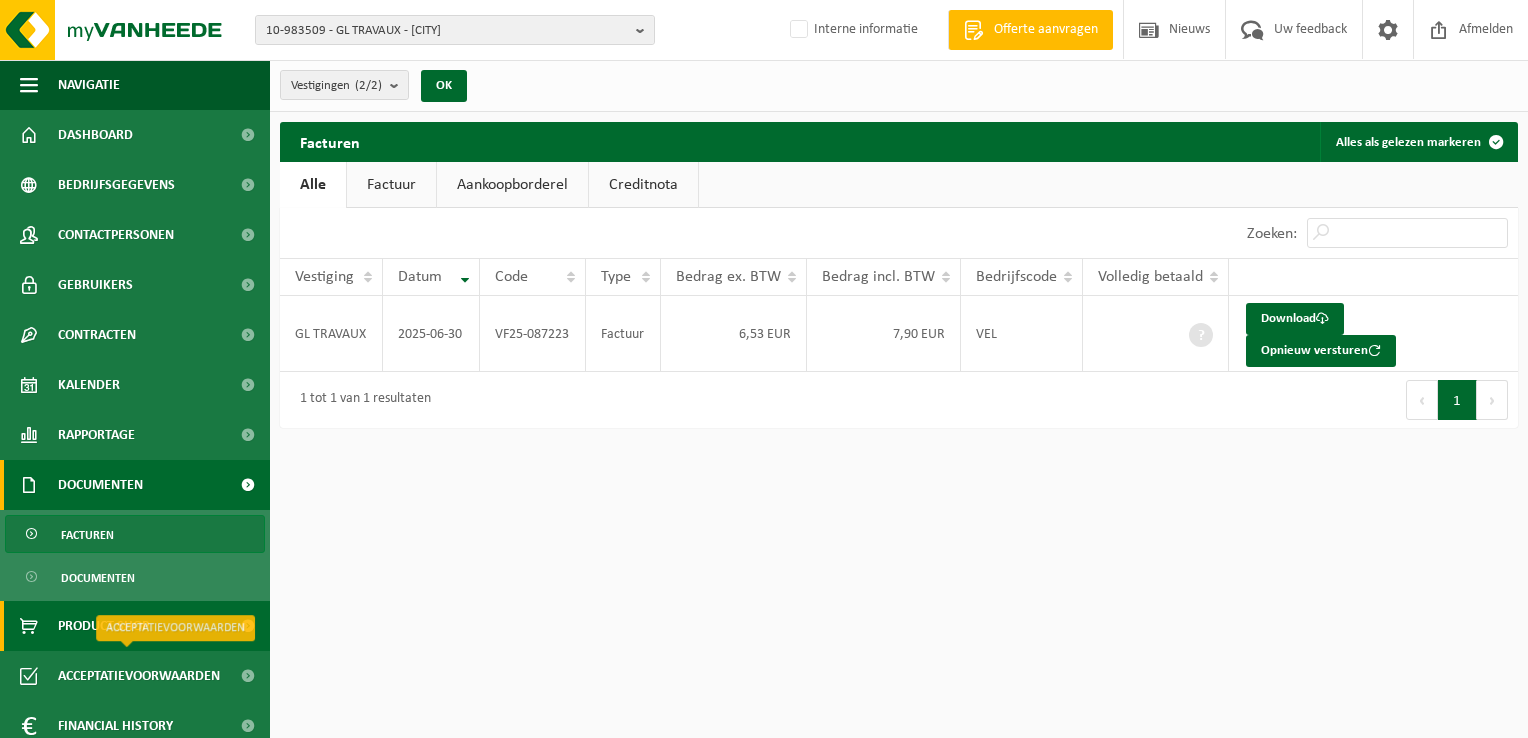 scroll, scrollTop: 0, scrollLeft: 0, axis: both 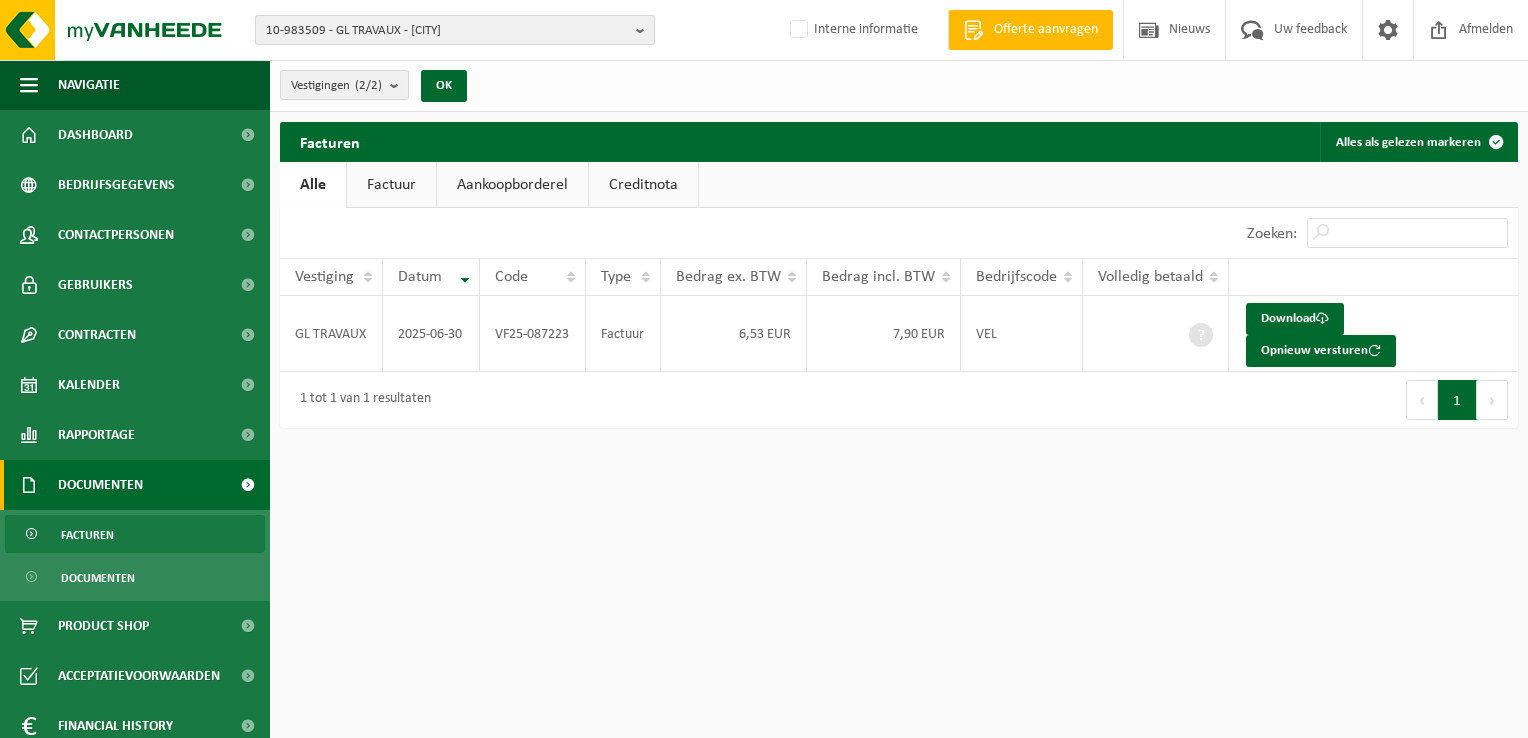 click on "10-983509 - GL TRAVAUX - SAINTE-ODE" at bounding box center (447, 31) 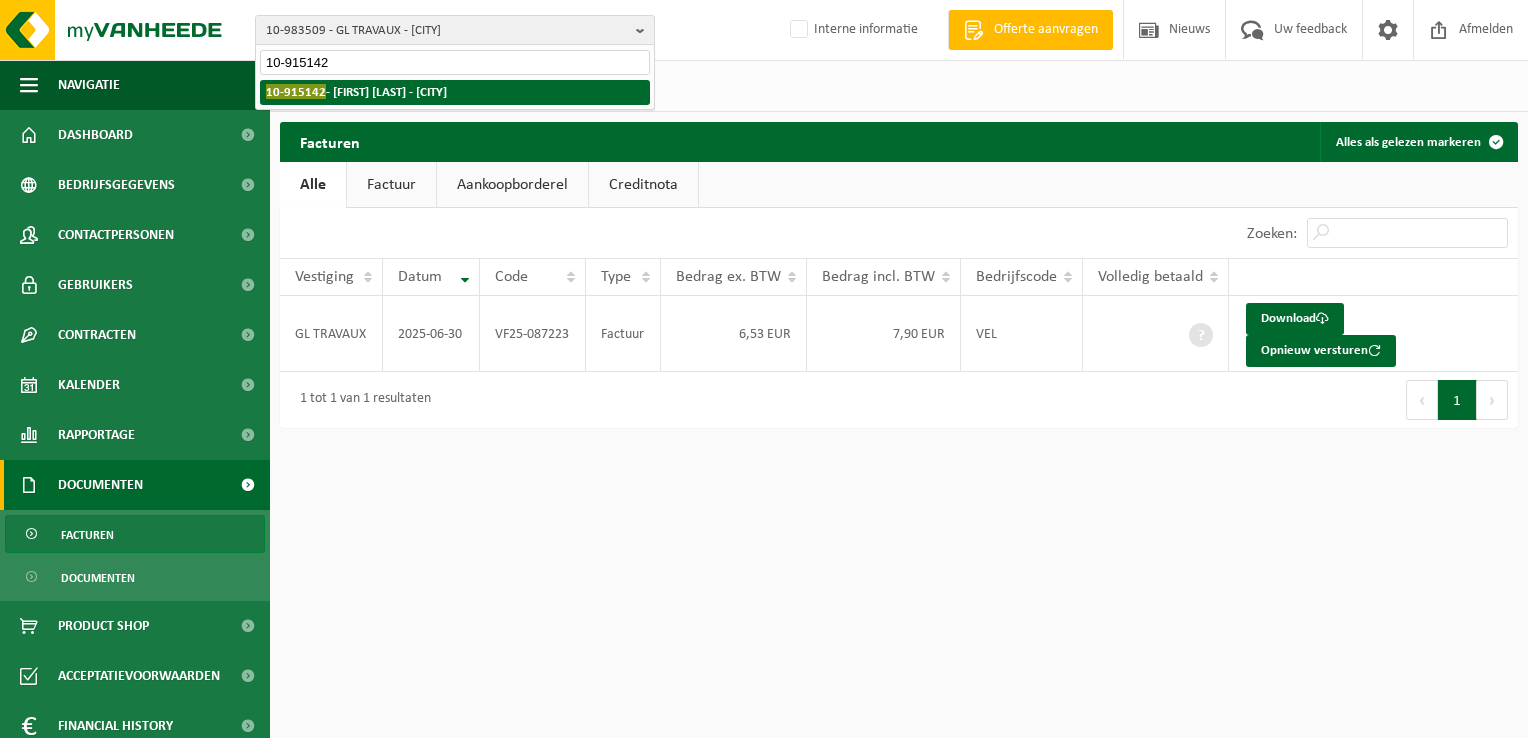 type on "10-915142" 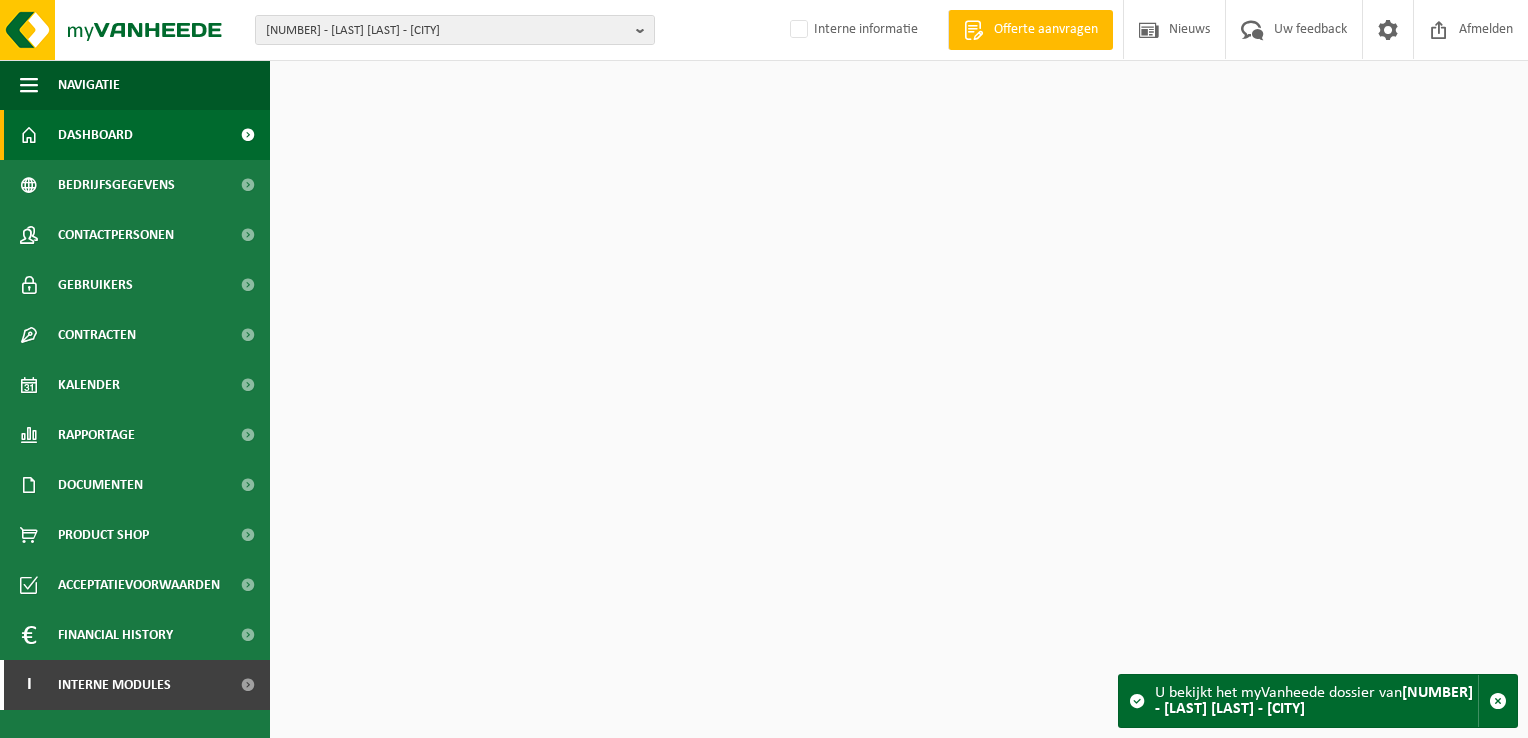scroll, scrollTop: 0, scrollLeft: 0, axis: both 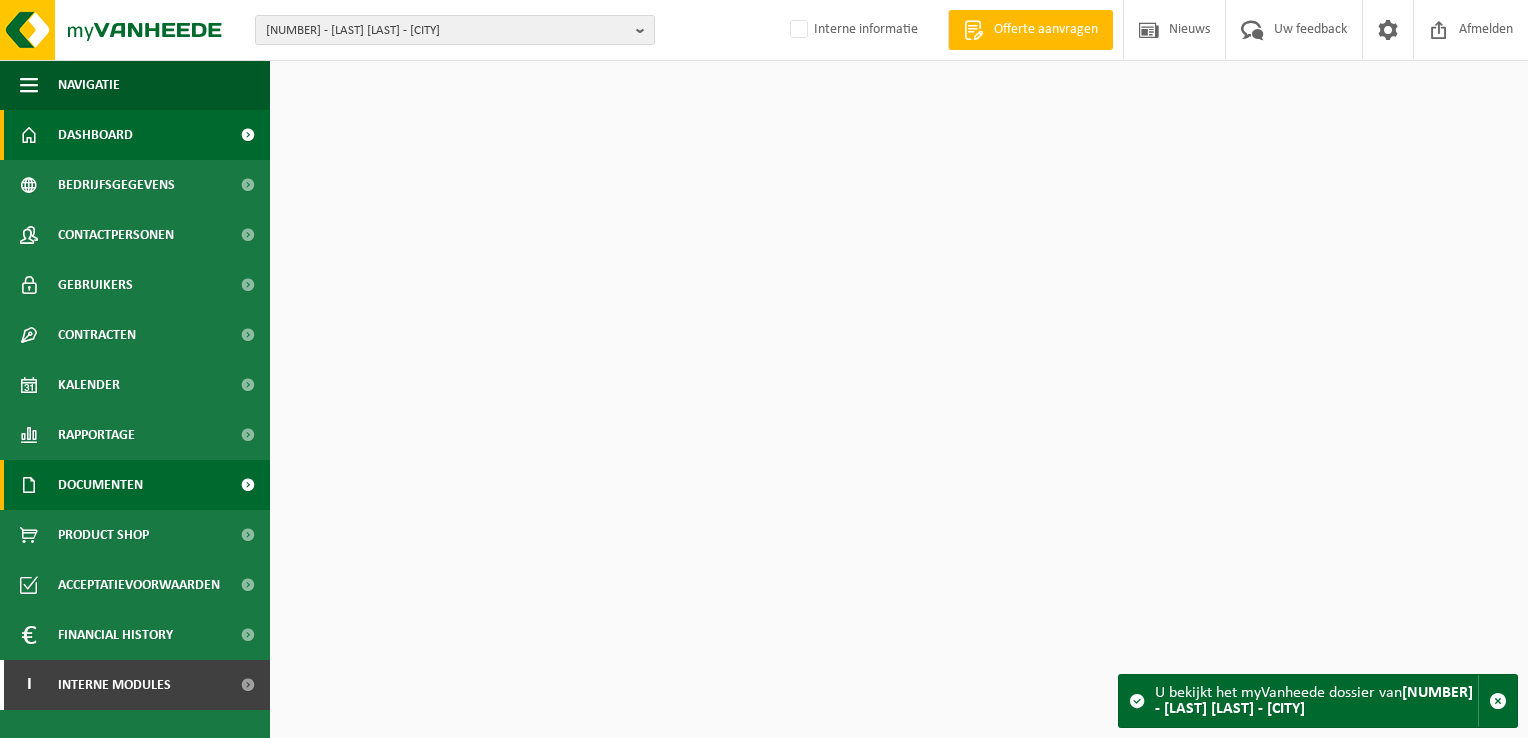 click on "Documenten" at bounding box center (135, 485) 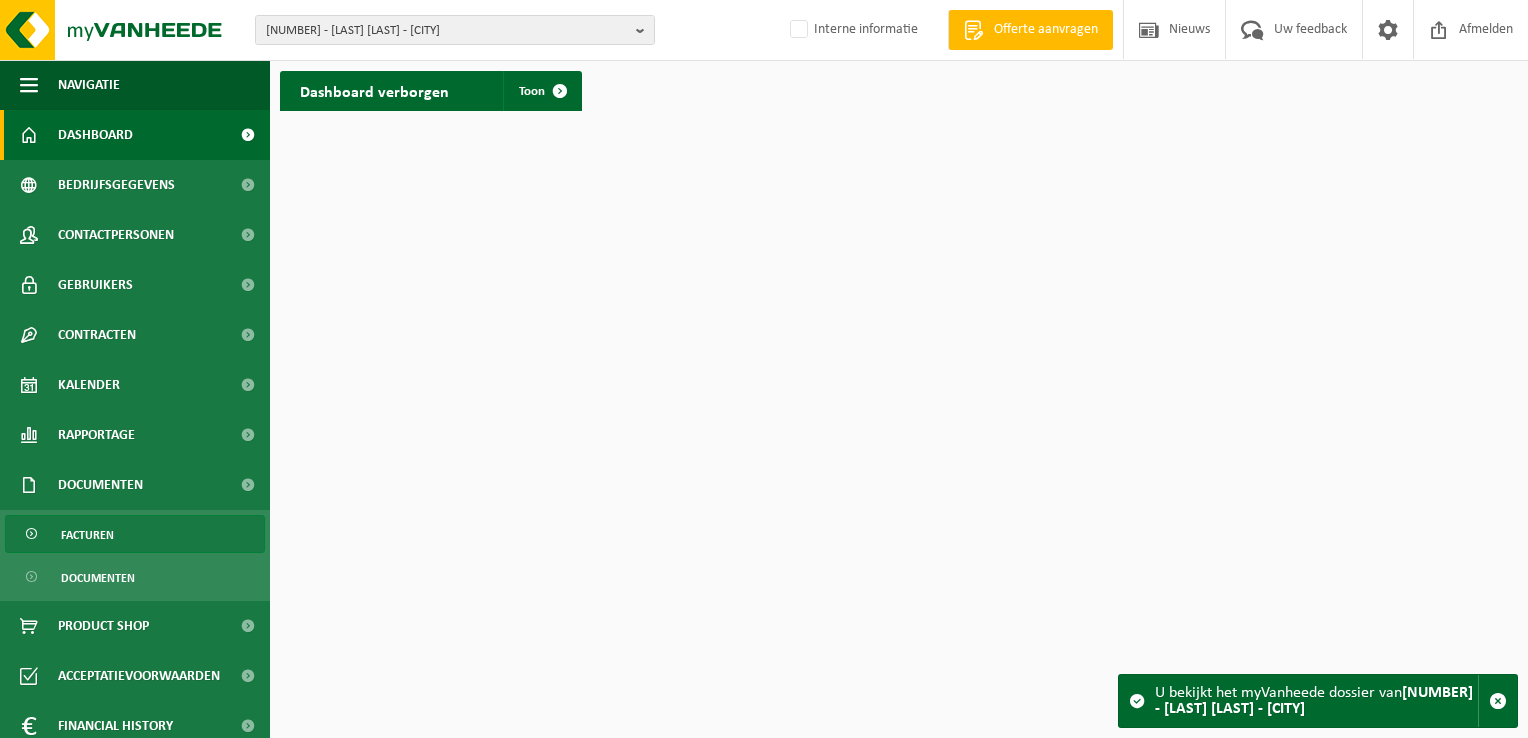 click on "Facturen" at bounding box center [135, 534] 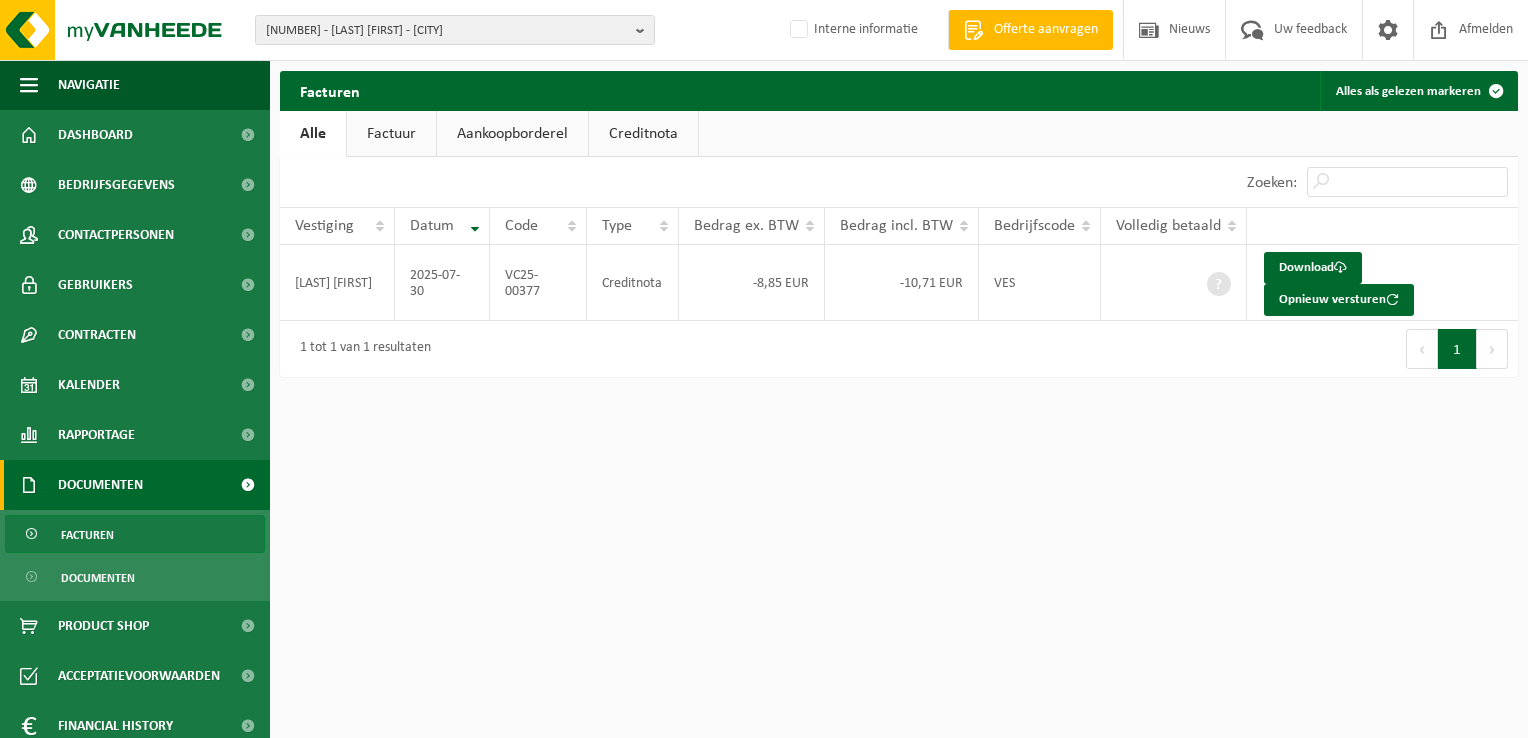scroll, scrollTop: 0, scrollLeft: 0, axis: both 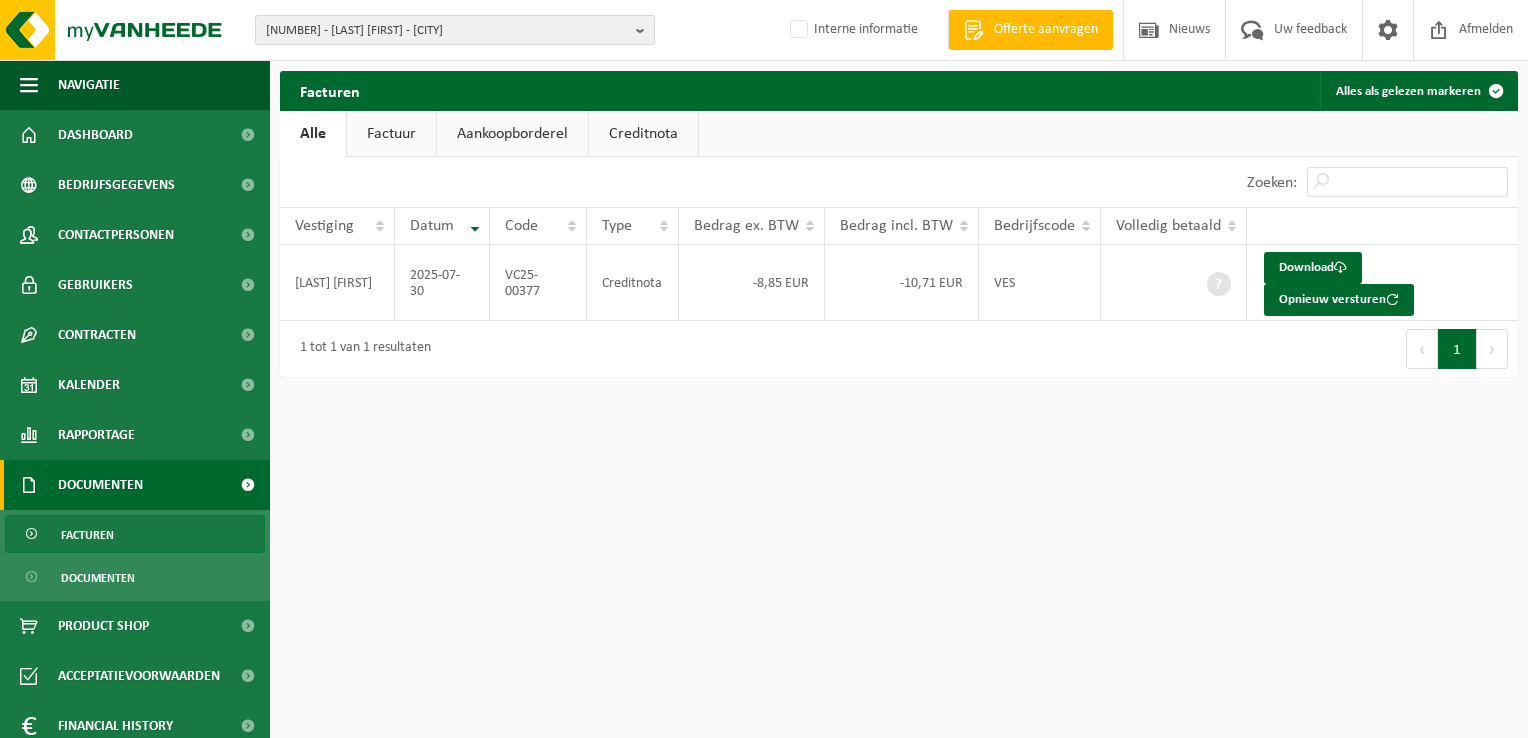 click on "10-915142 - POPPE JURGEN - TIELT" at bounding box center (447, 31) 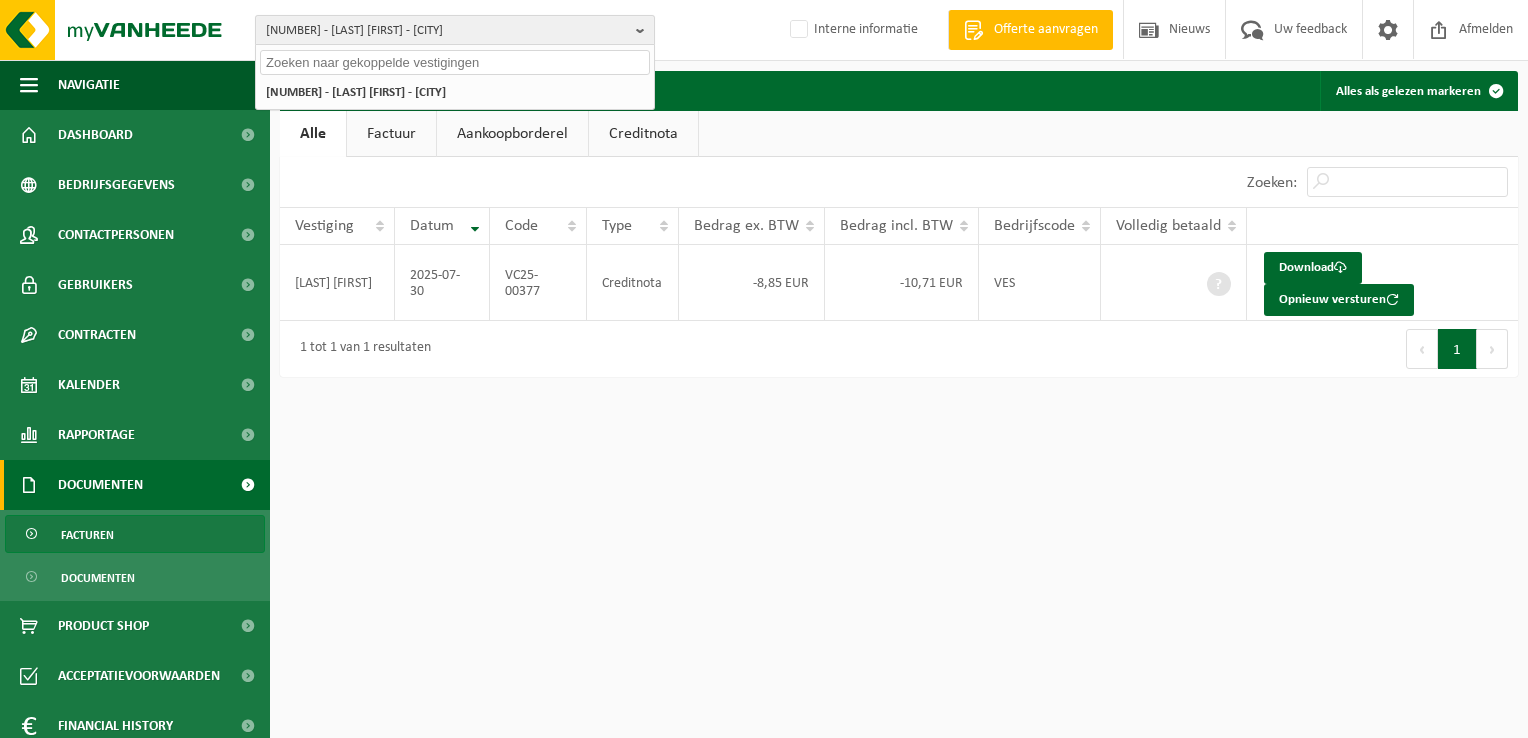 paste on "10-902389" 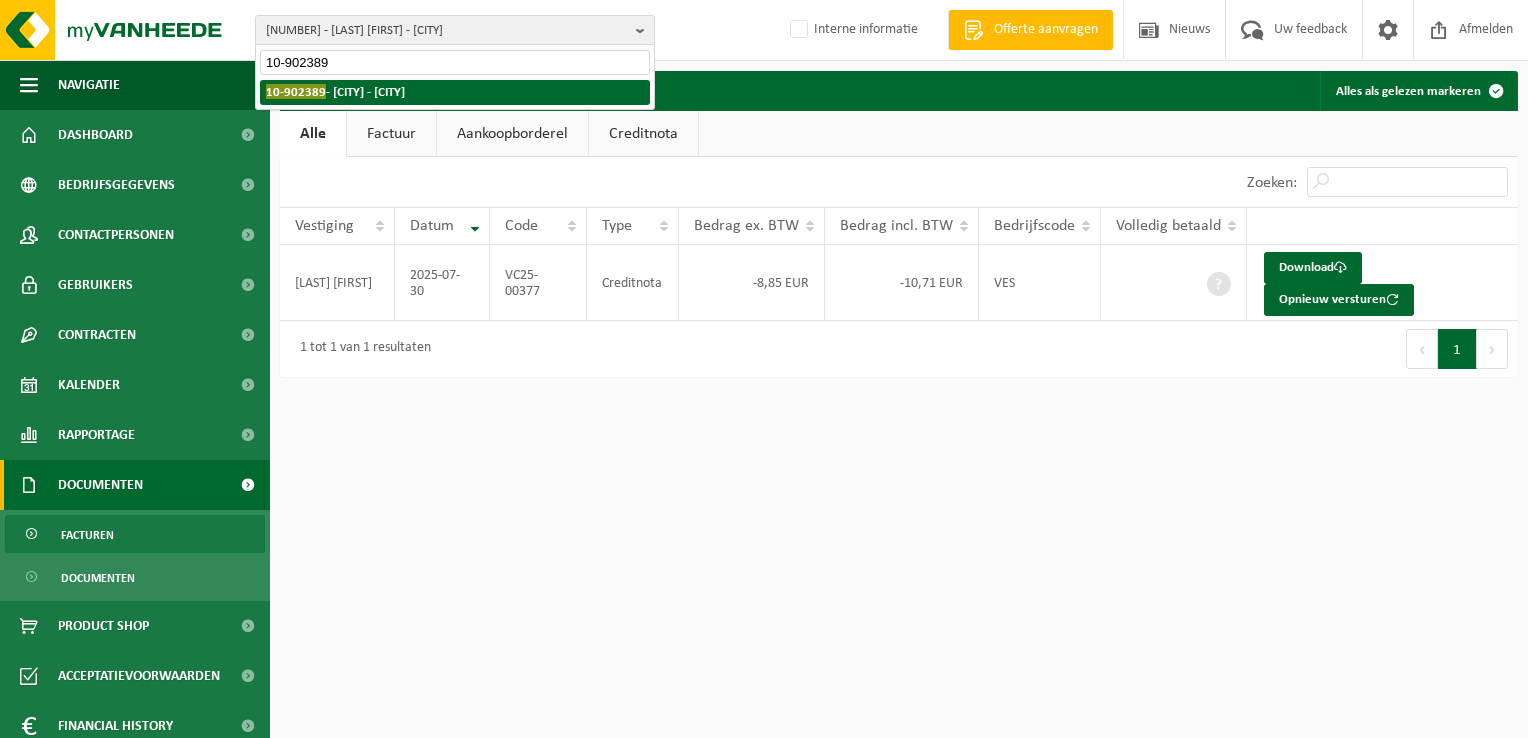 type on "10-902389" 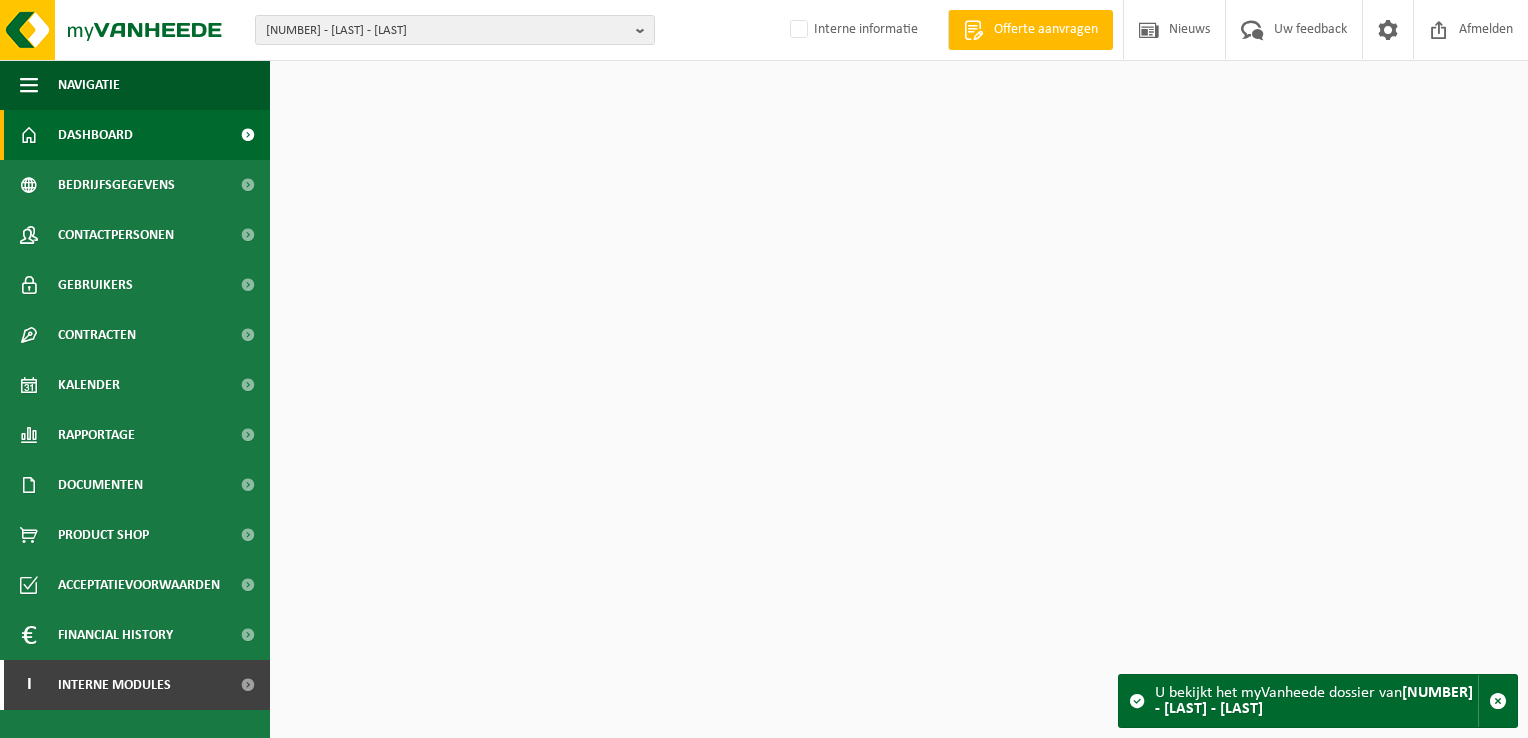 scroll, scrollTop: 0, scrollLeft: 0, axis: both 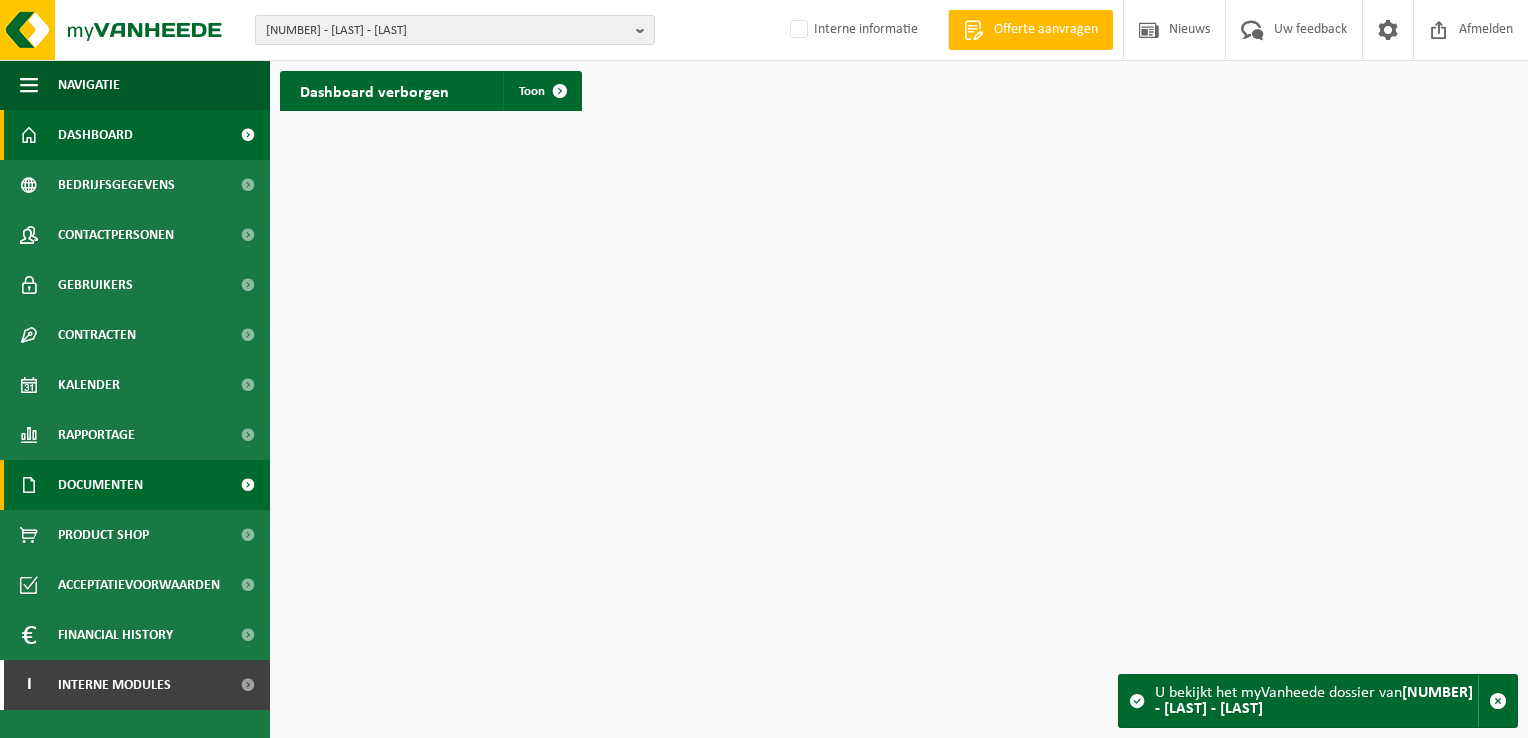 click on "Documenten" at bounding box center [100, 485] 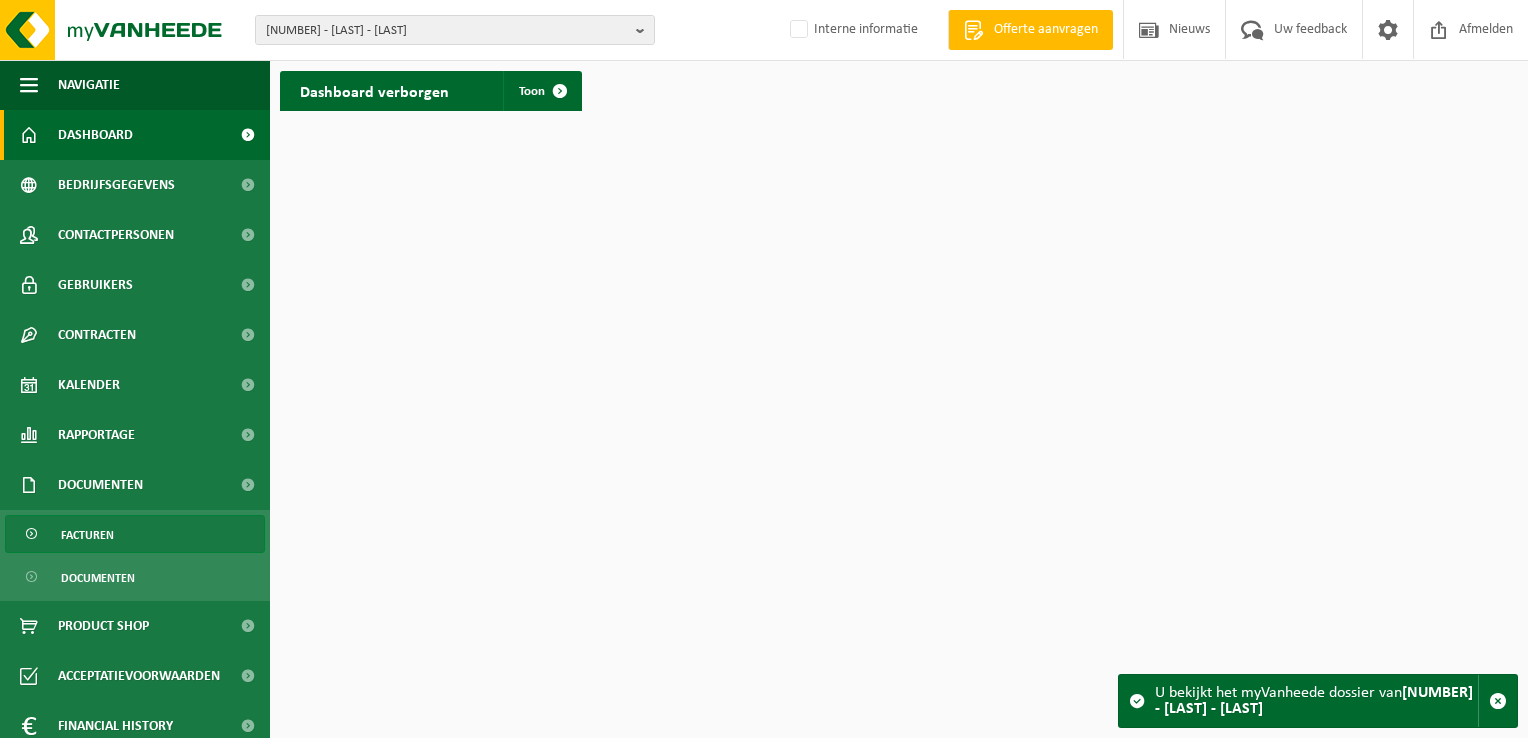 click on "Facturen" at bounding box center [135, 534] 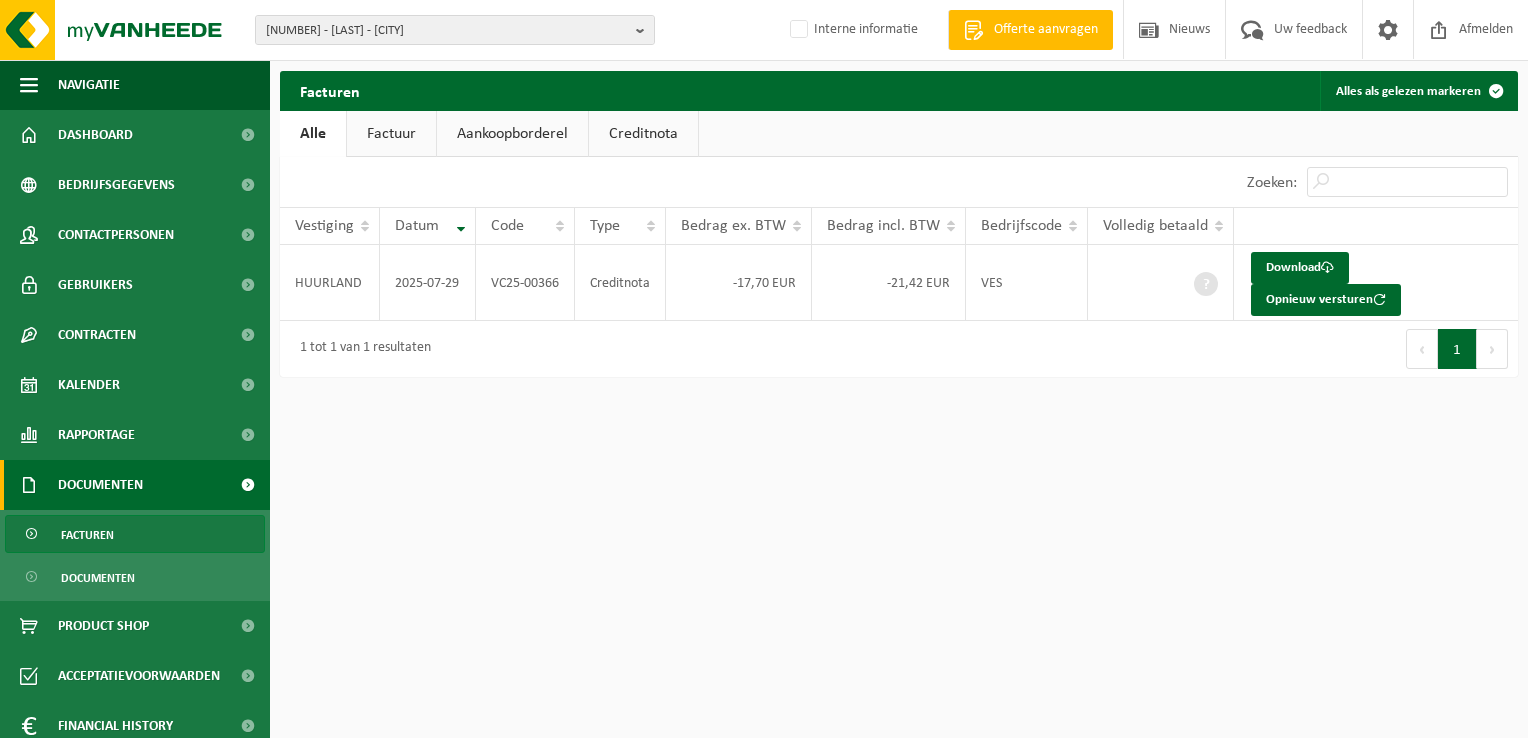 scroll, scrollTop: 0, scrollLeft: 0, axis: both 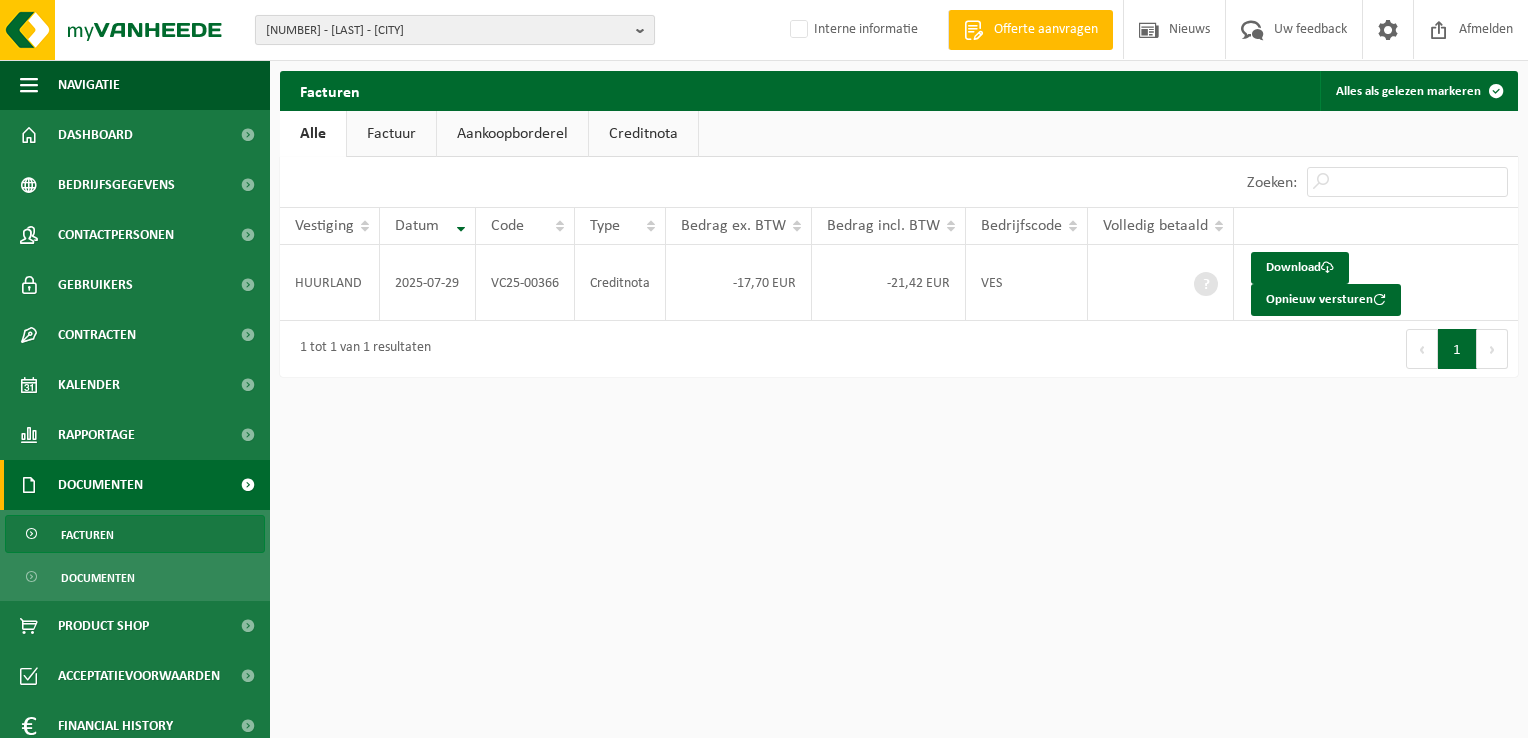 click on "[NUMBER] - [LAST] - [CITY]" at bounding box center (447, 31) 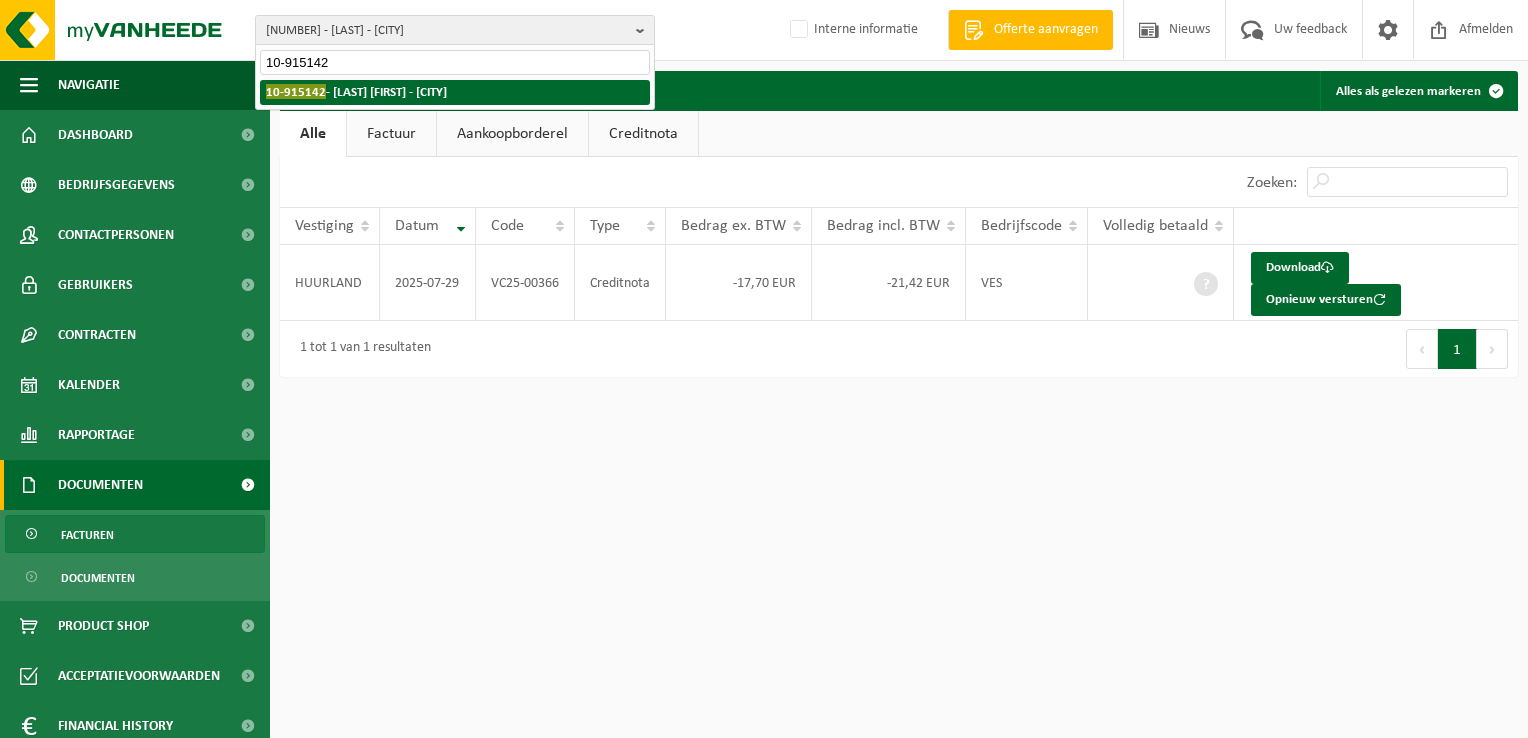 type on "10-915142" 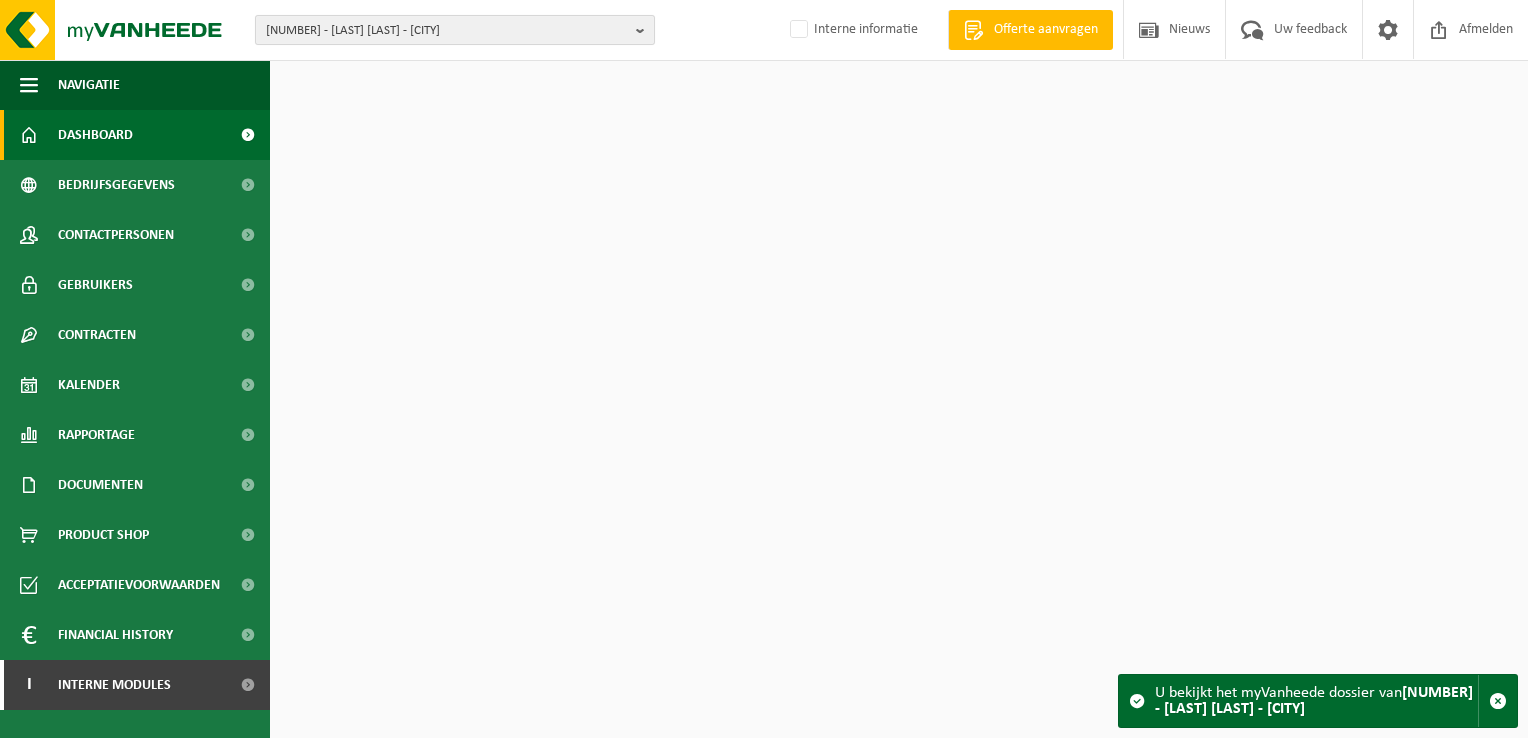scroll, scrollTop: 0, scrollLeft: 0, axis: both 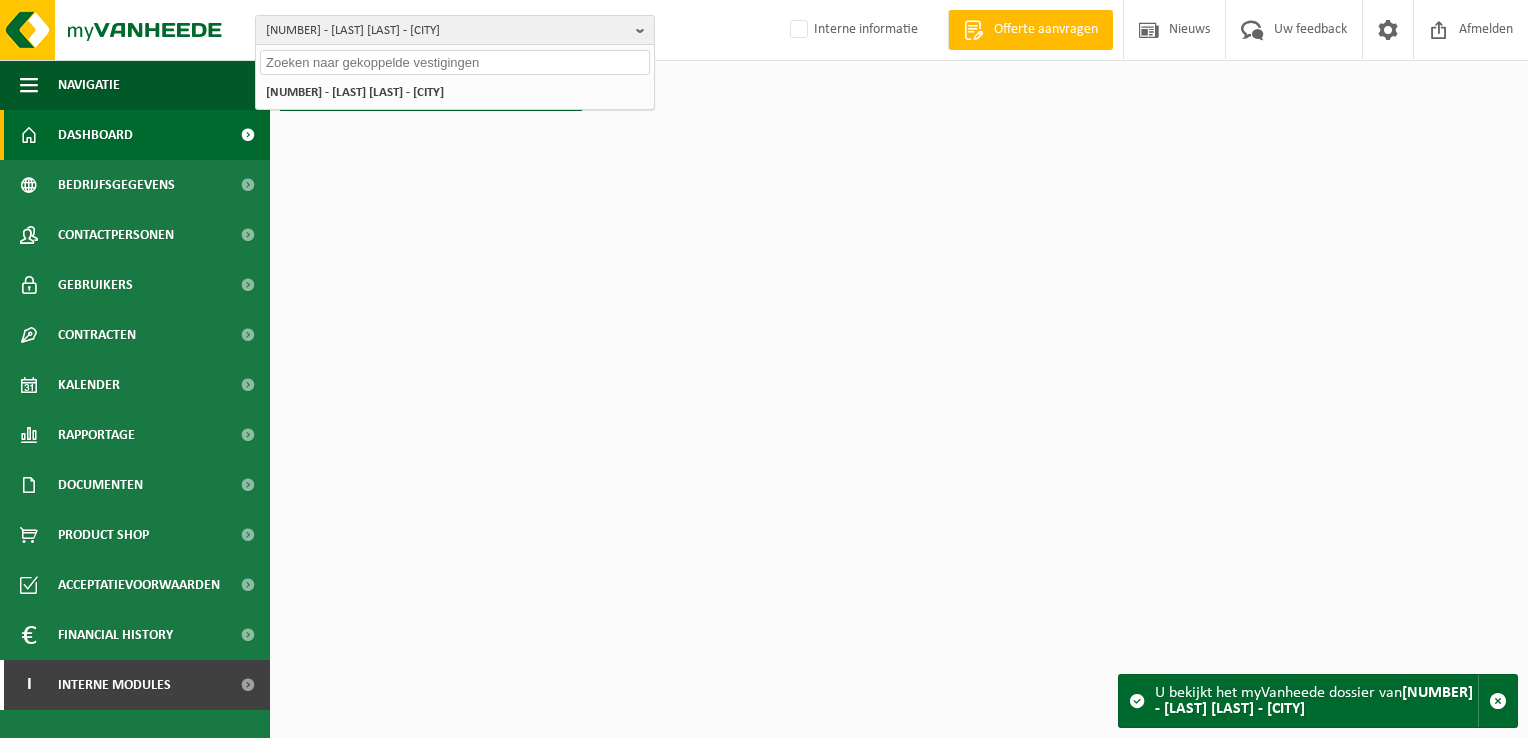 click at bounding box center [455, 62] 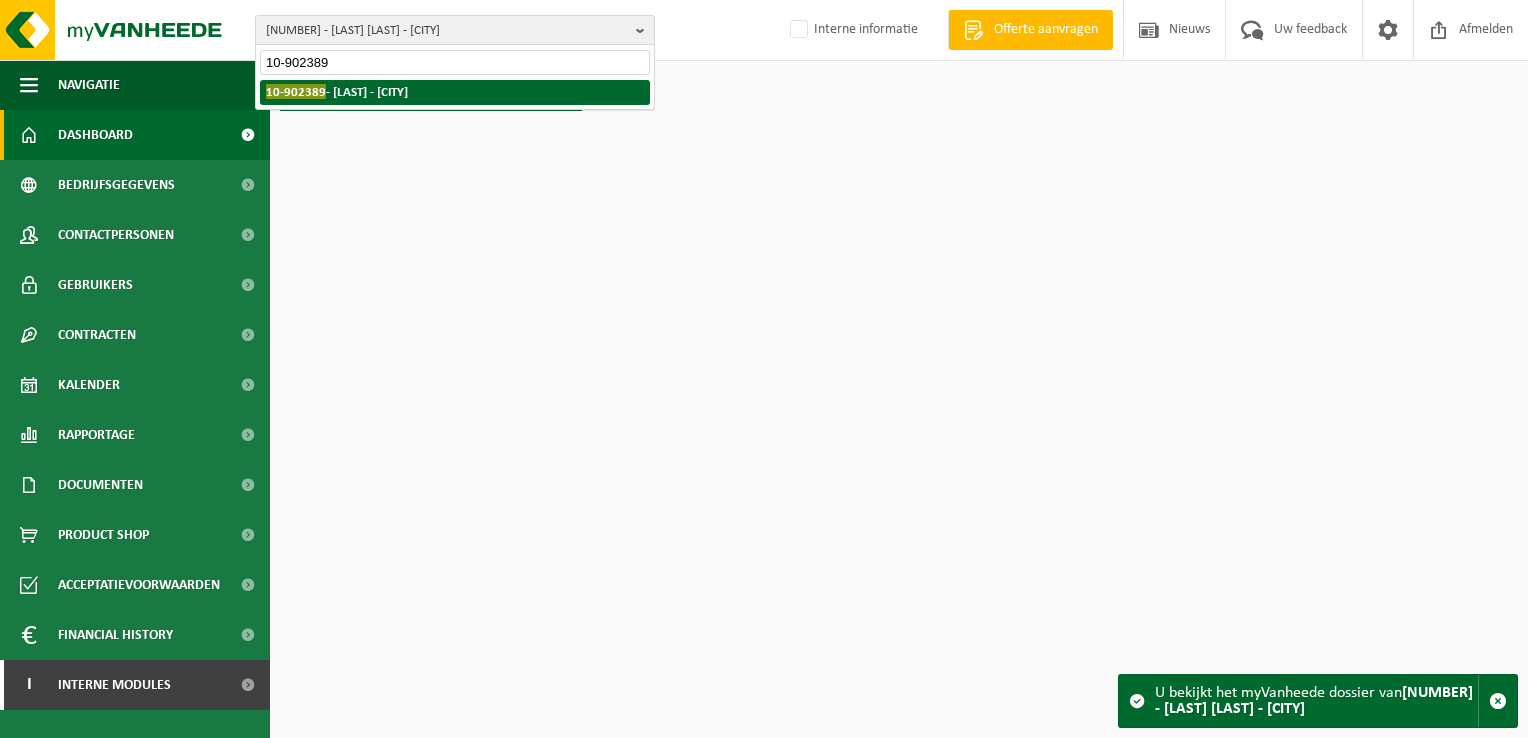type on "10-902389" 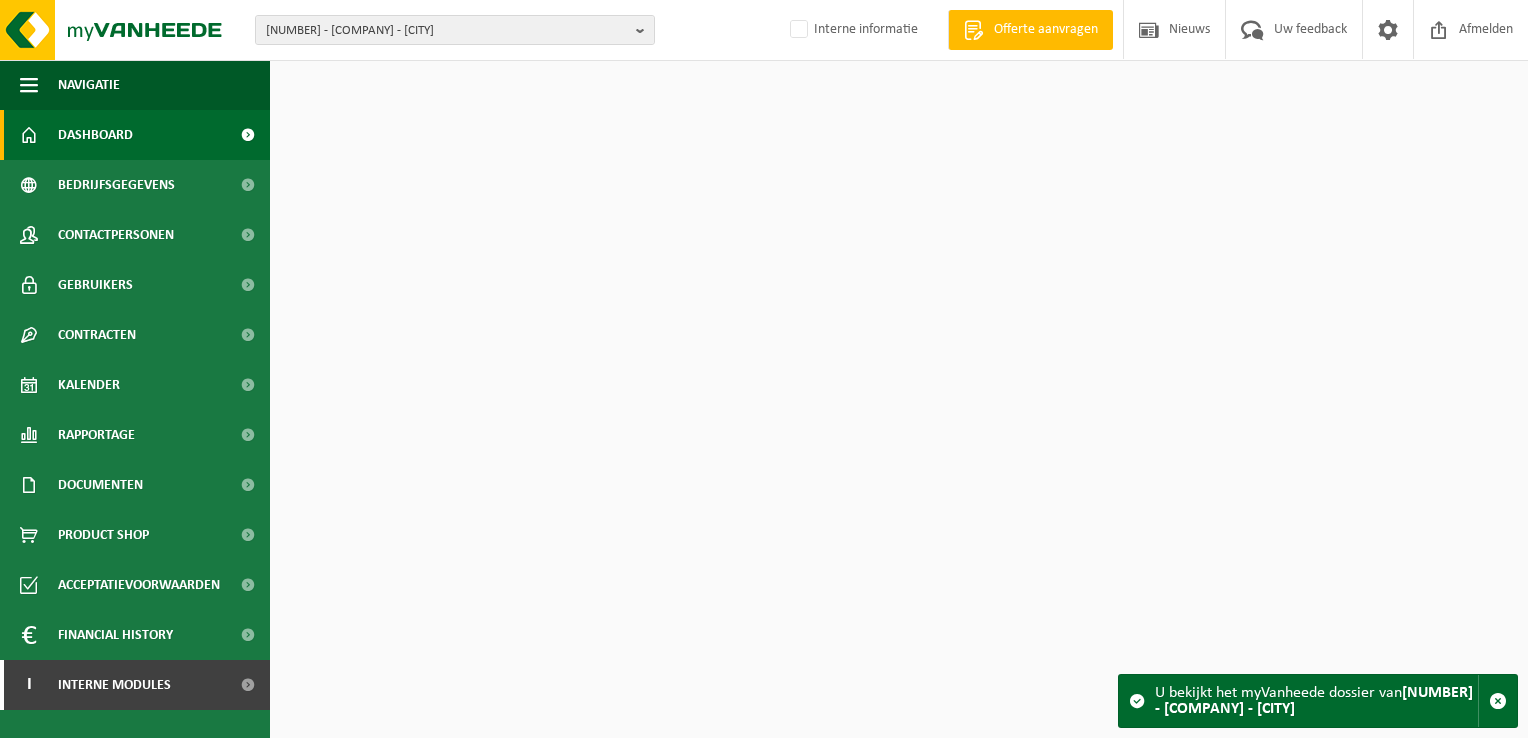 scroll, scrollTop: 0, scrollLeft: 0, axis: both 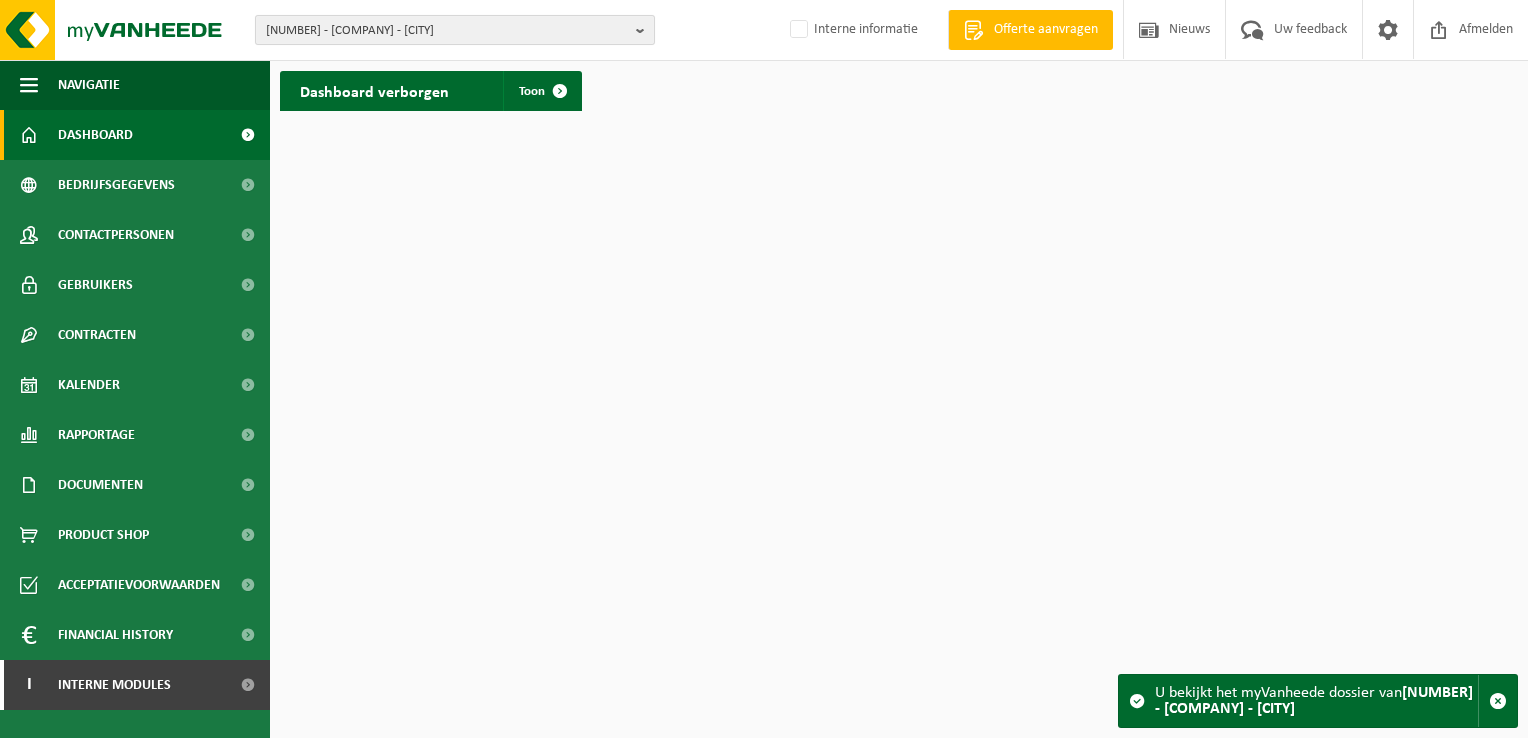 click on "[NUMBER] - [COMPANY] - [CITY]" at bounding box center (447, 31) 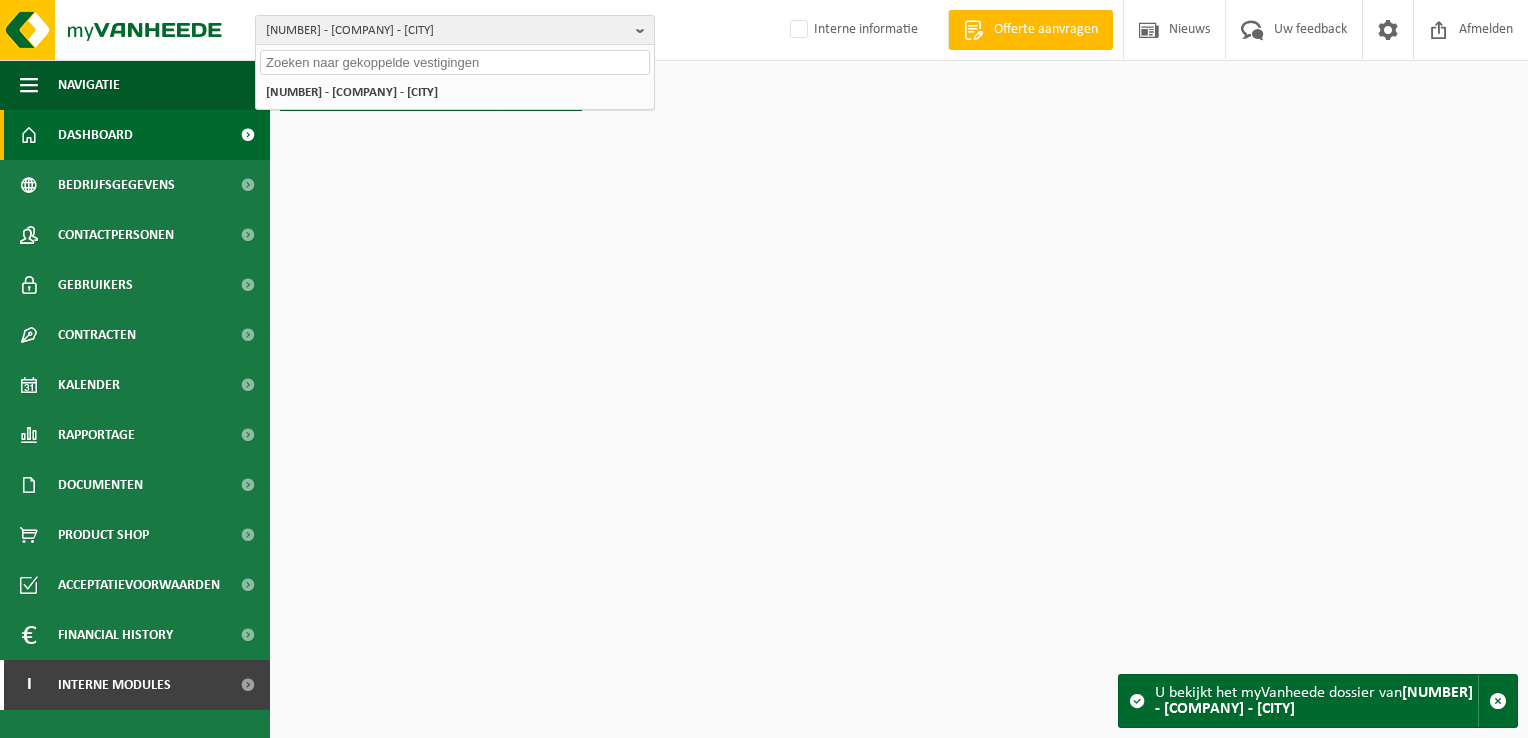 click at bounding box center (455, 62) 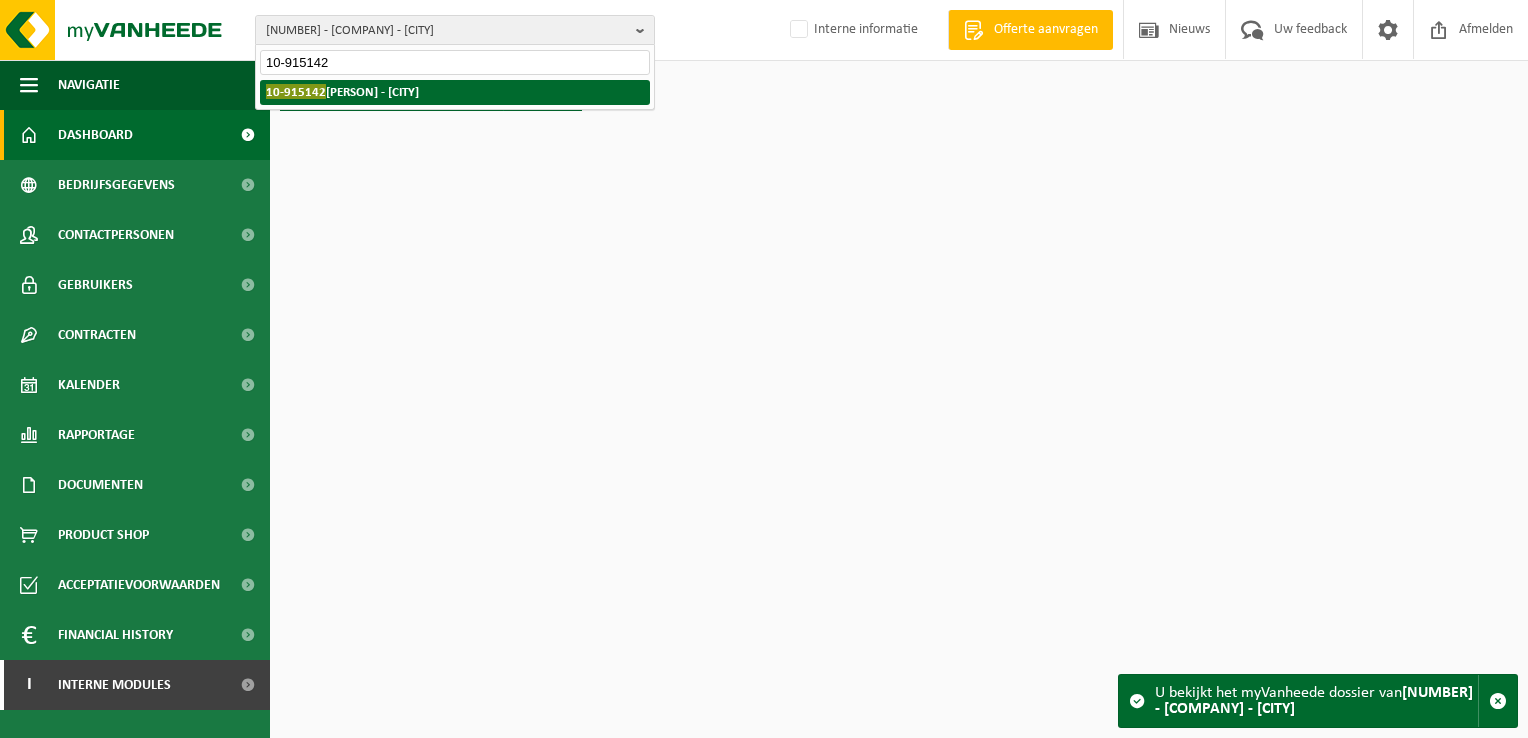 type on "10-915142" 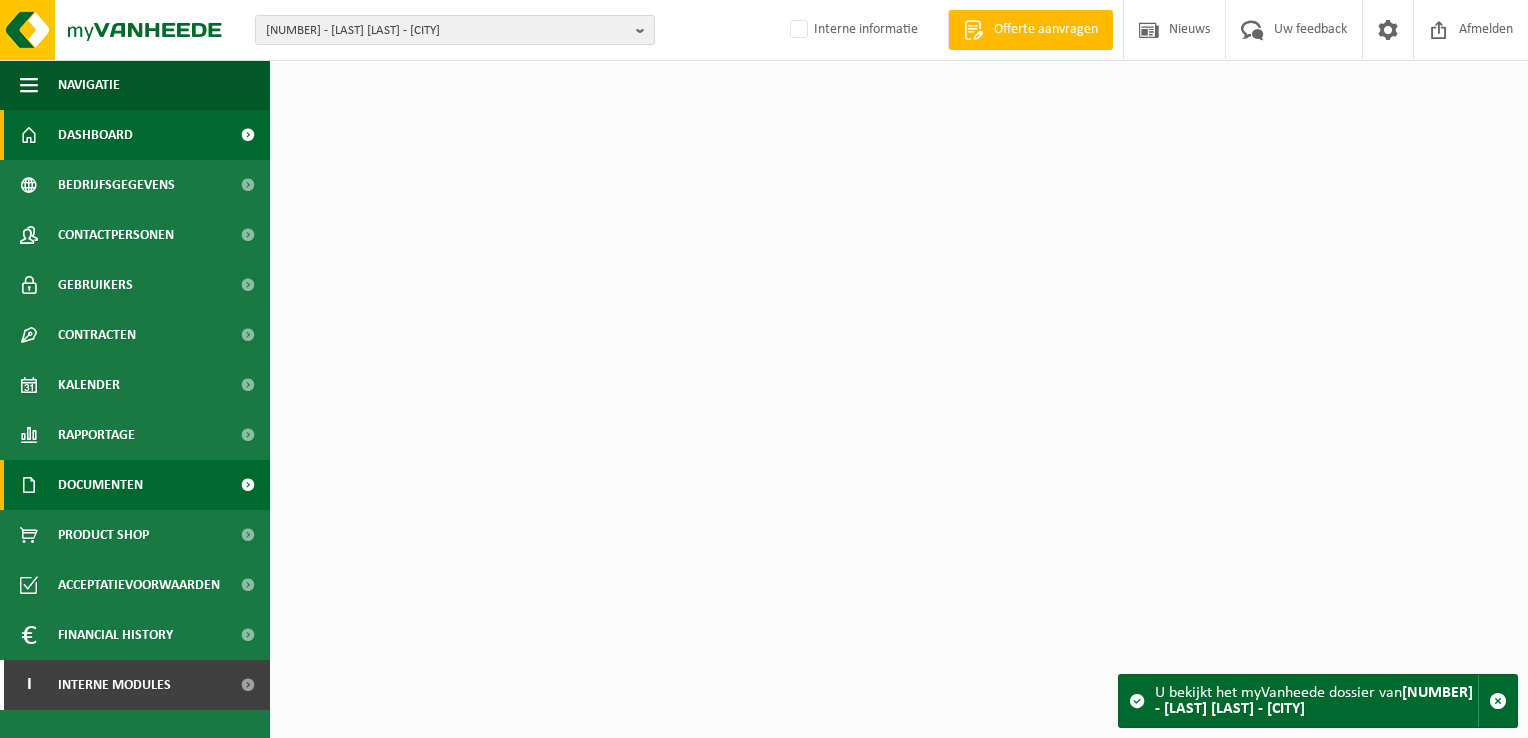 scroll, scrollTop: 0, scrollLeft: 0, axis: both 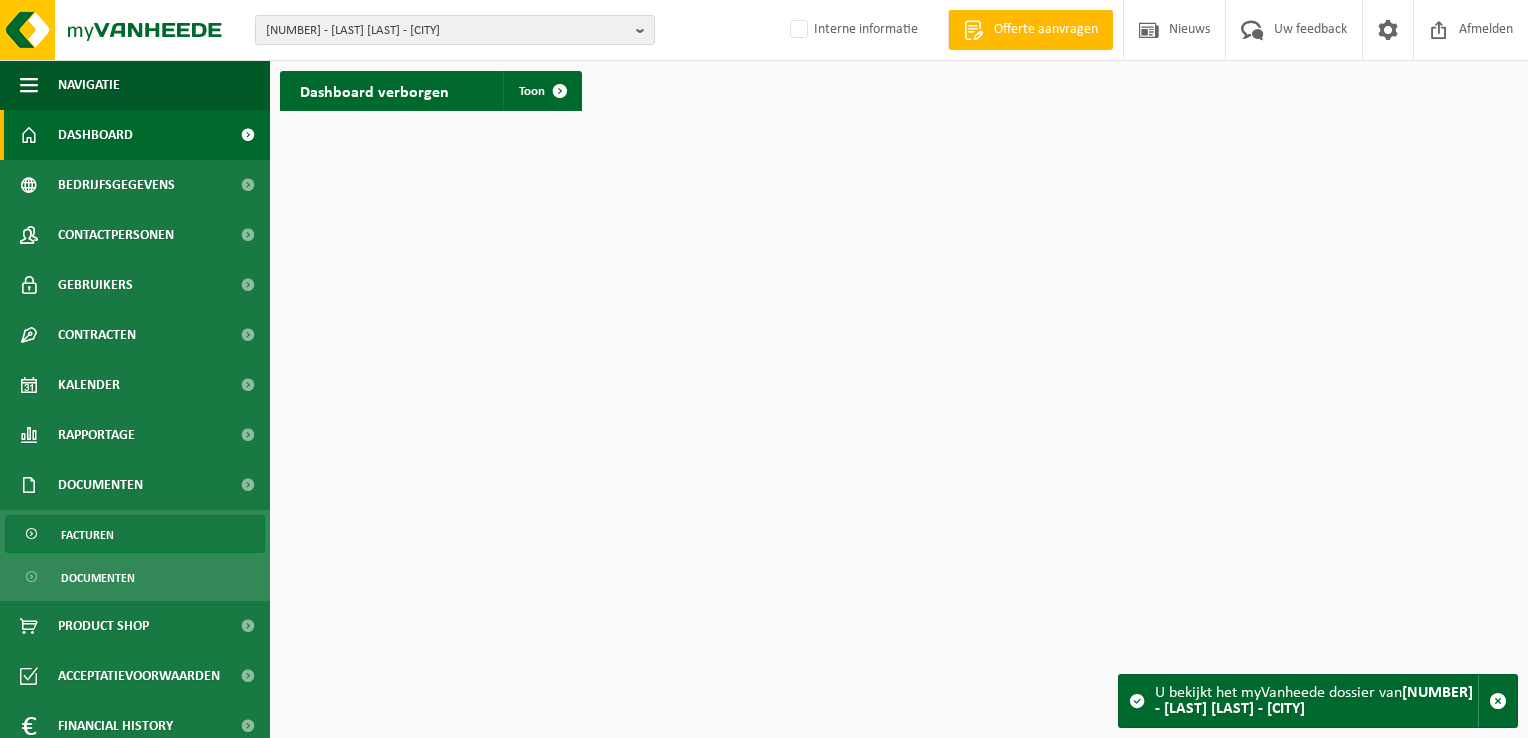 click on "Facturen" at bounding box center [135, 534] 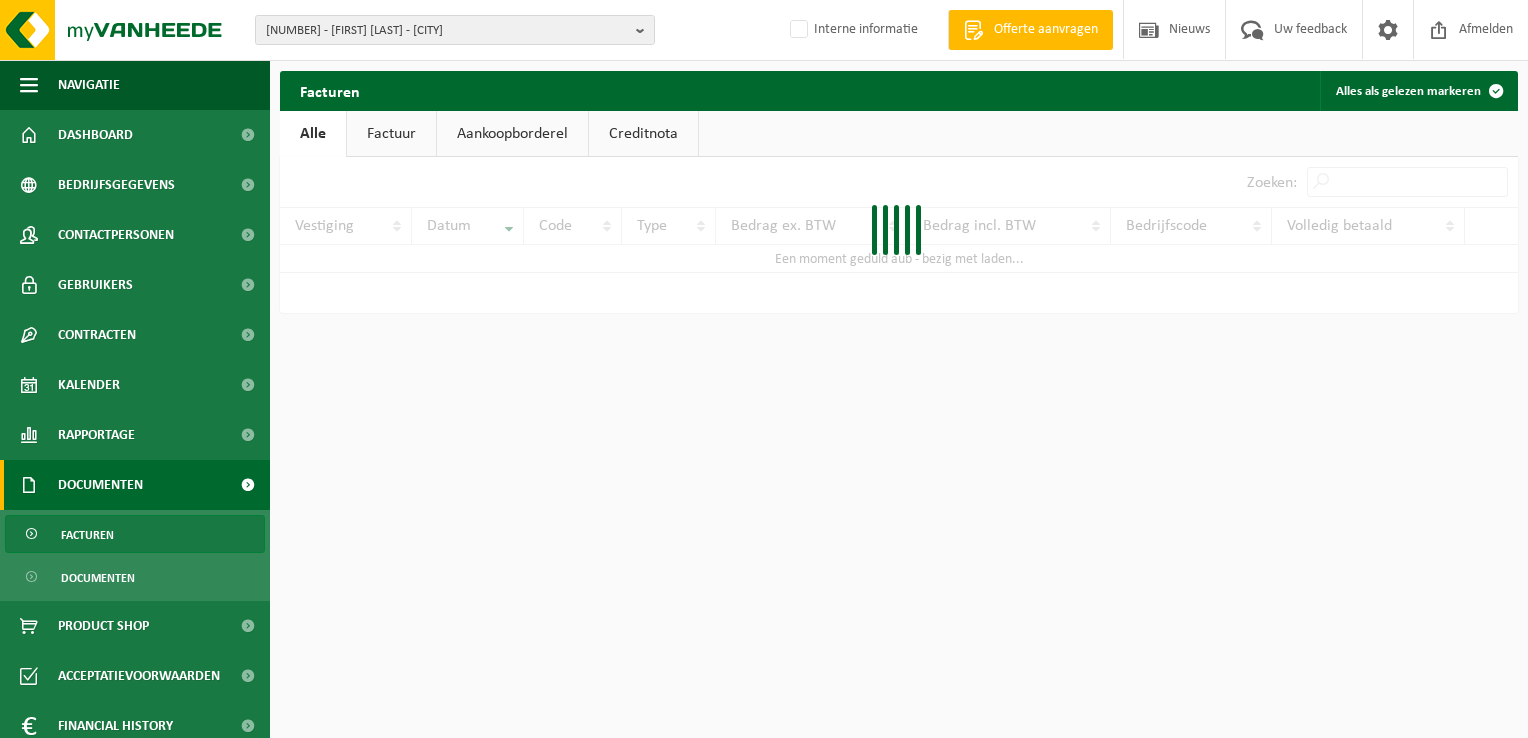 scroll, scrollTop: 0, scrollLeft: 0, axis: both 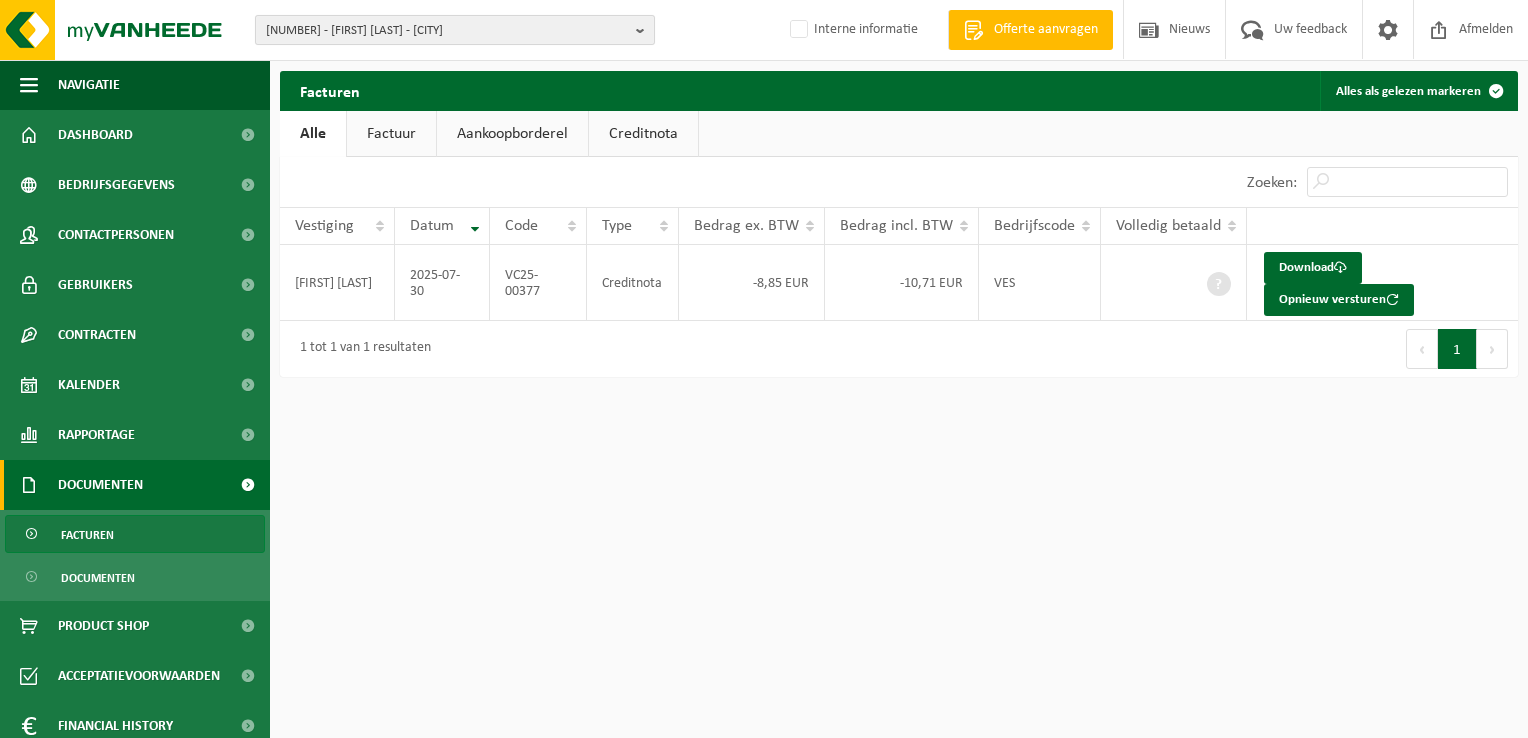 click on "[NUMBER] - [FIRST] [LAST] - [CITY]" at bounding box center [447, 31] 